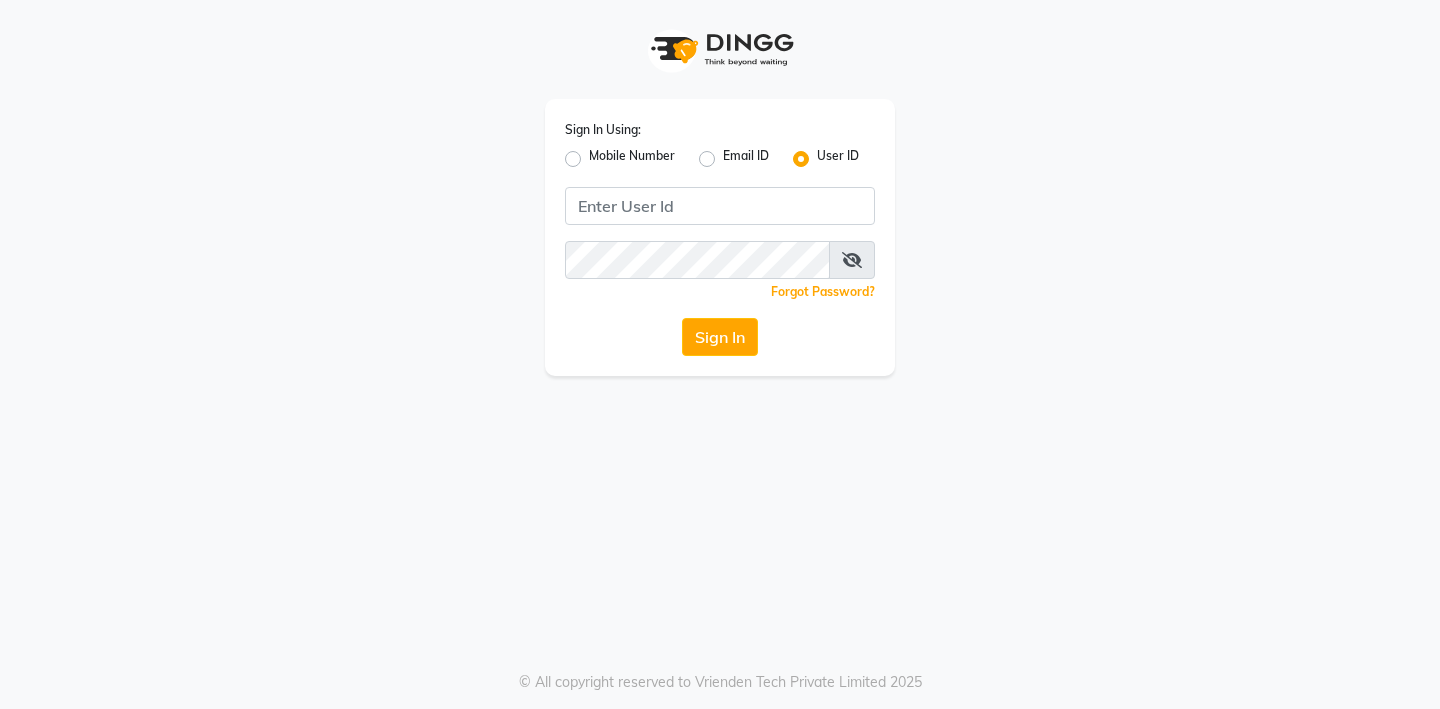 scroll, scrollTop: 0, scrollLeft: 0, axis: both 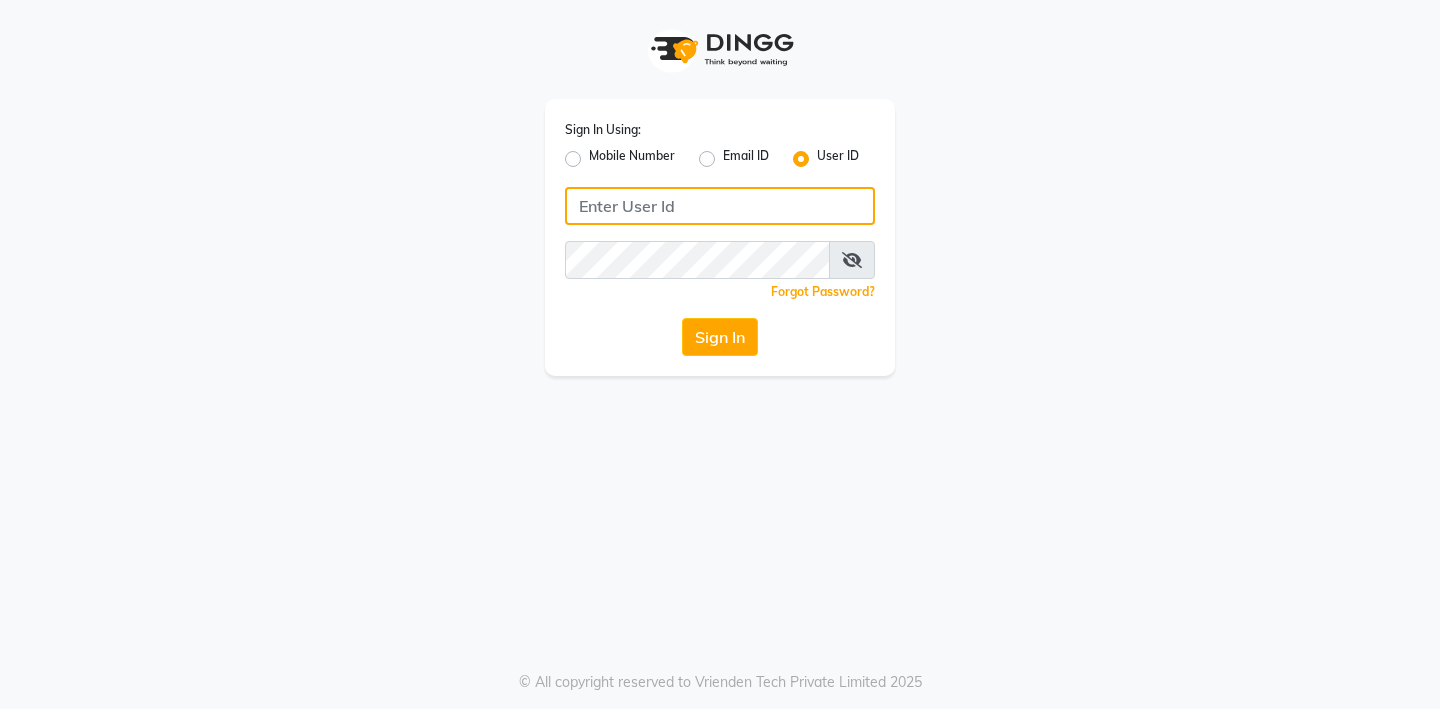 click 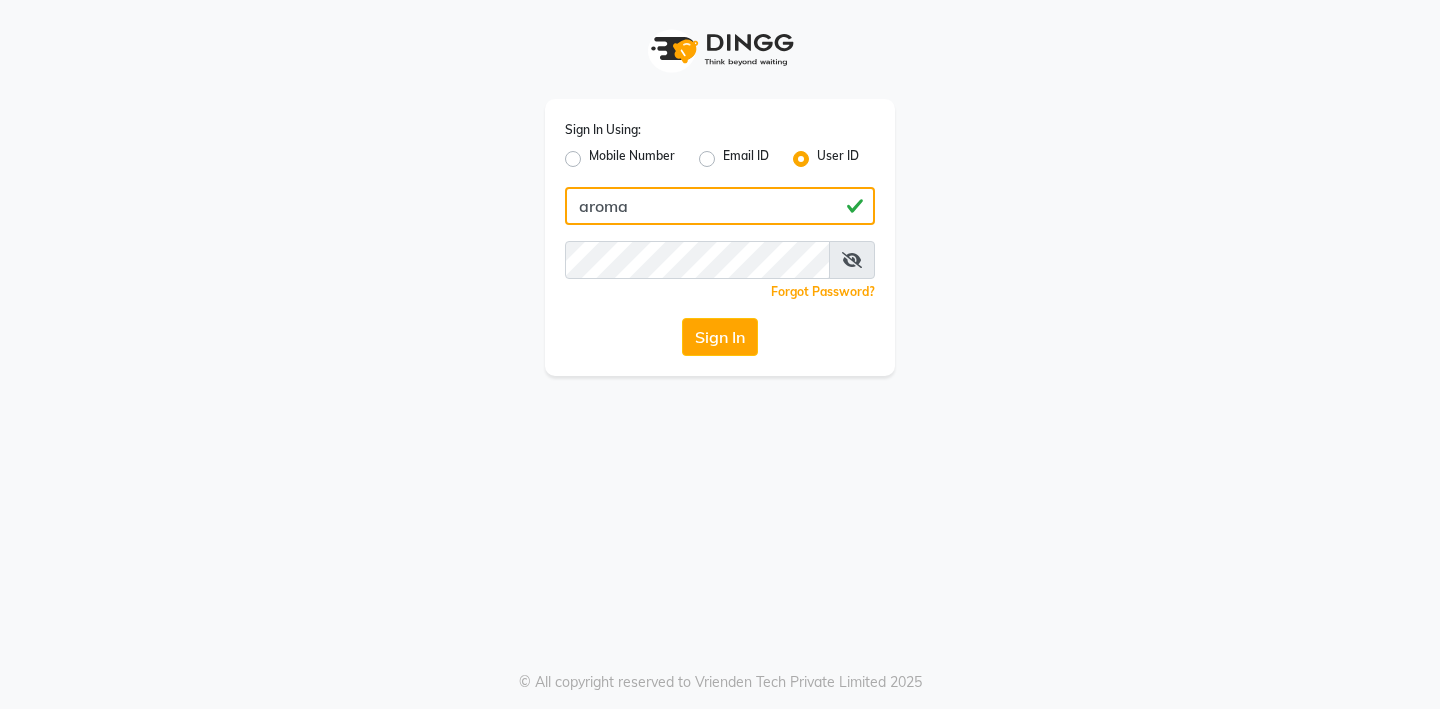 type on "aroma" 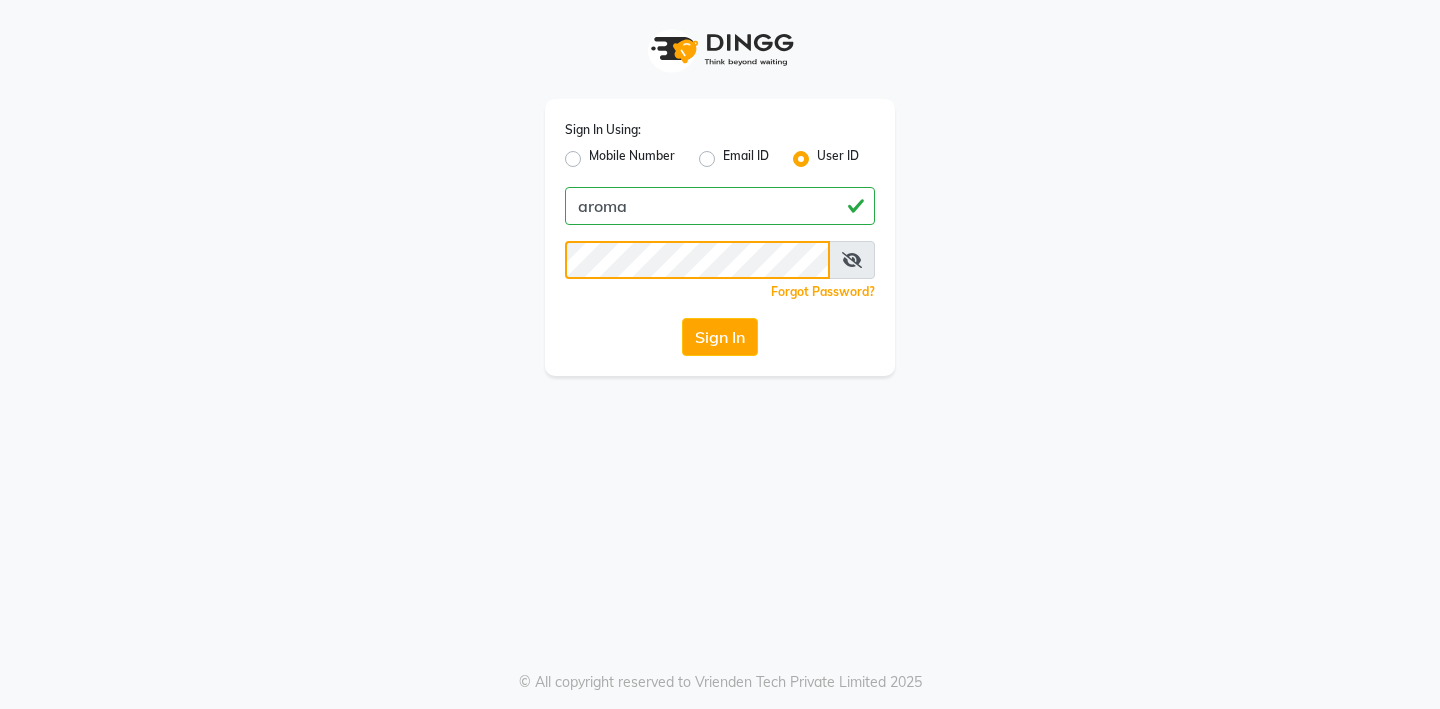 click on "Sign In" 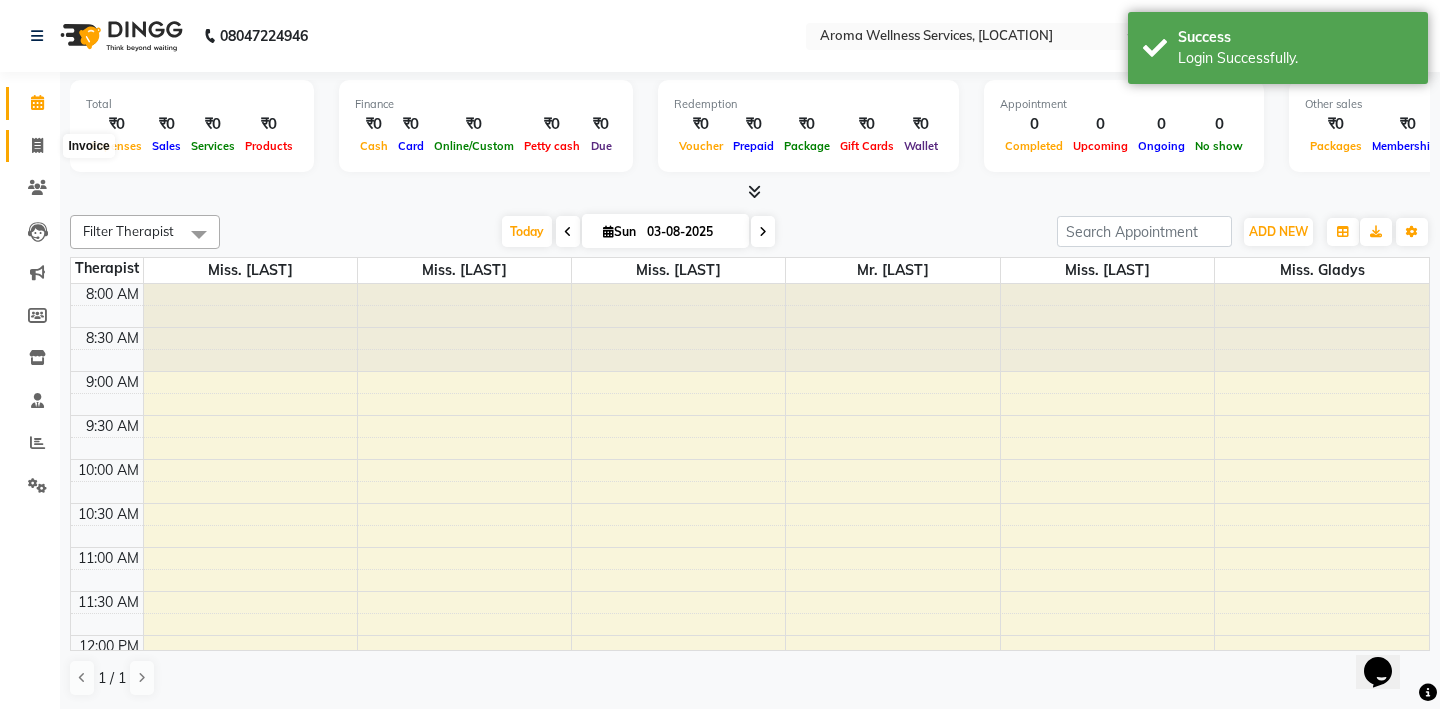 scroll, scrollTop: 0, scrollLeft: 0, axis: both 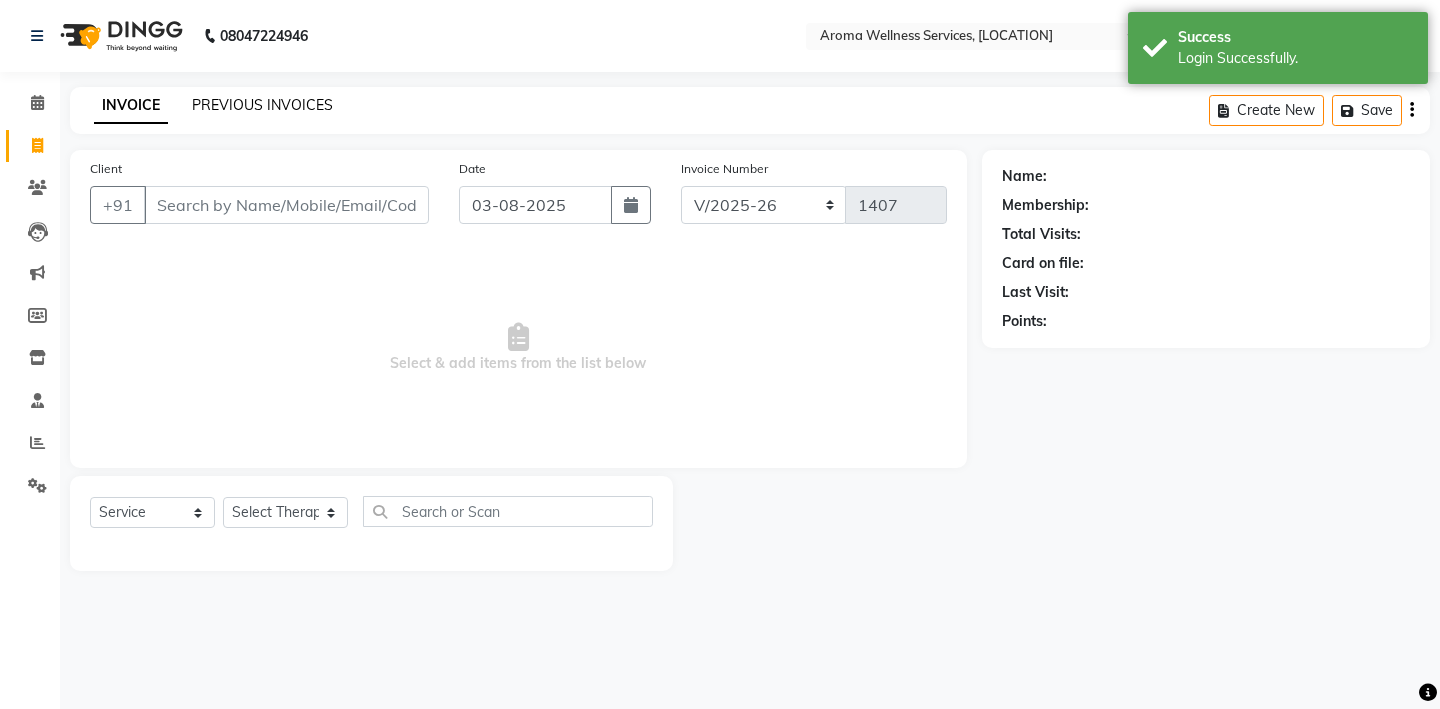 click on "PREVIOUS INVOICES" 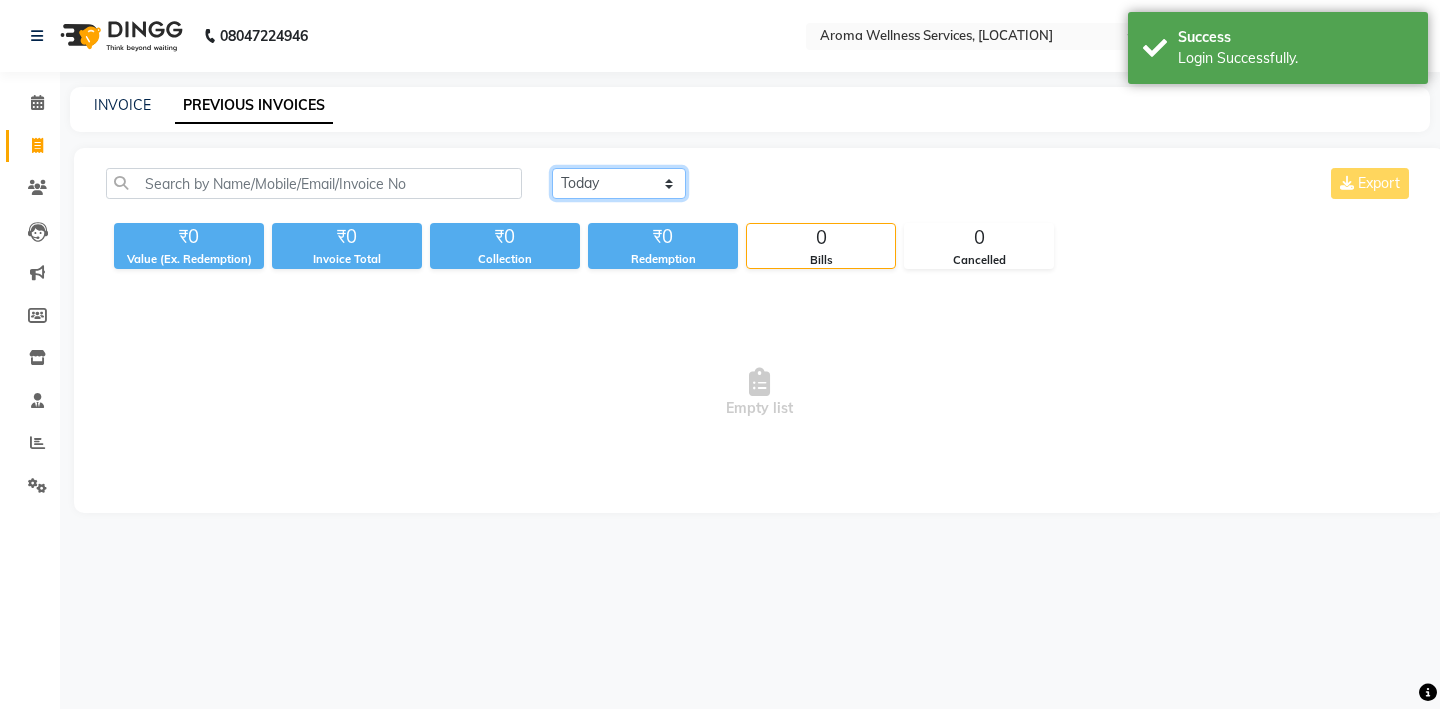 click on "Today Yesterday Custom Range" 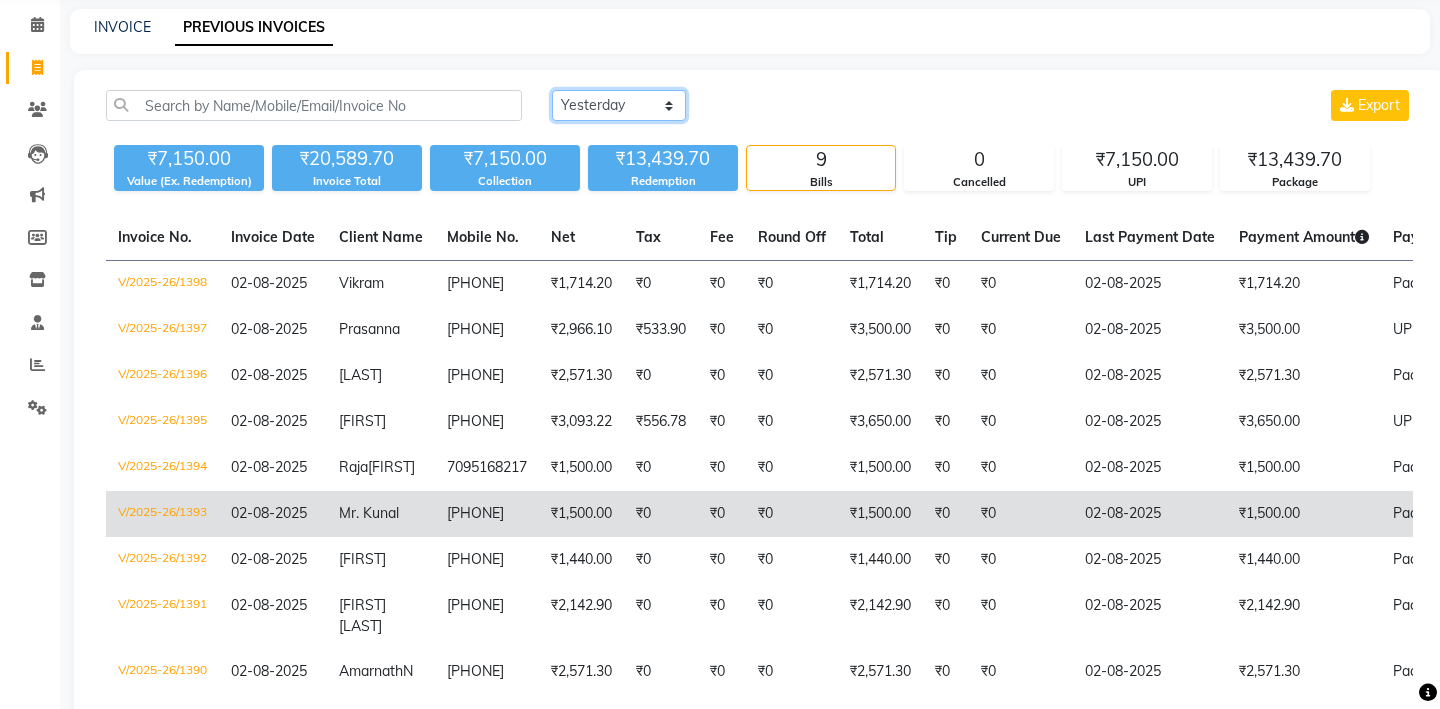 scroll, scrollTop: 83, scrollLeft: 0, axis: vertical 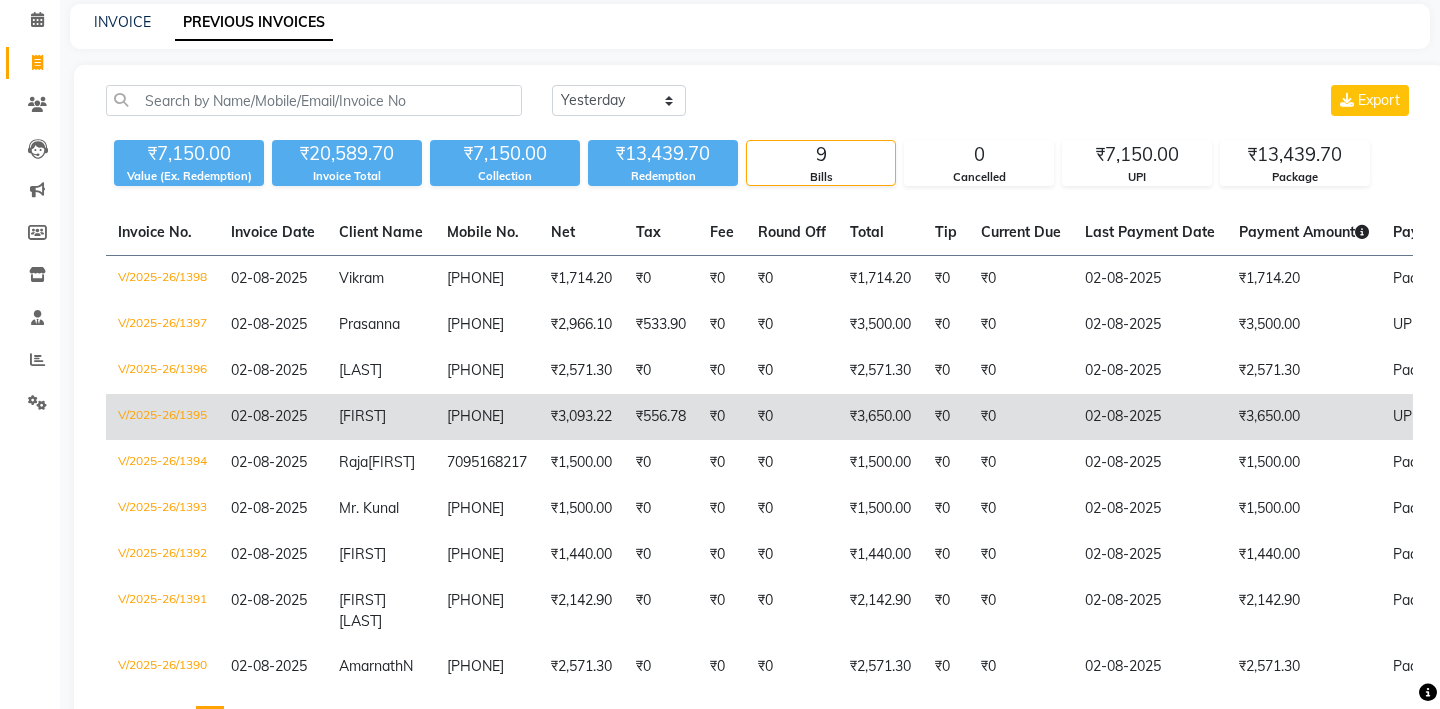 click on "V/2025-26/1395" 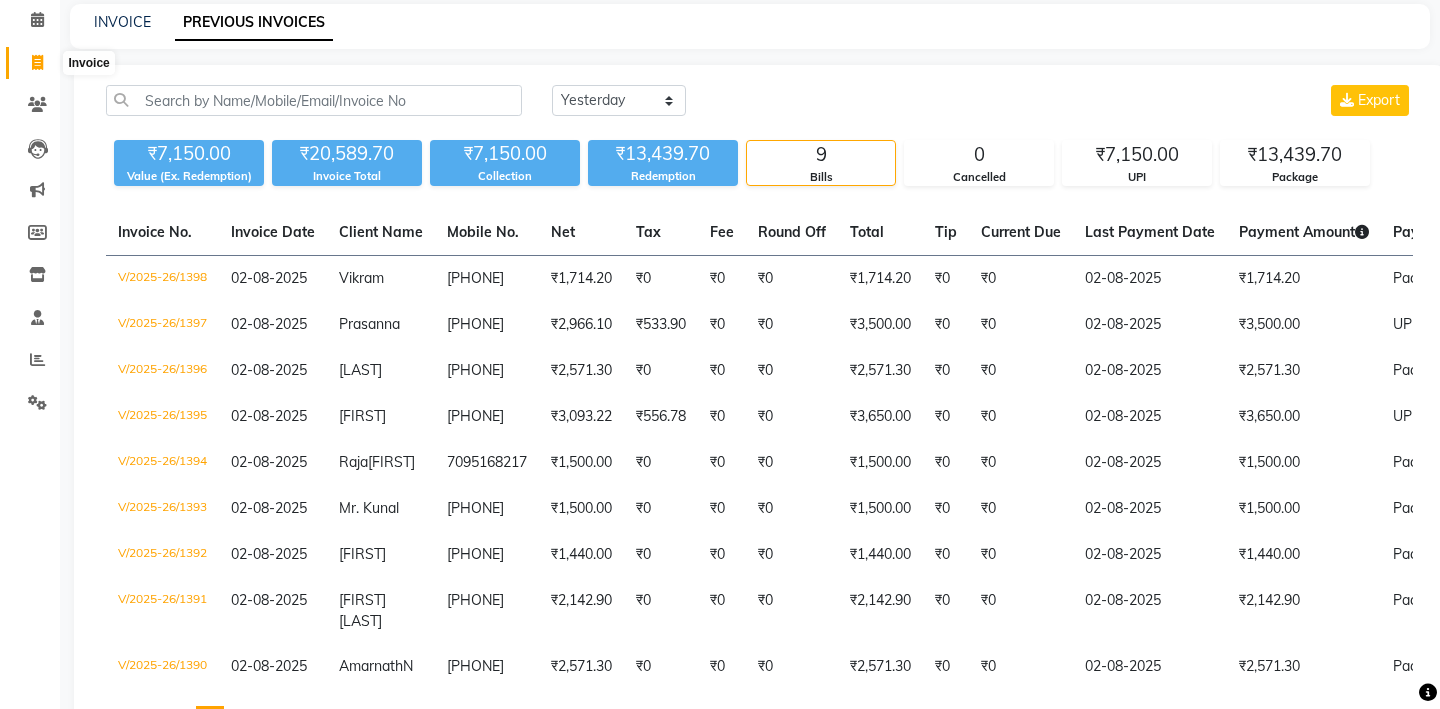 click 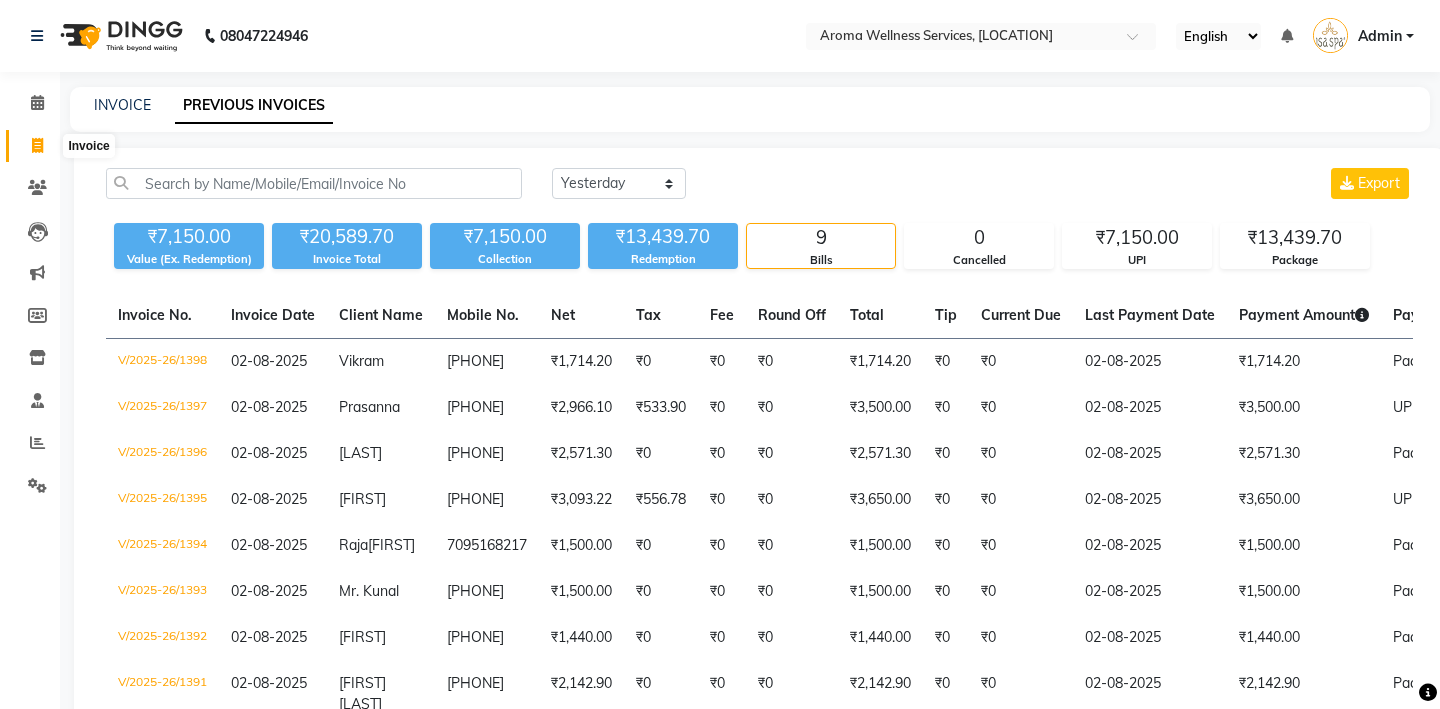 select on "6573" 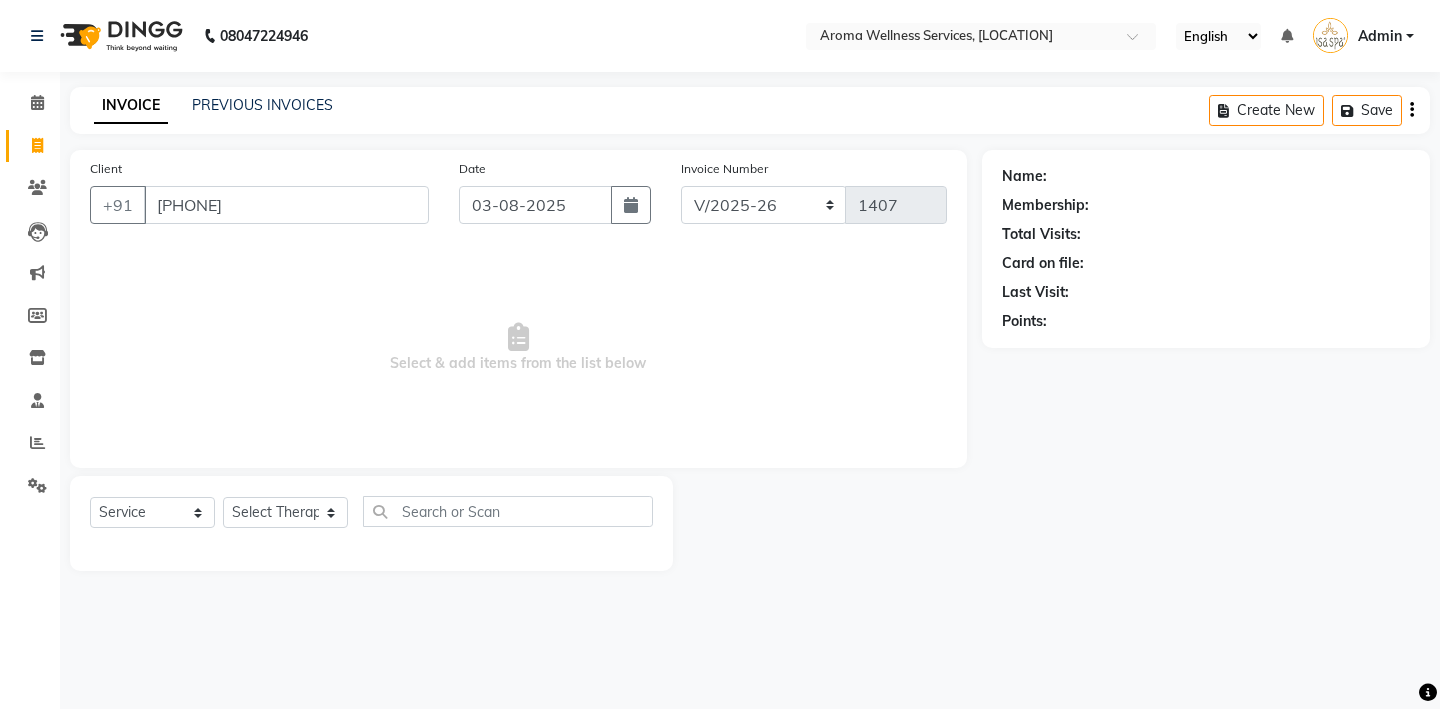 type on "8712118219" 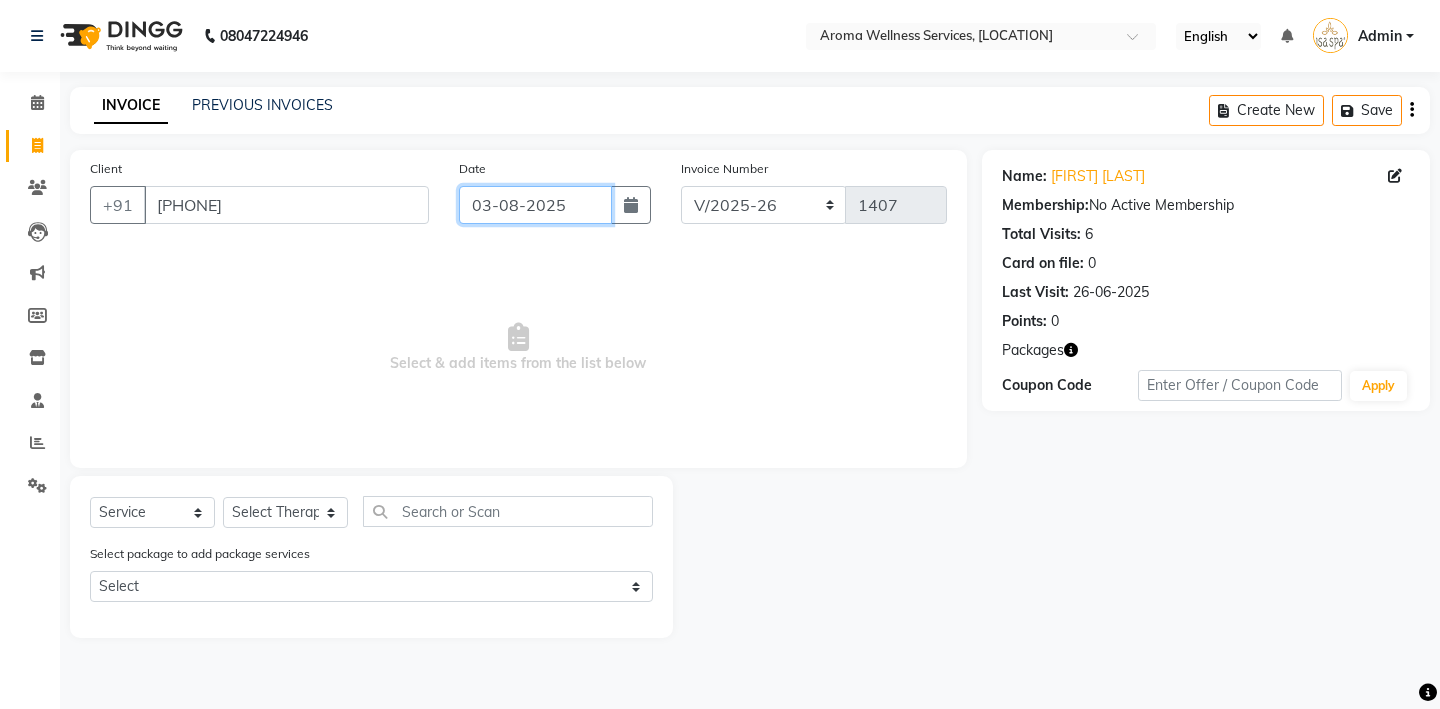 click on "03-08-2025" 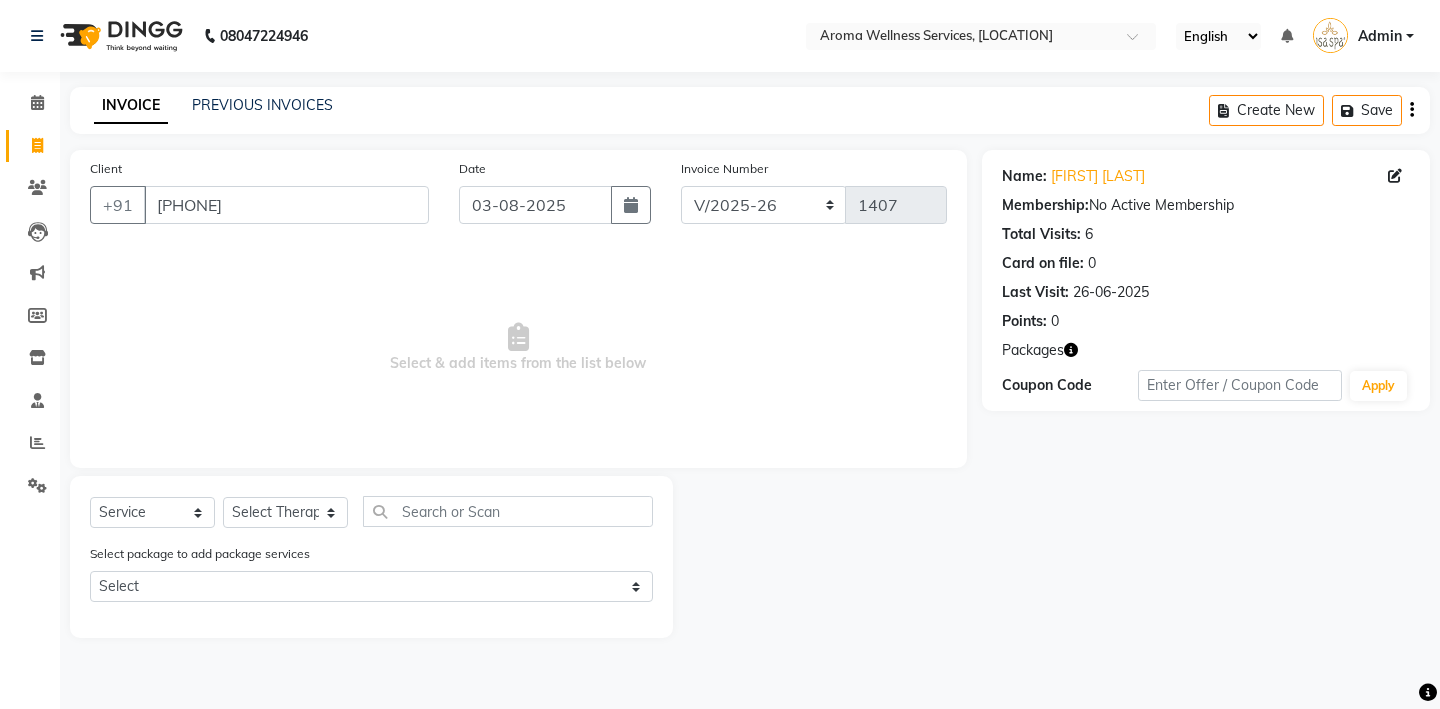 select on "8" 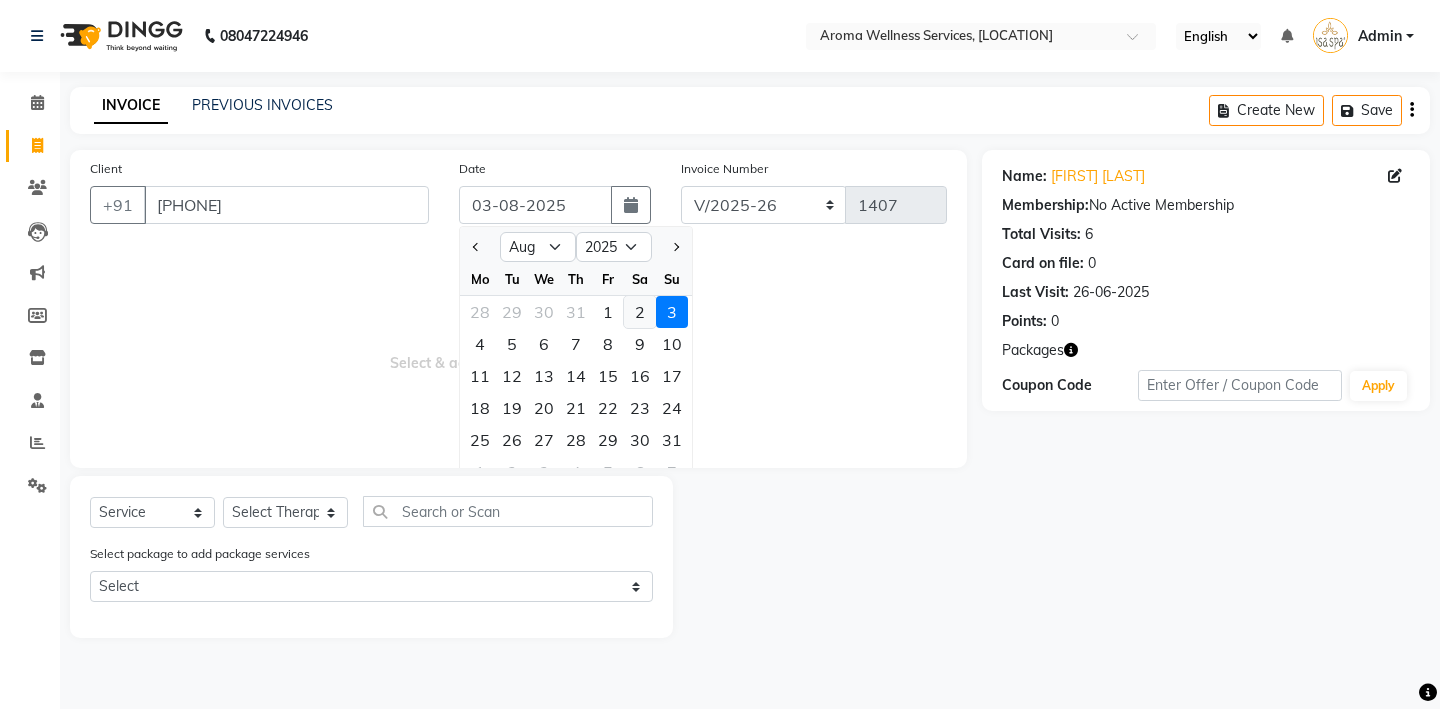 click on "2" 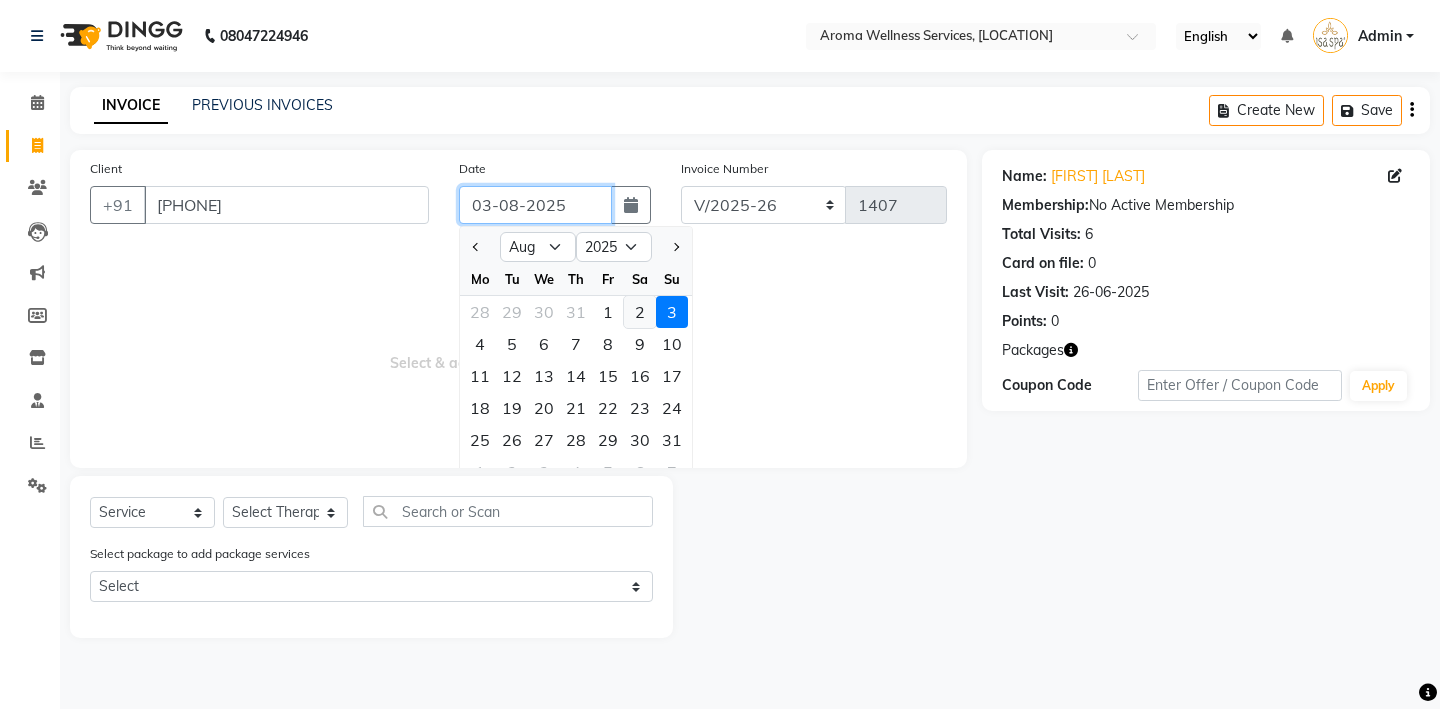 type on "02-08-2025" 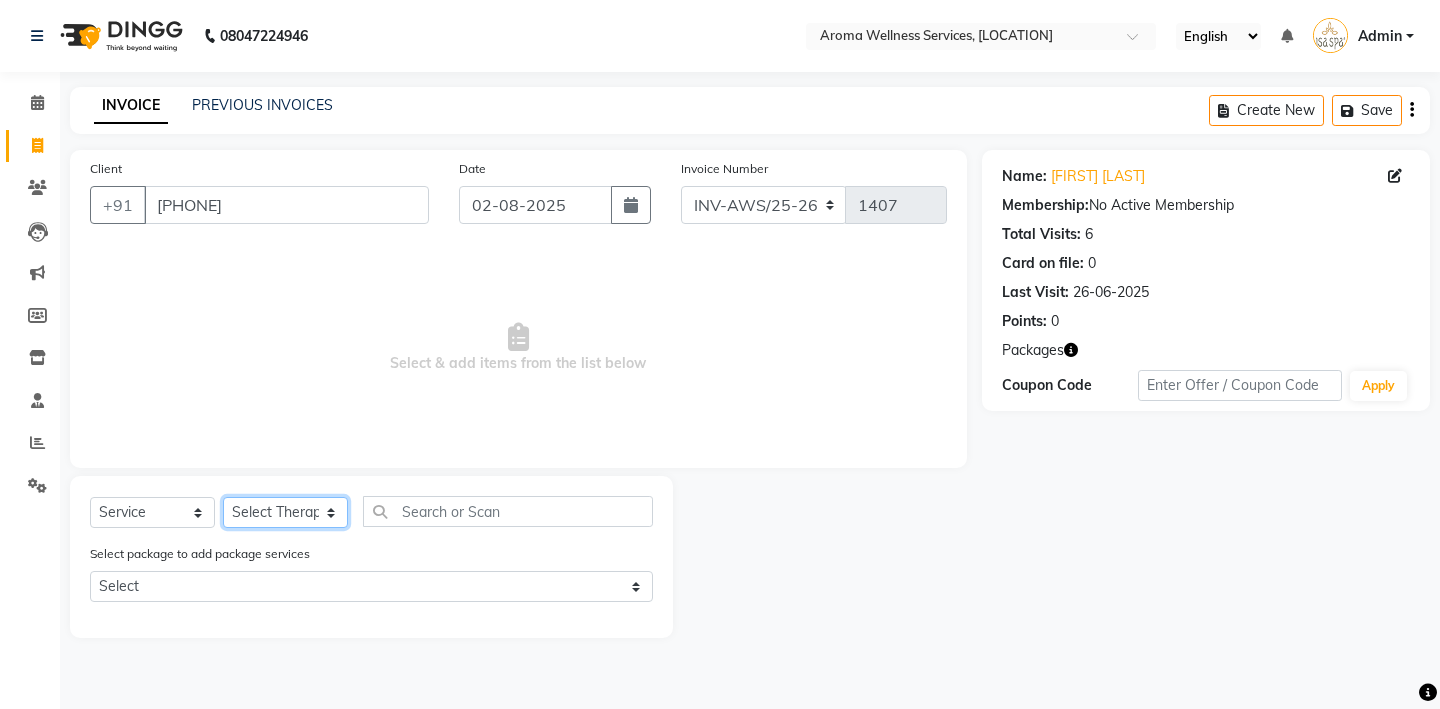 click on "Select Therapist Miss. Chong Miss. Duhpuii Miss. Gladys Miss. Julee Miss. Rini Mr. Lelen" 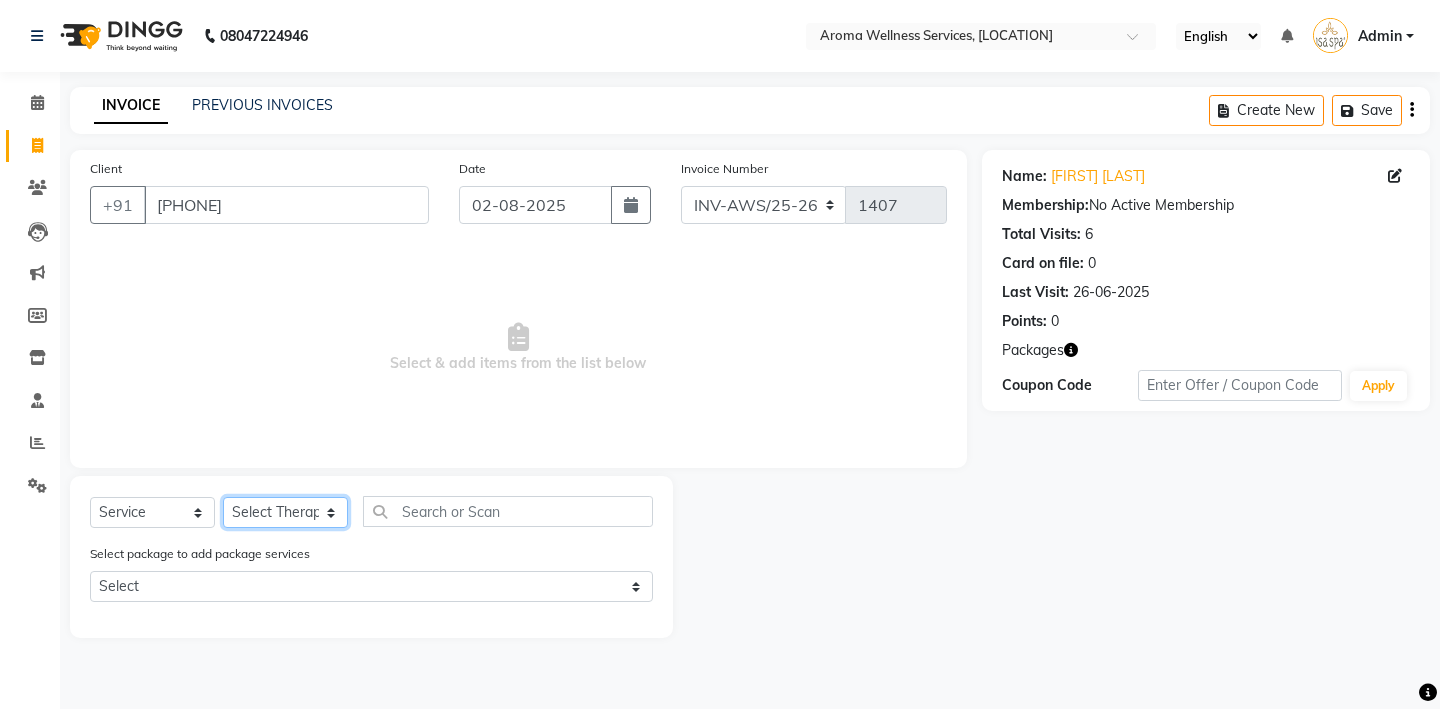 select on "50770" 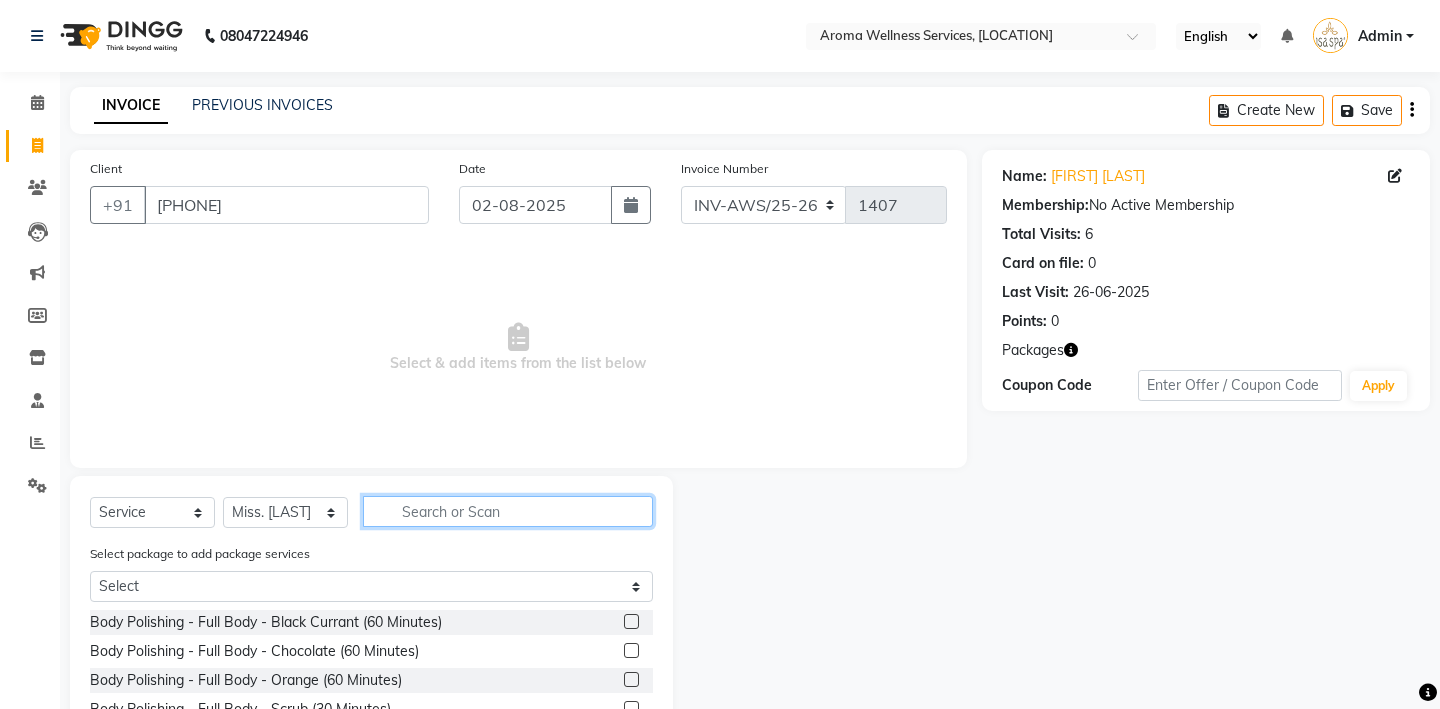 click 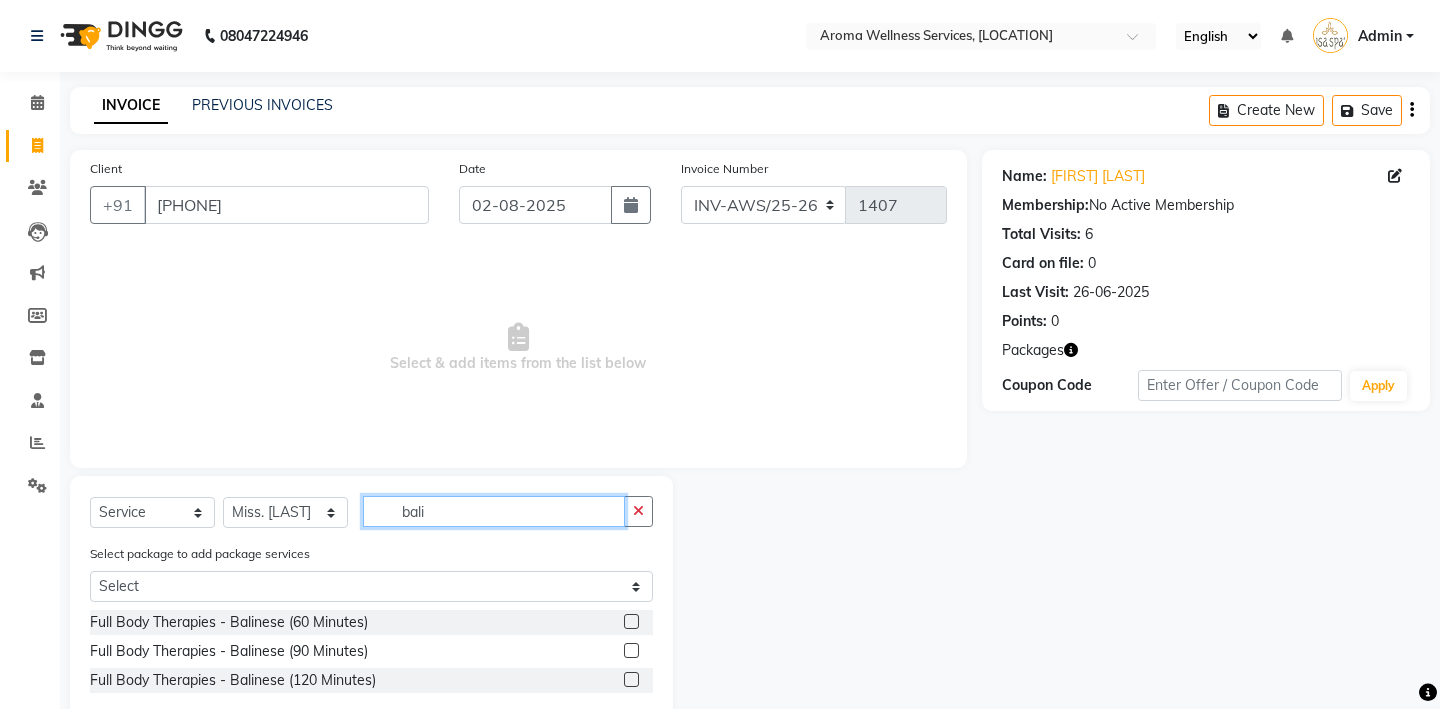 type on "bali" 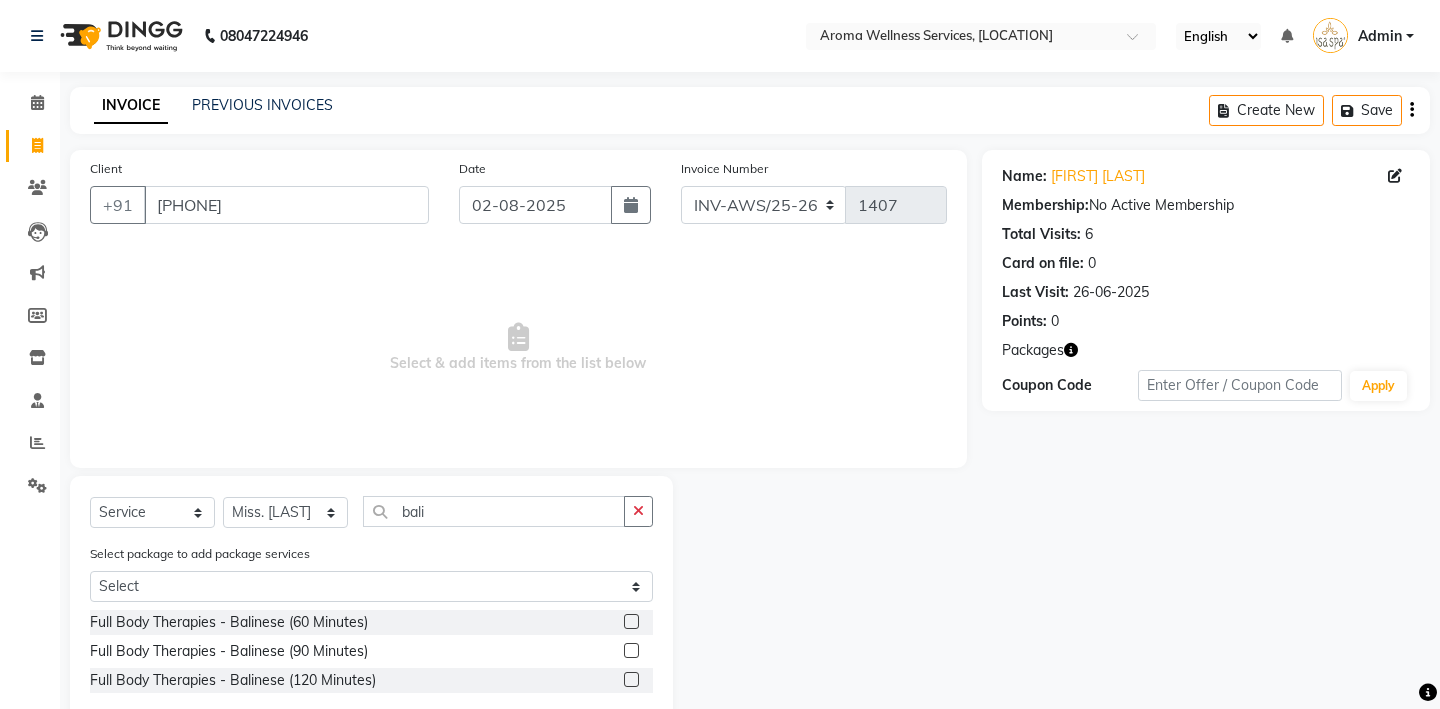 click 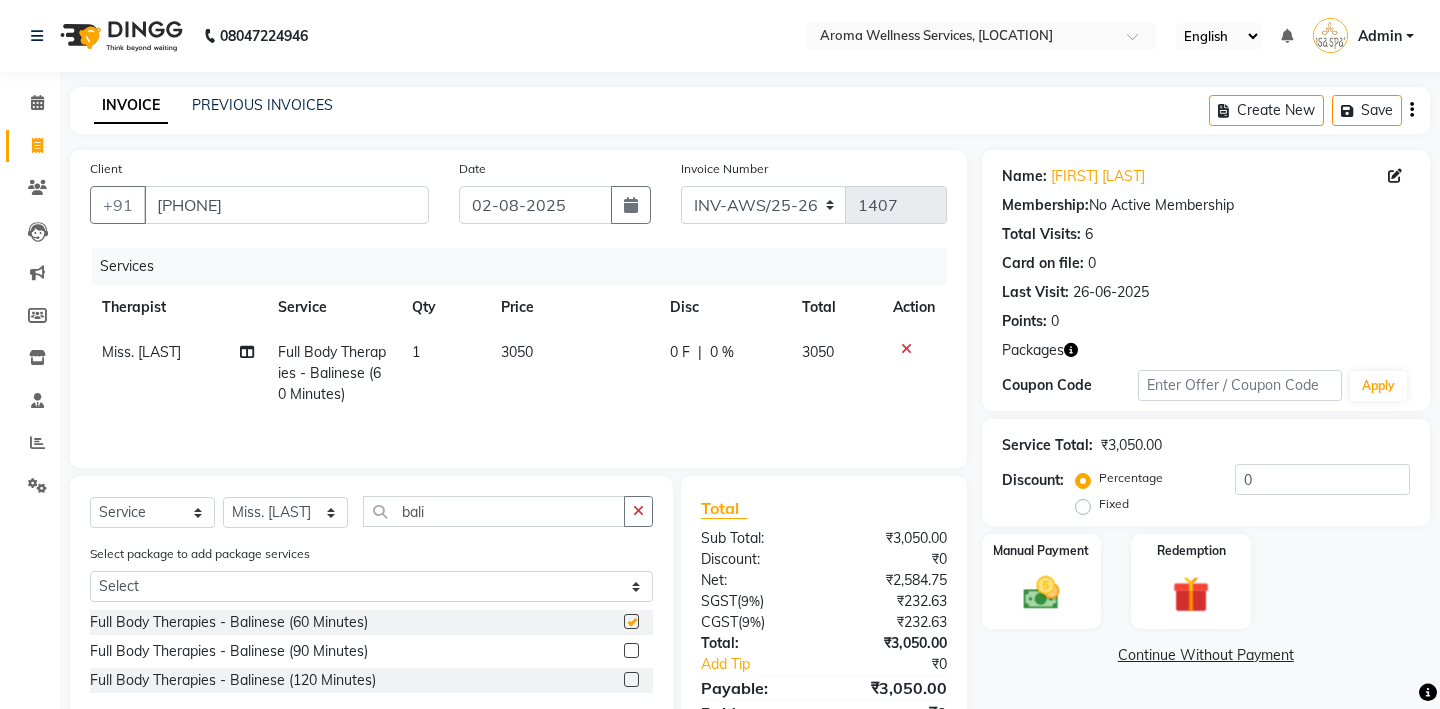 checkbox on "false" 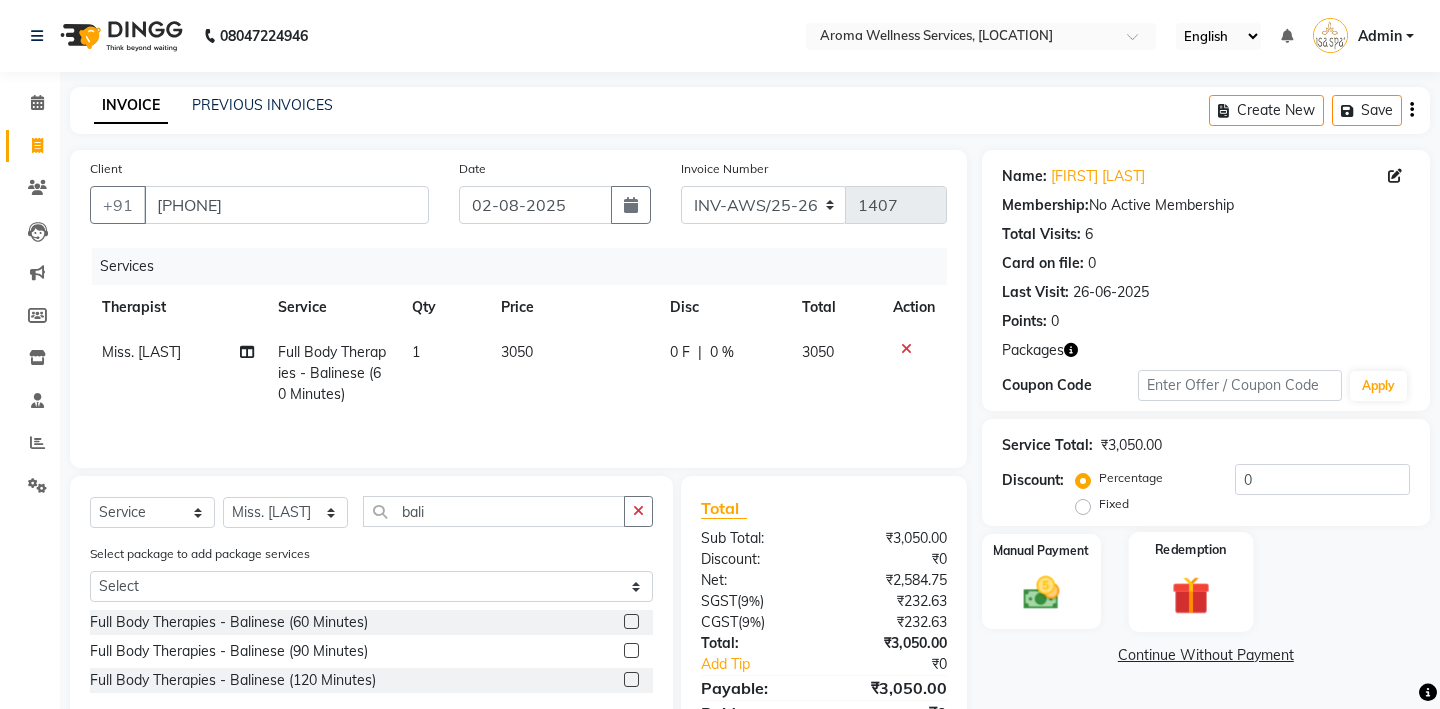 click 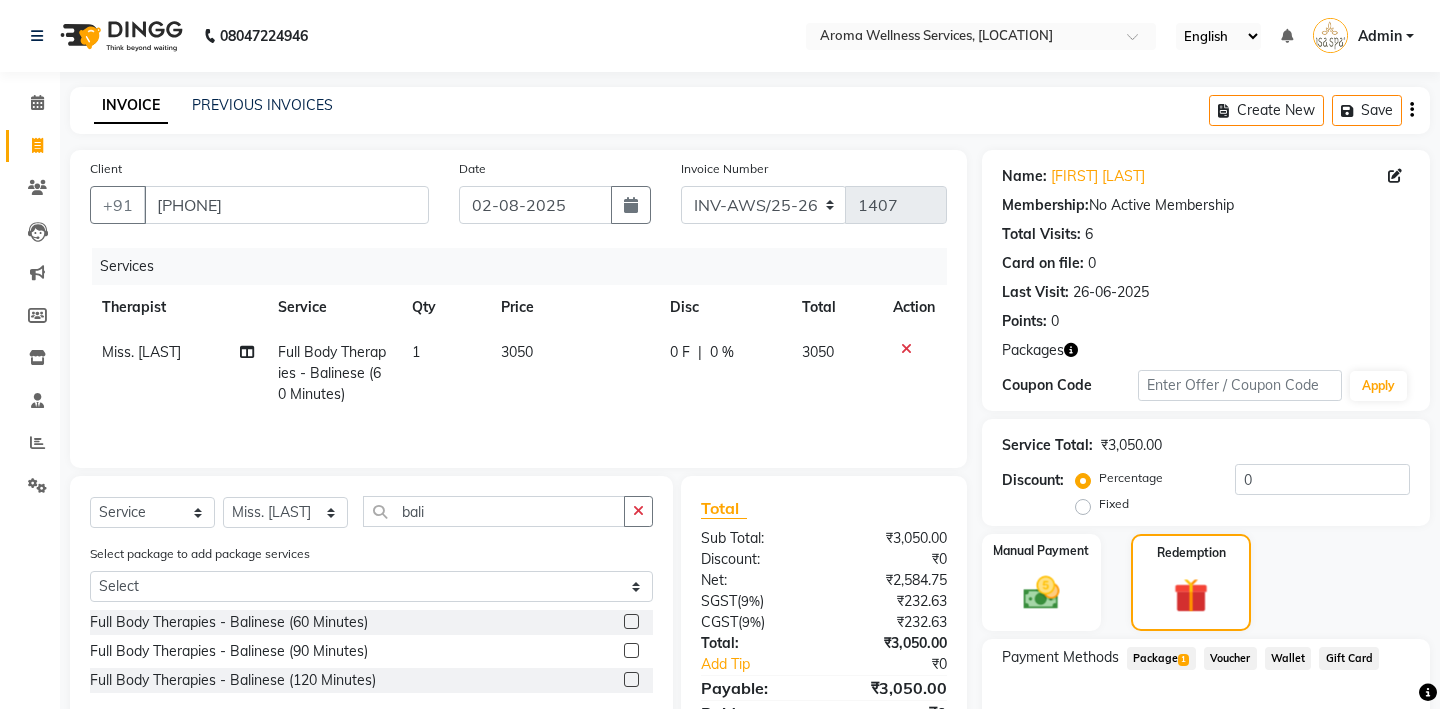 click on "Package  1" 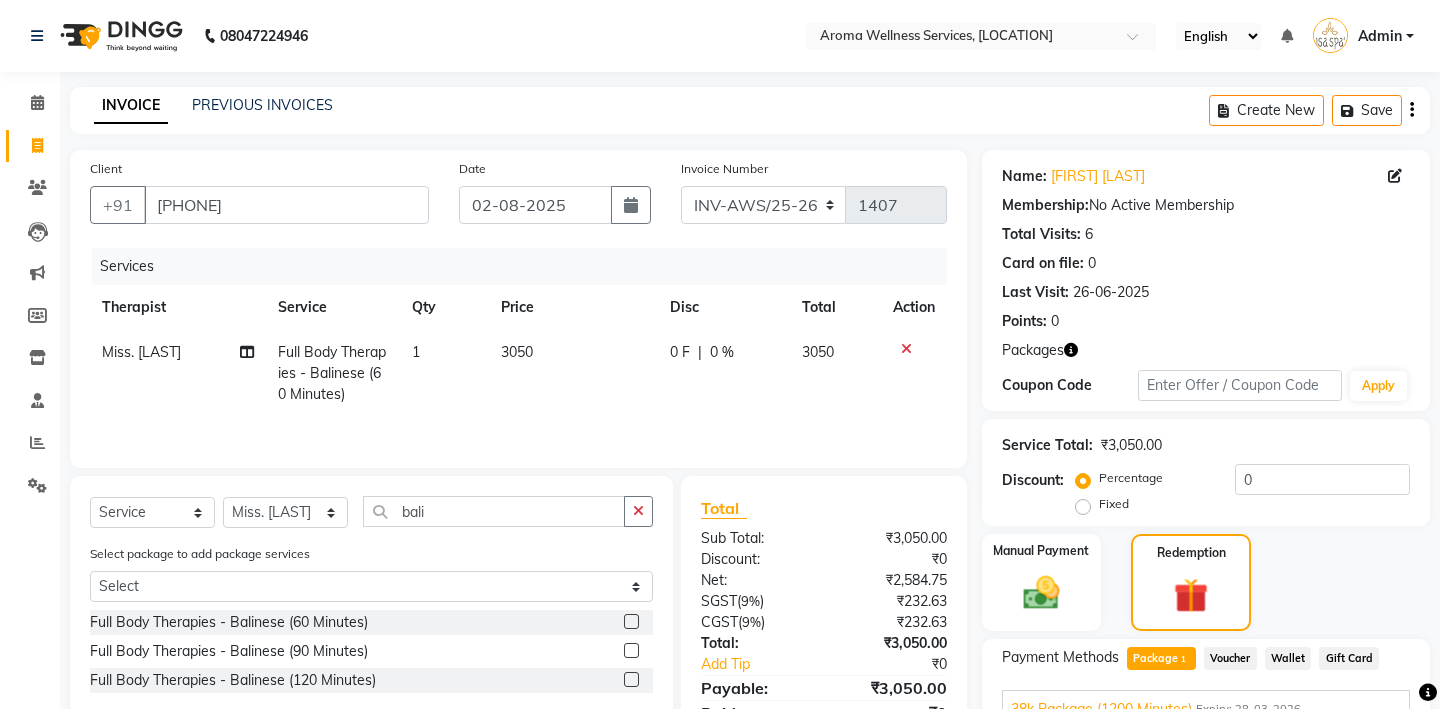 scroll, scrollTop: 165, scrollLeft: 0, axis: vertical 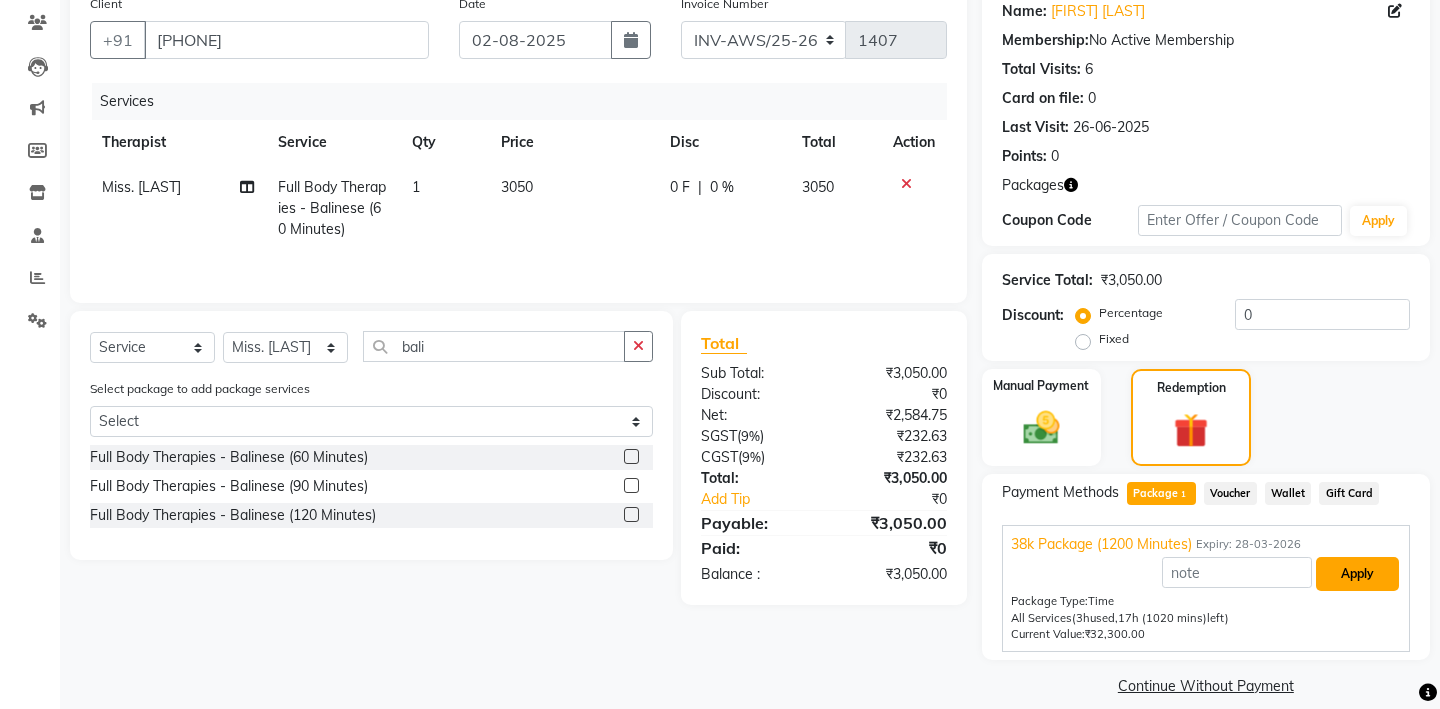 click on "Apply" at bounding box center [1357, 574] 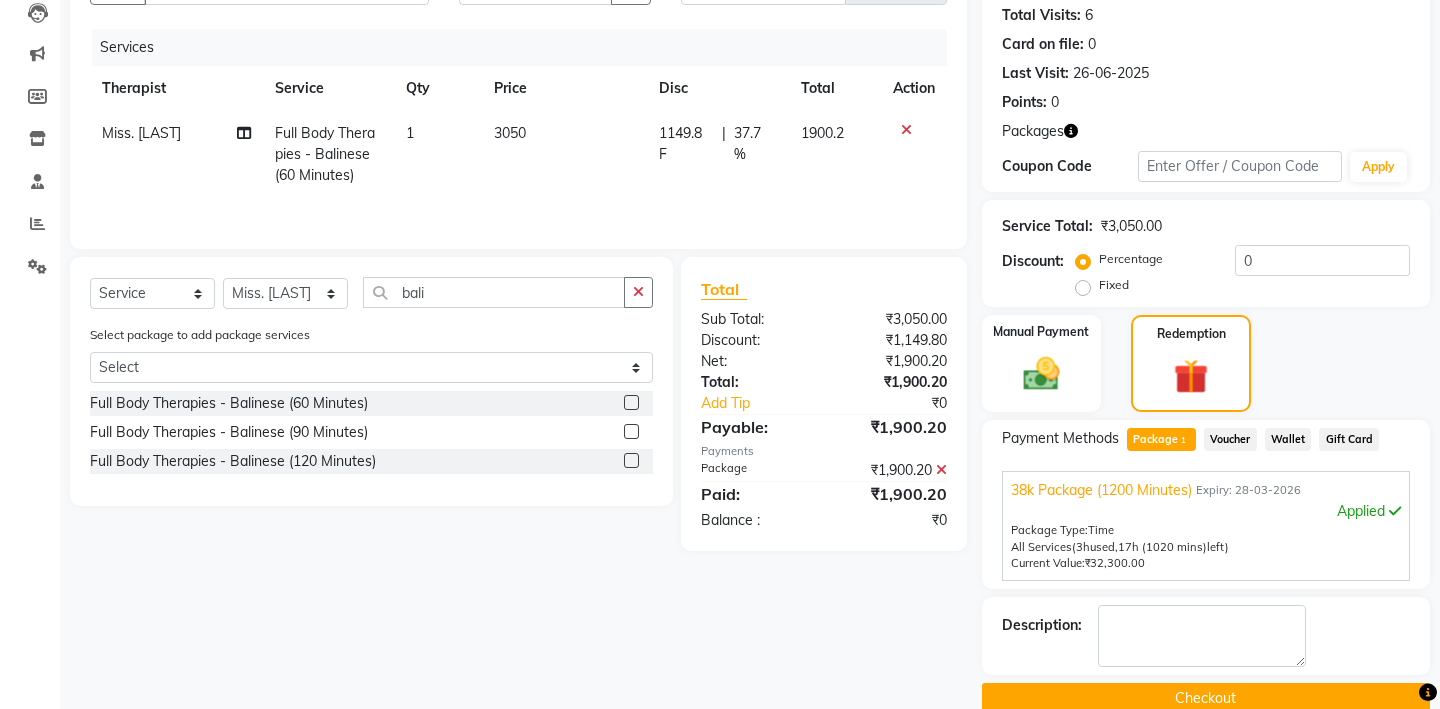 scroll, scrollTop: 232, scrollLeft: 0, axis: vertical 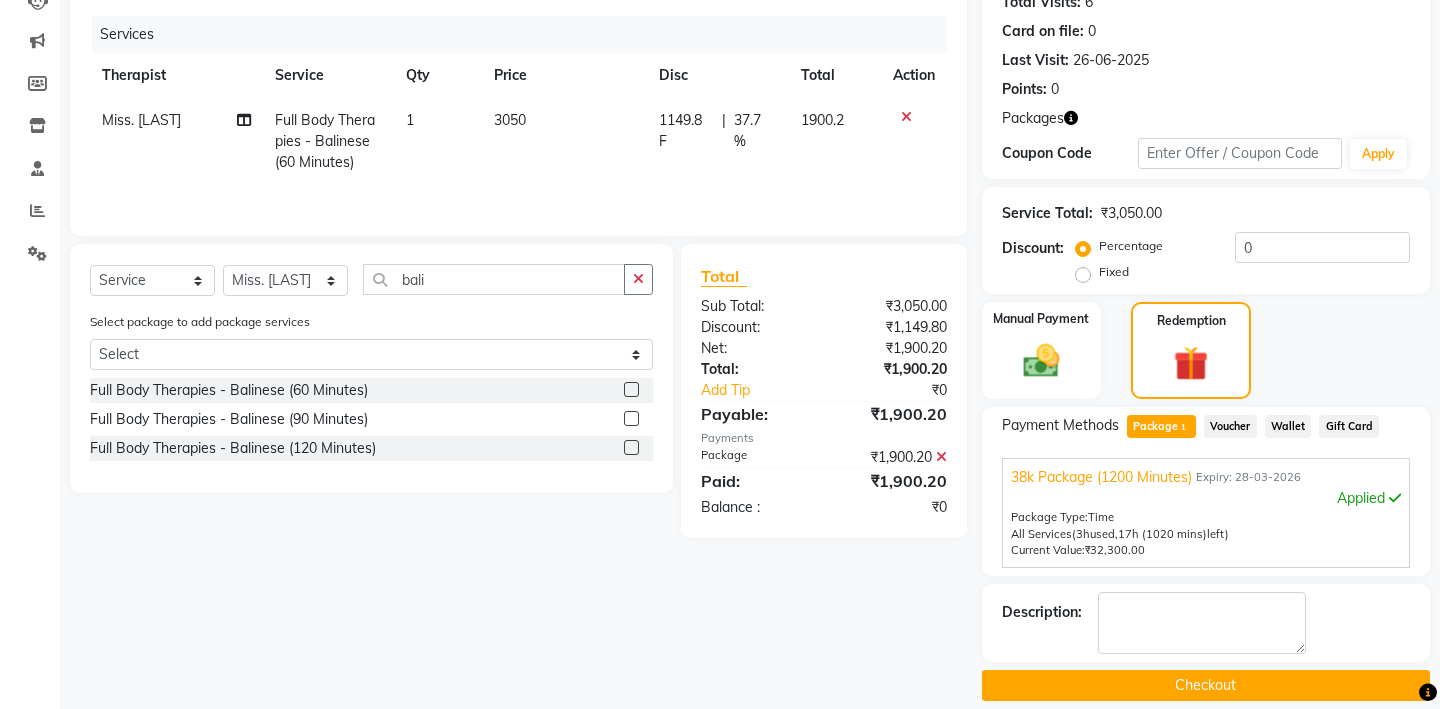click on "Checkout" 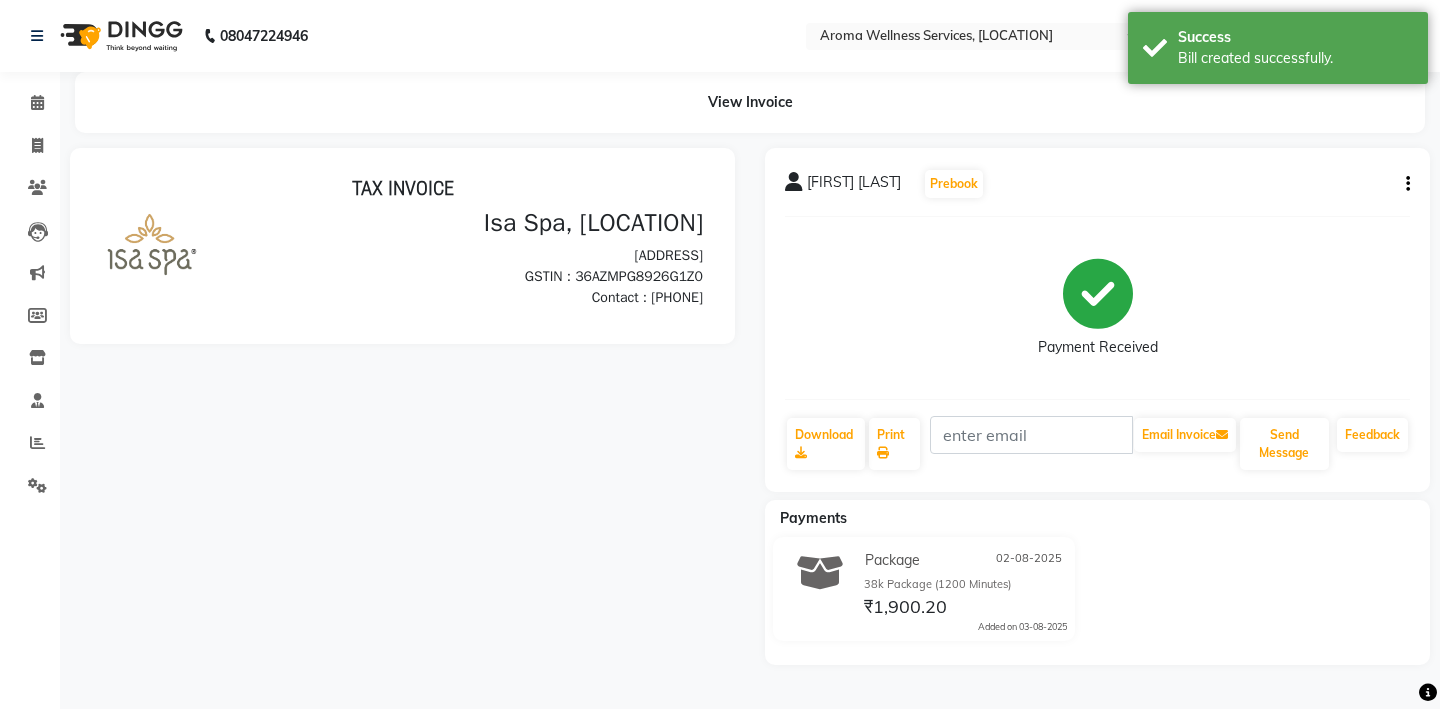 scroll, scrollTop: 0, scrollLeft: 0, axis: both 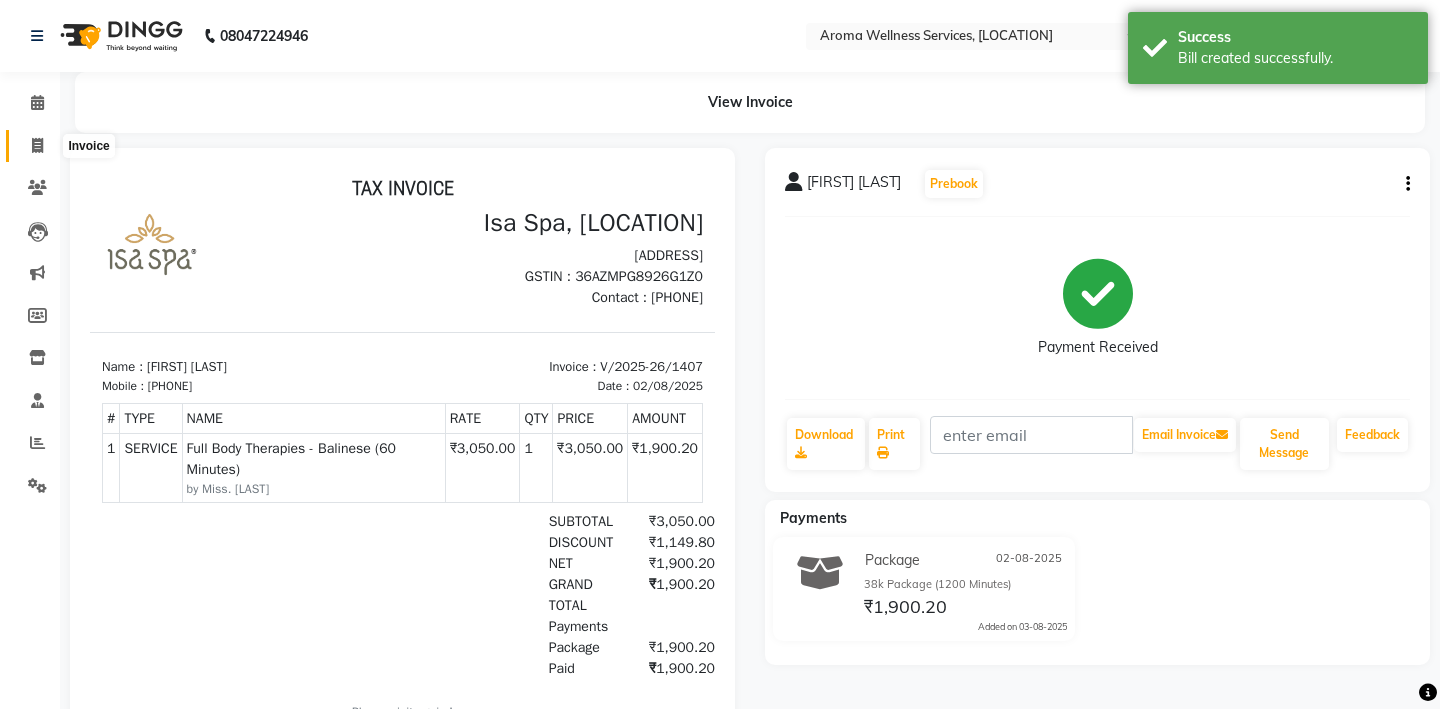 click 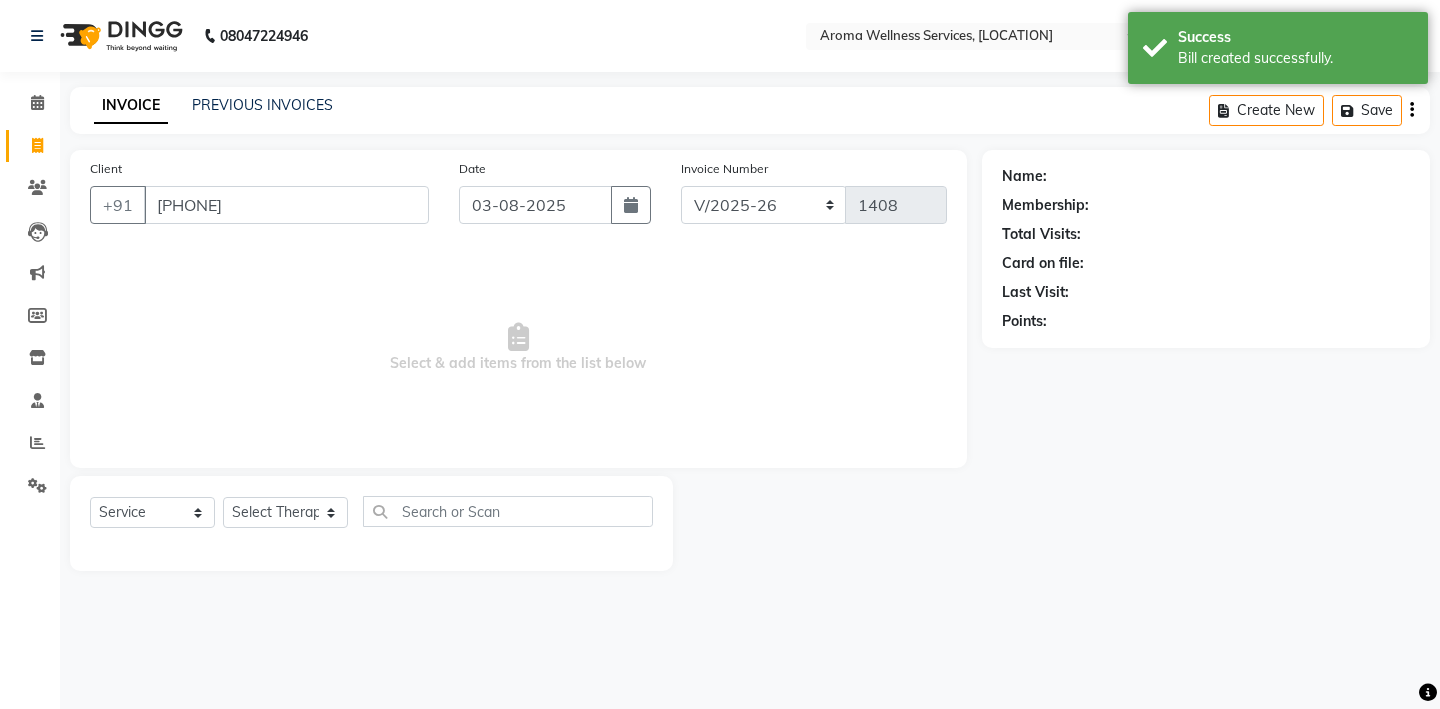 type on "8712118219" 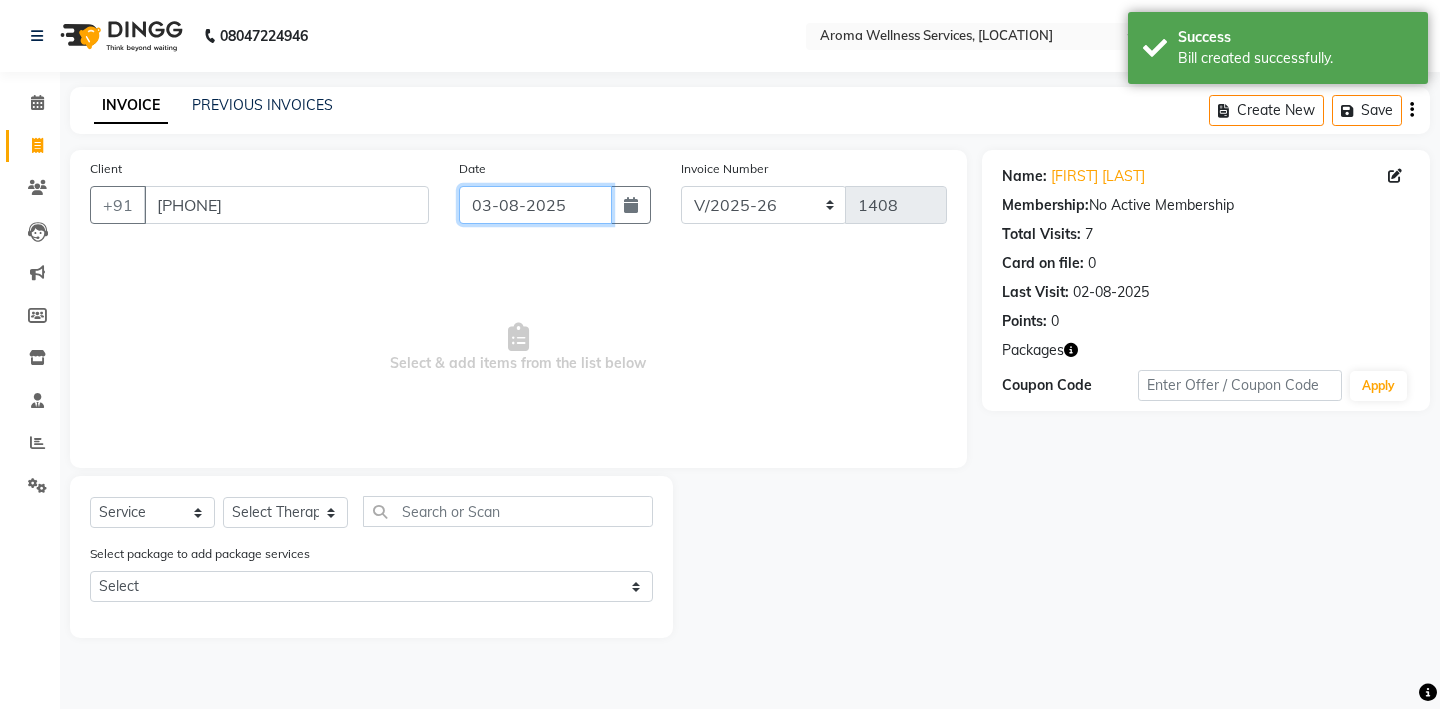 click on "03-08-2025" 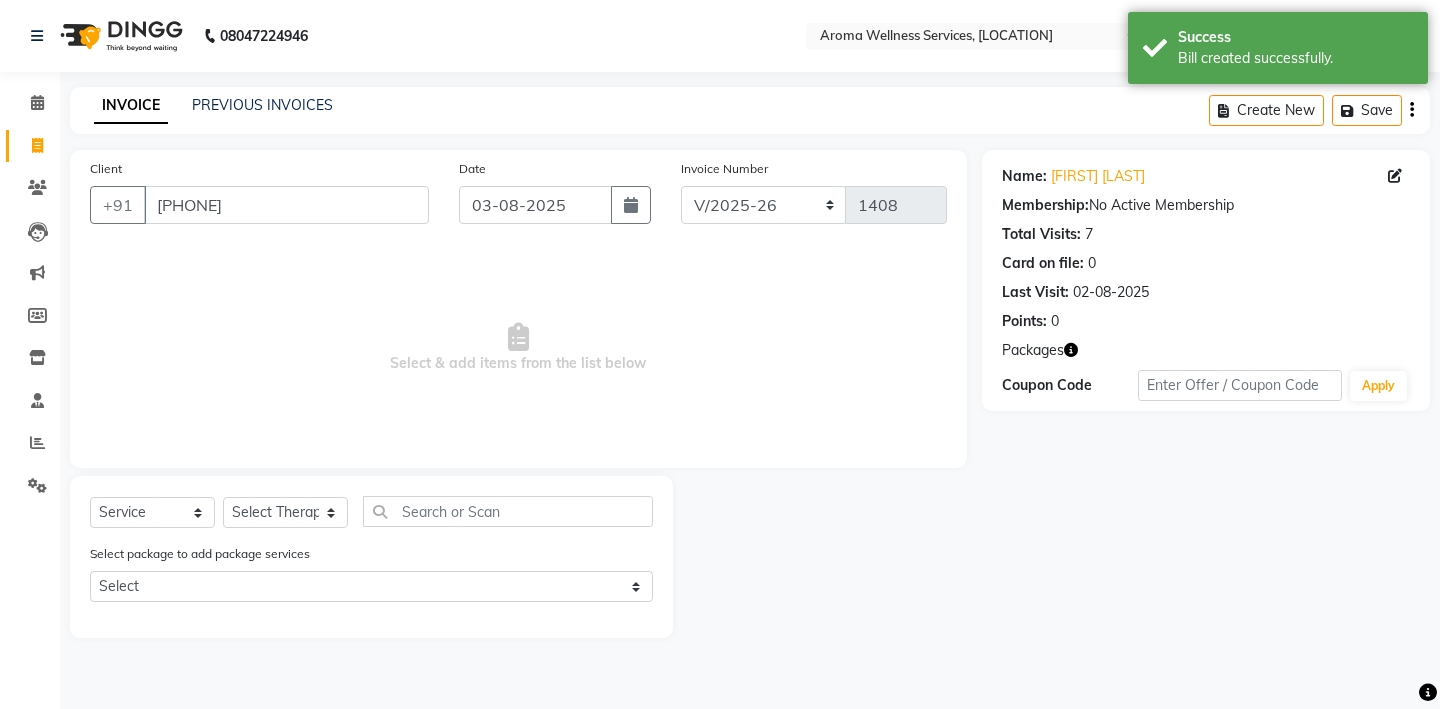 select on "8" 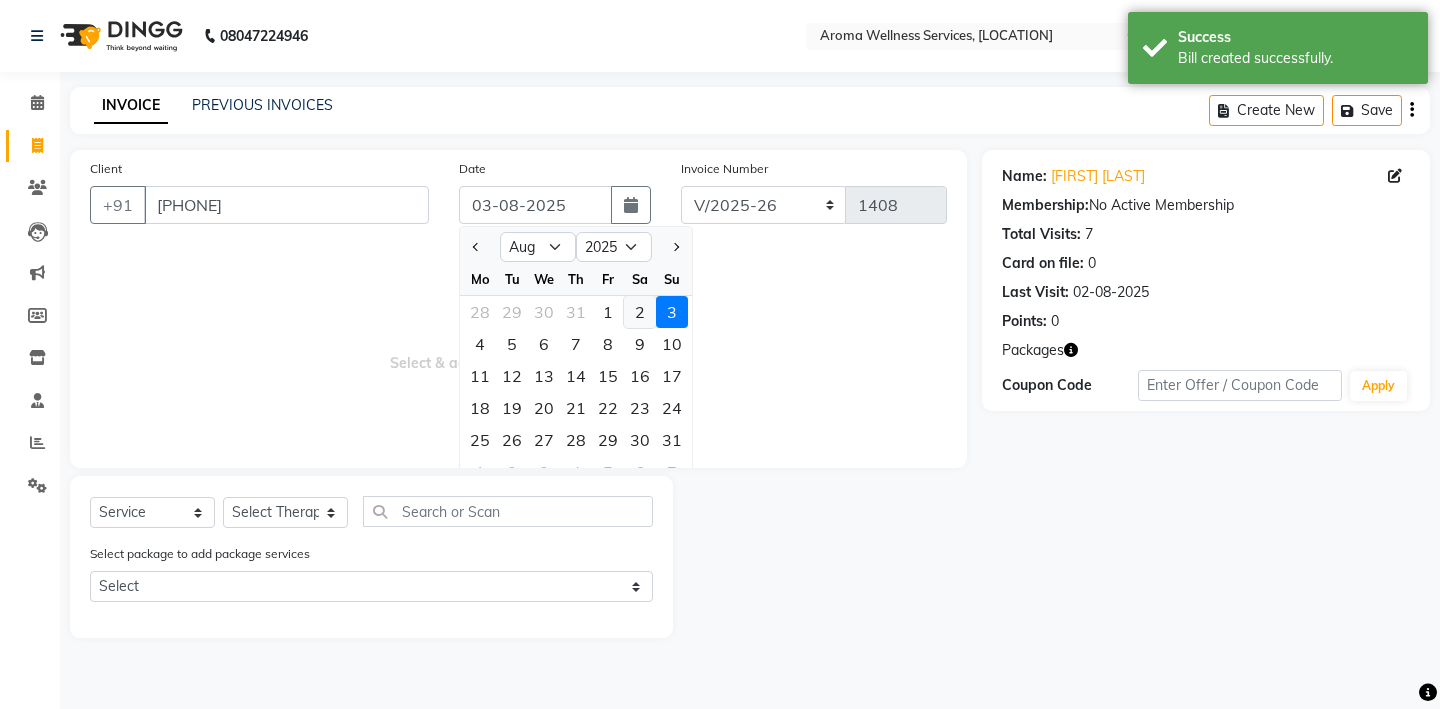 click on "2" 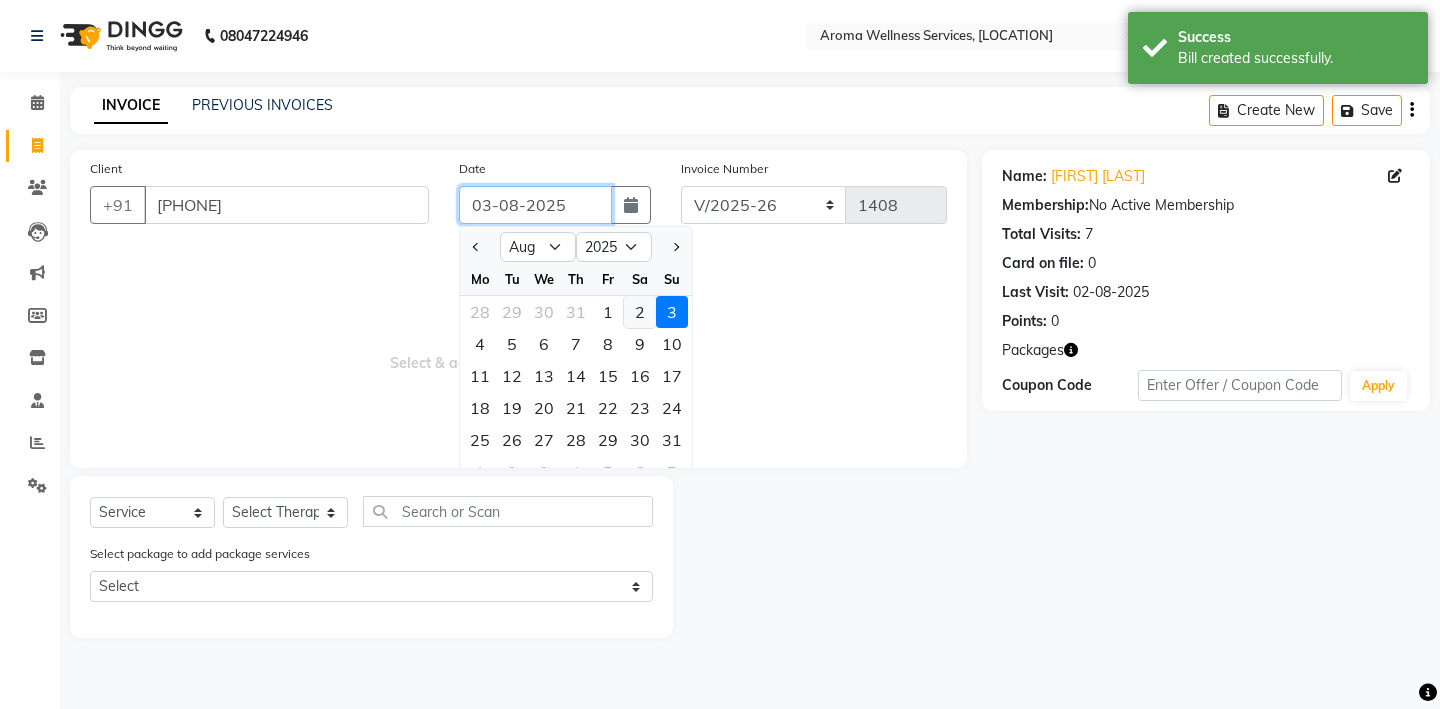 type on "02-08-2025" 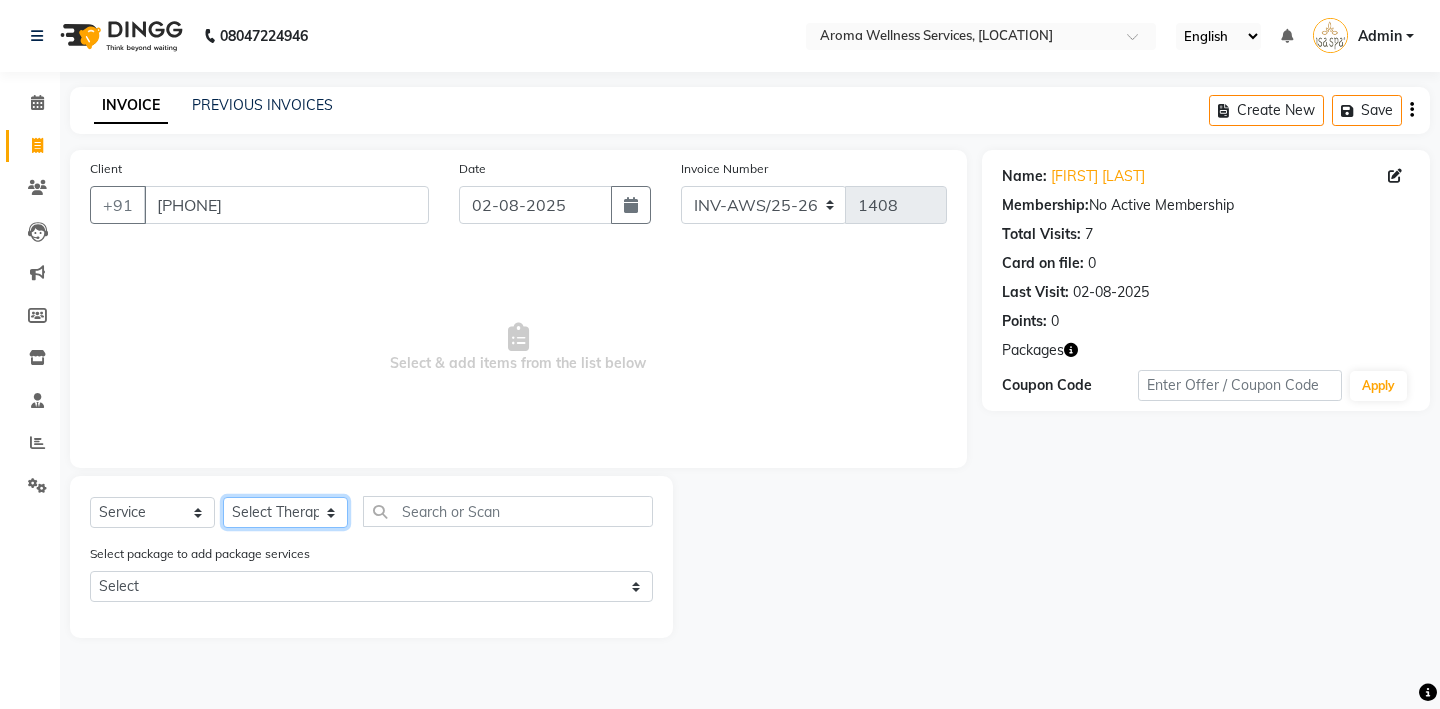 click on "Select Therapist Miss. Chong Miss. Duhpuii Miss. Gladys Miss. Julee Miss. Rini Mr. Lelen" 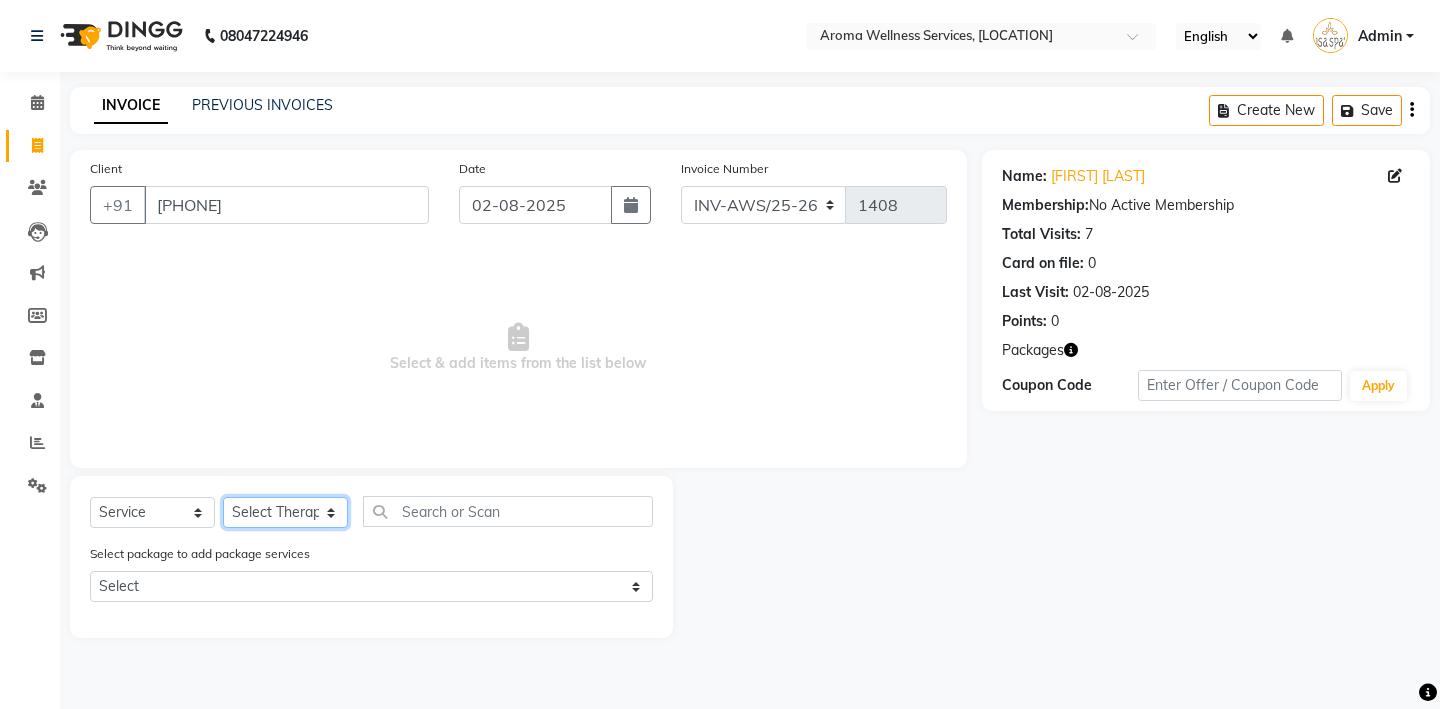 select on "50770" 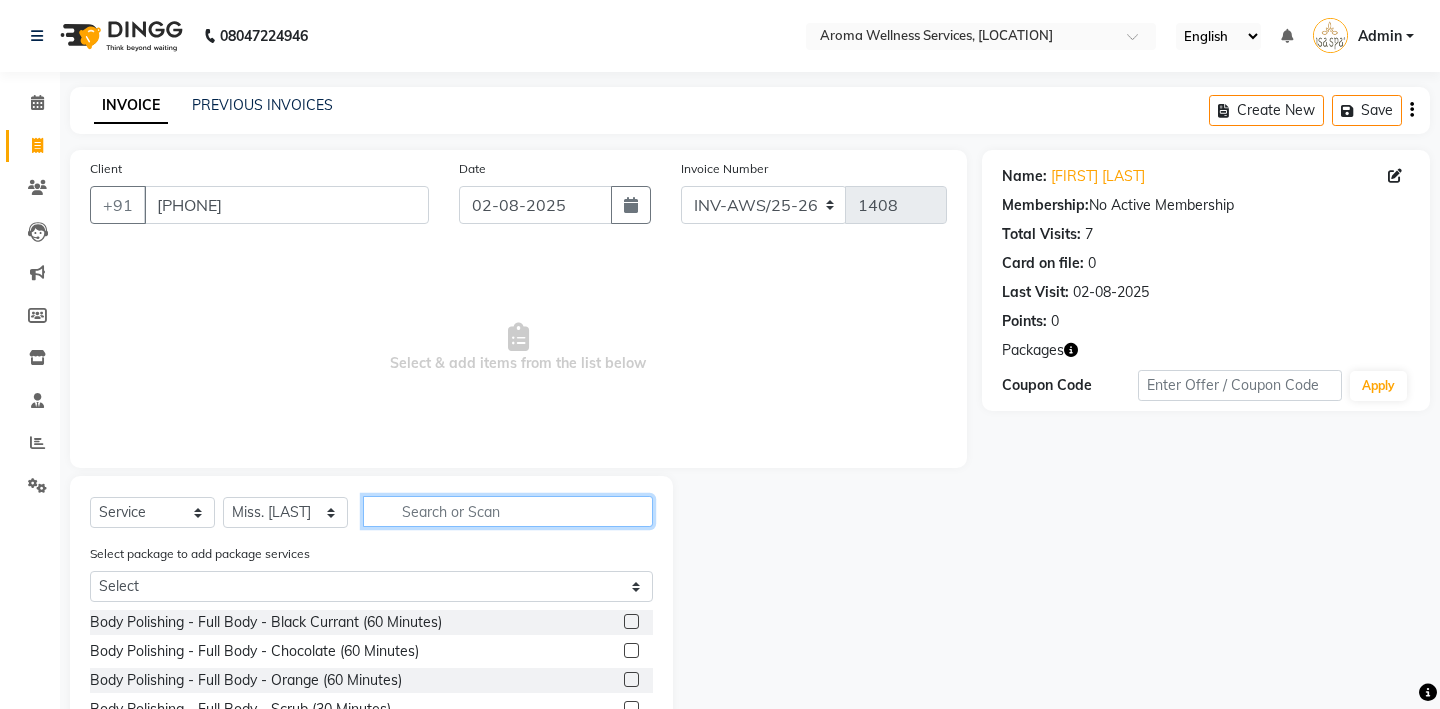 click 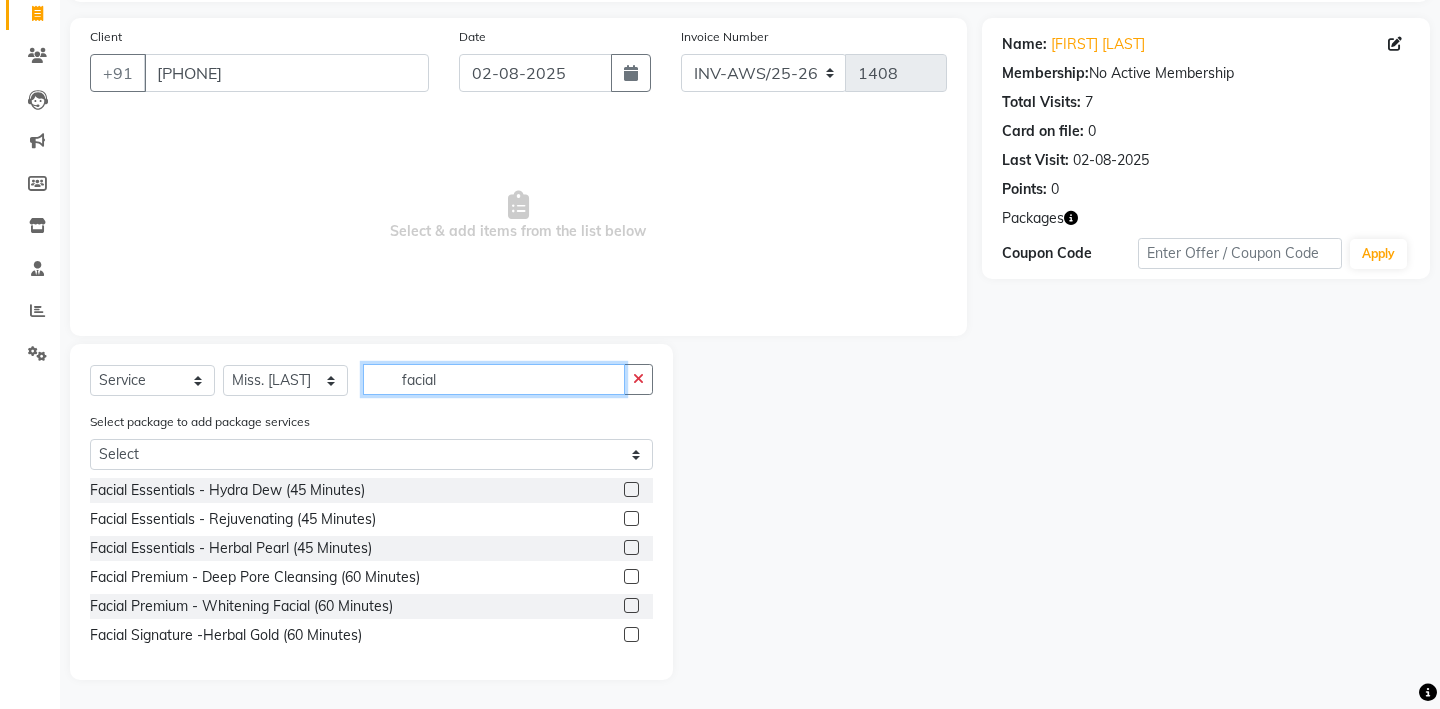 scroll, scrollTop: 133, scrollLeft: 0, axis: vertical 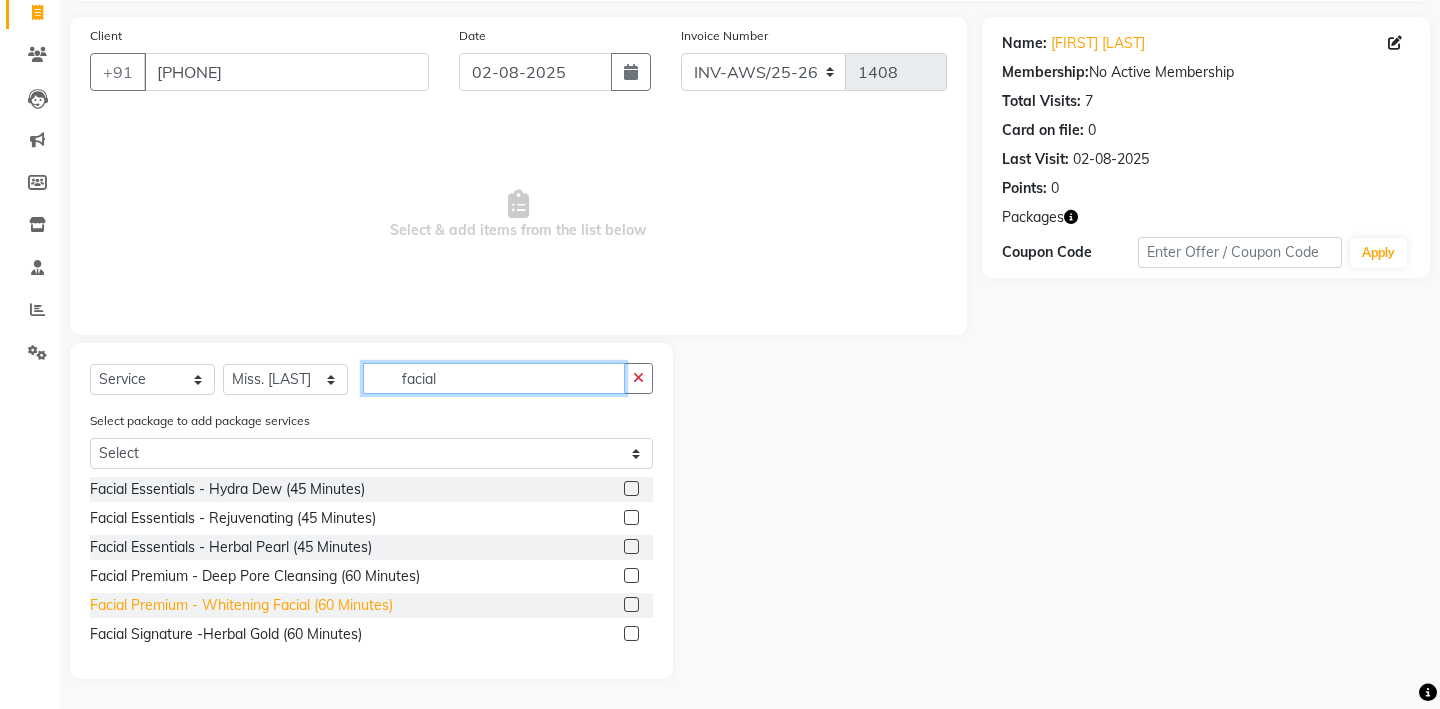 type on "facial" 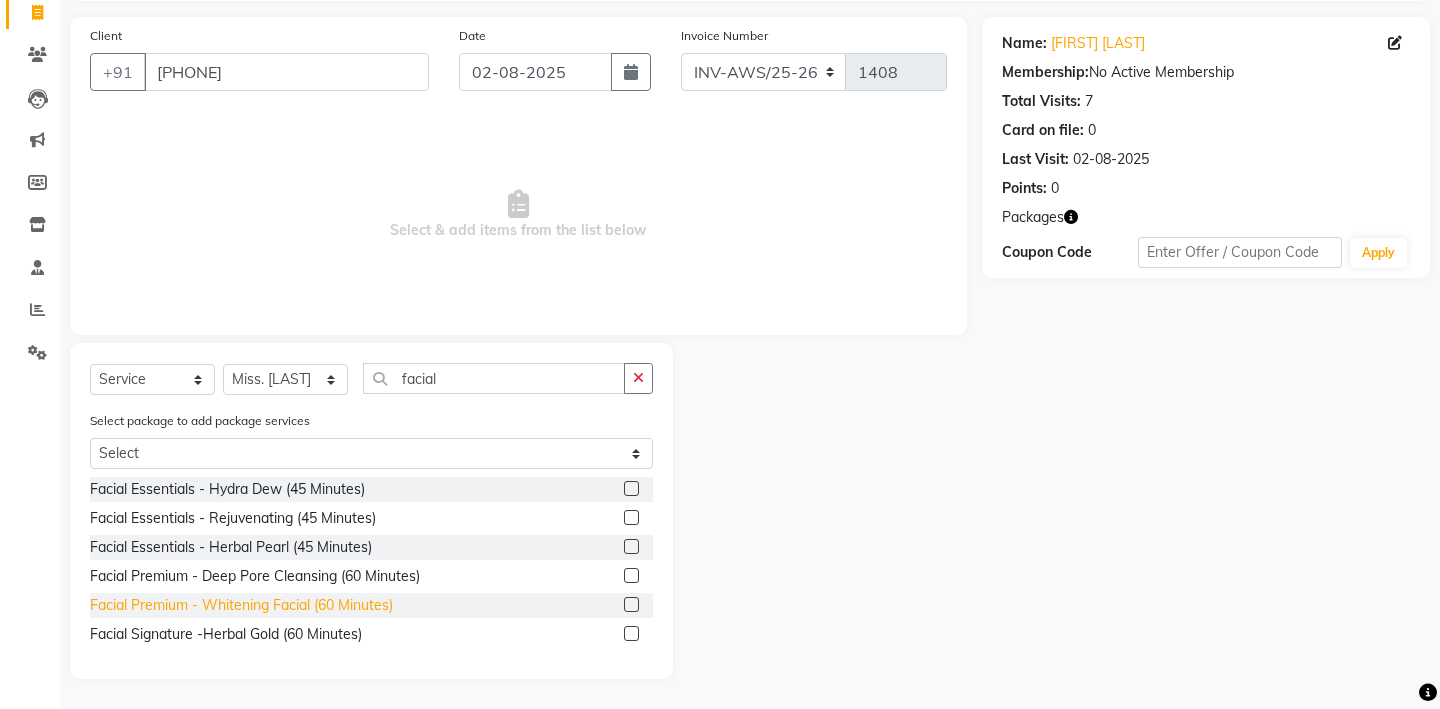click on "Facial Premium - Whitening Facial (60 Minutes)" 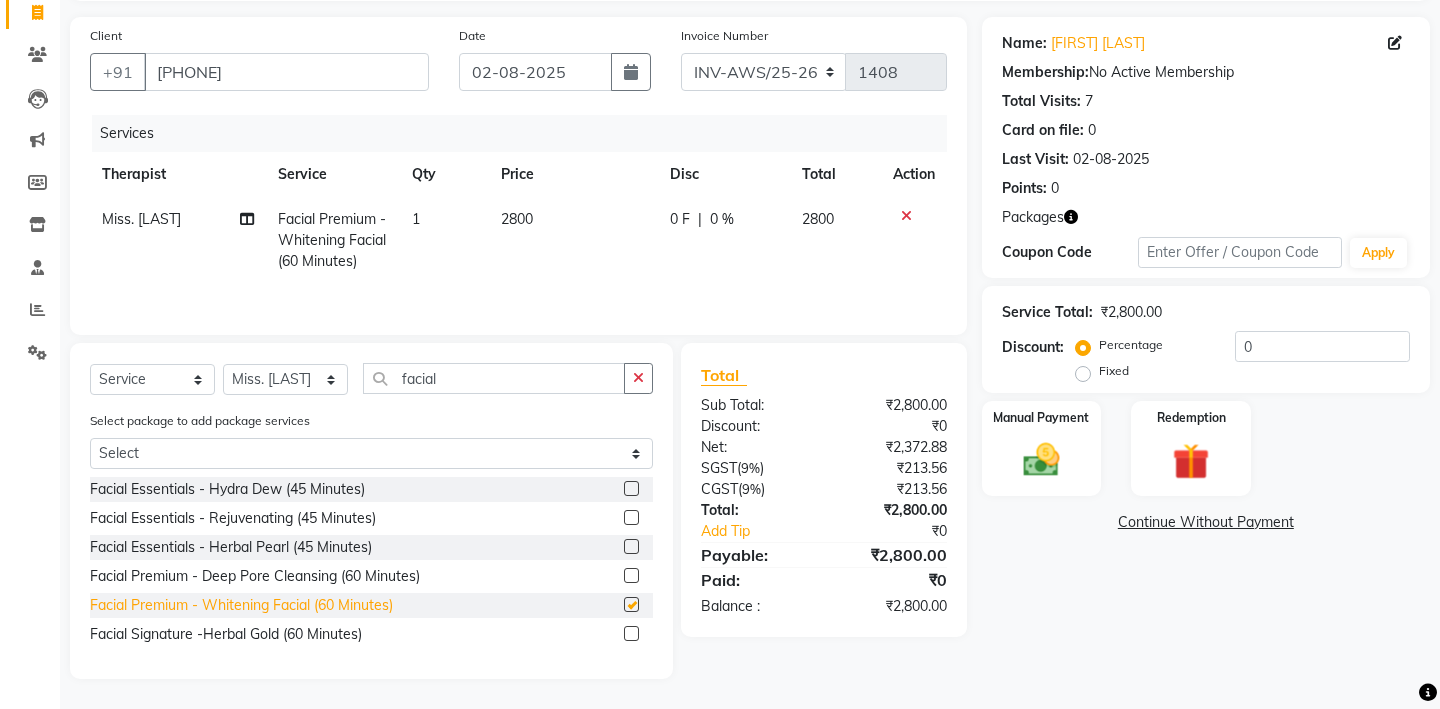 checkbox on "false" 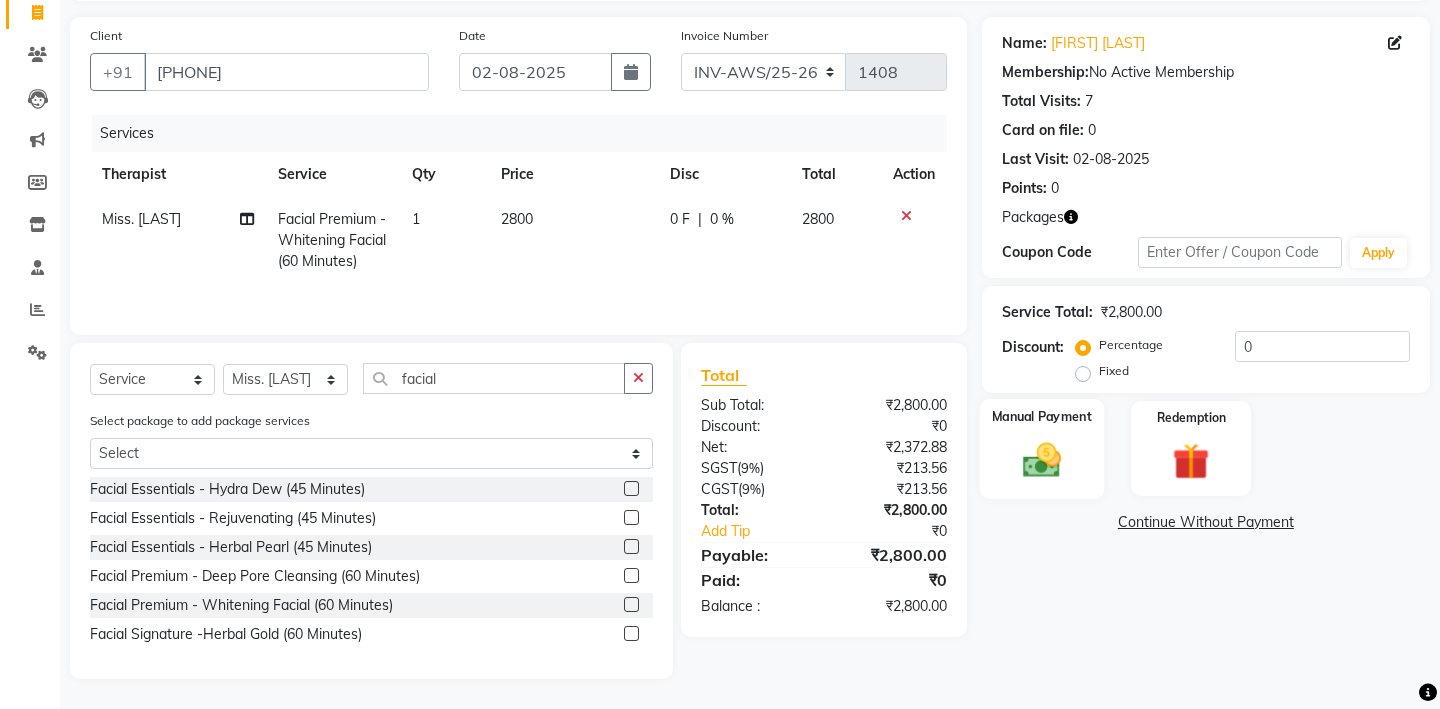 click 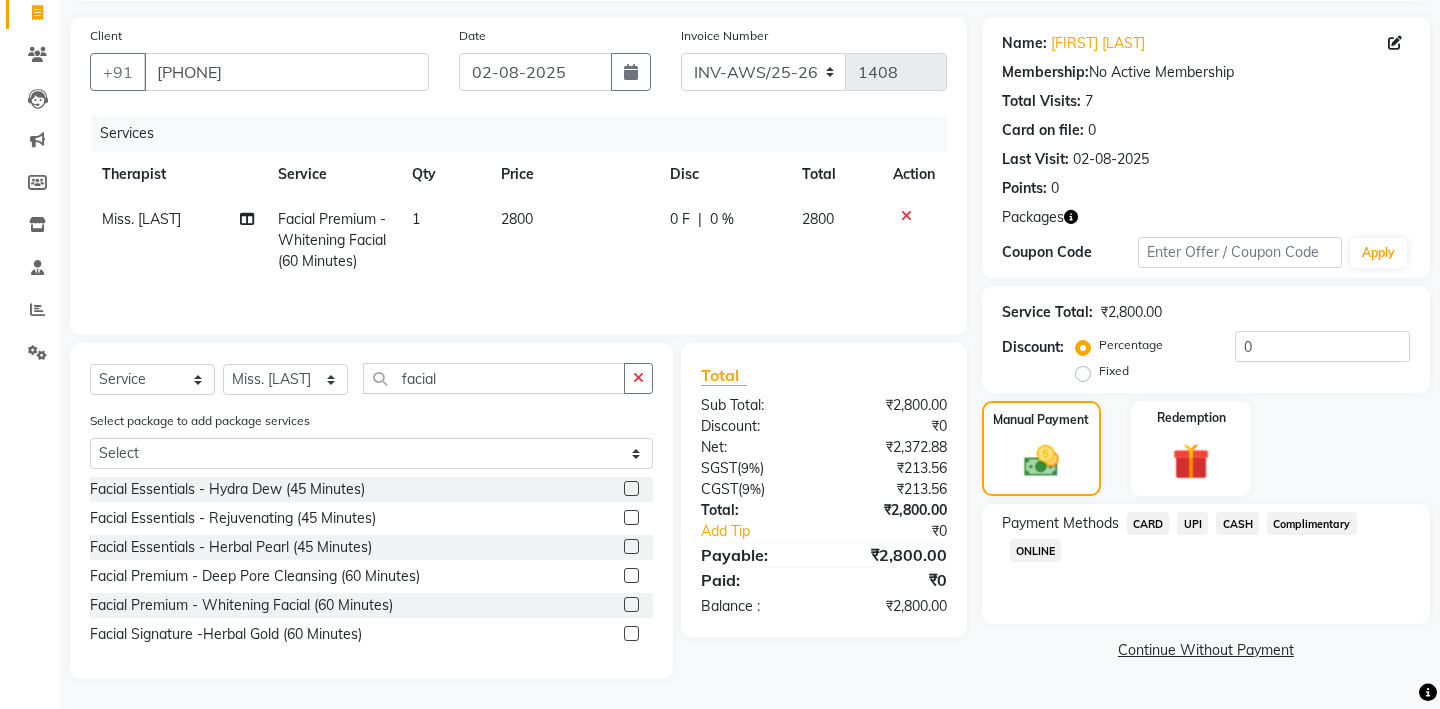 click on "UPI" 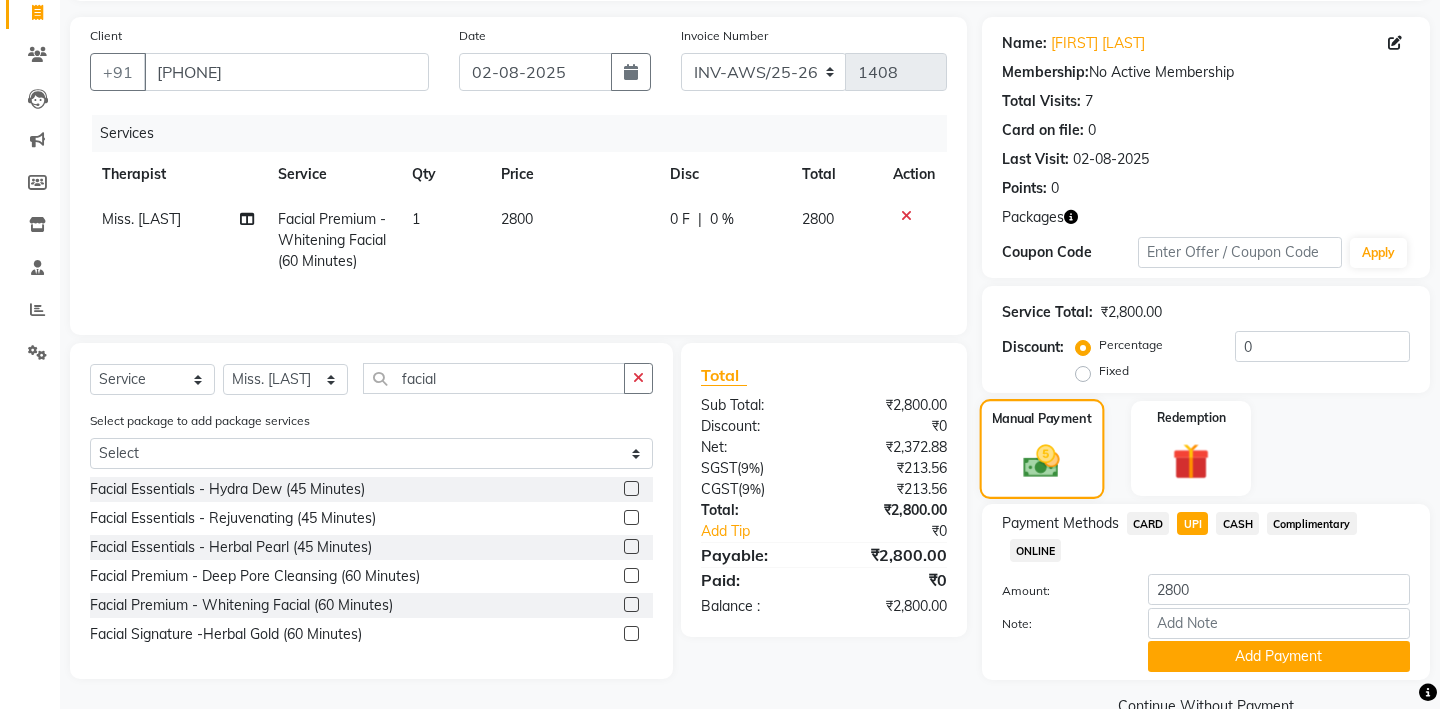 click 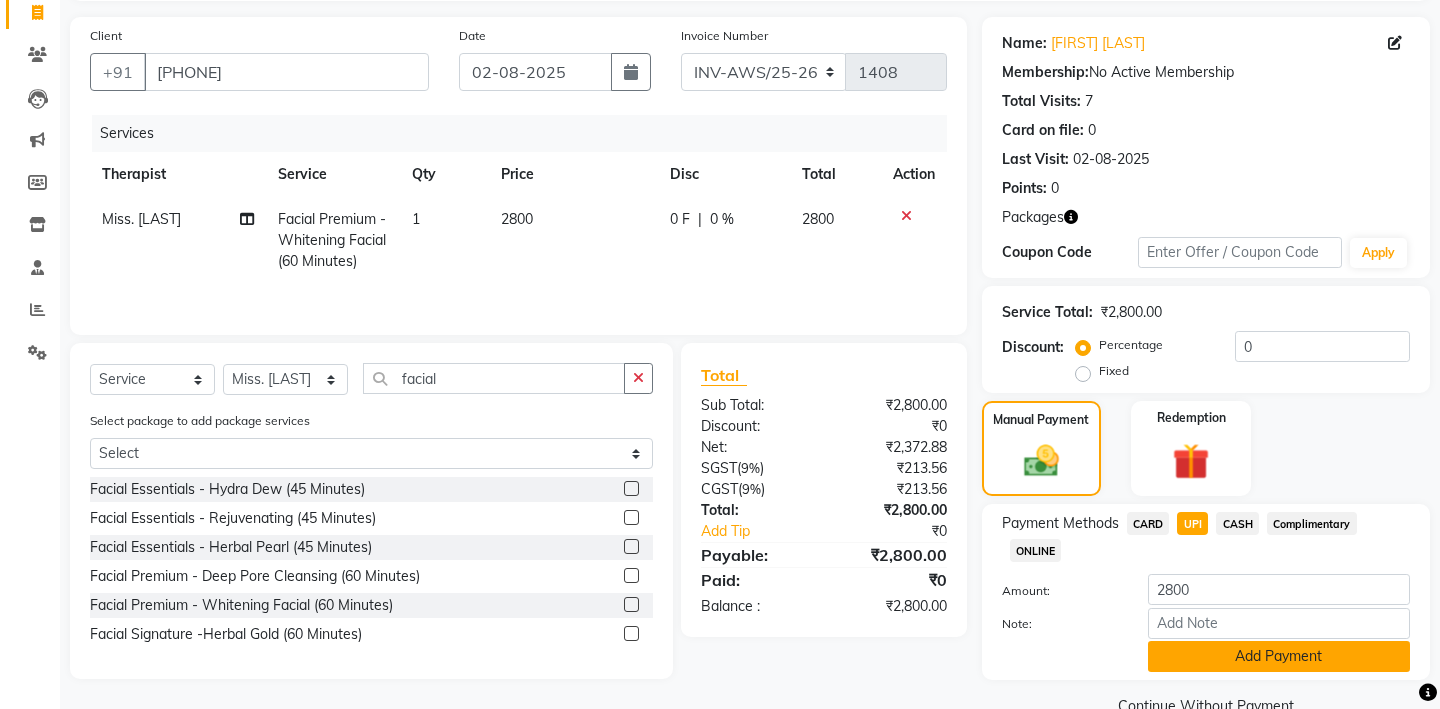 click on "Add Payment" 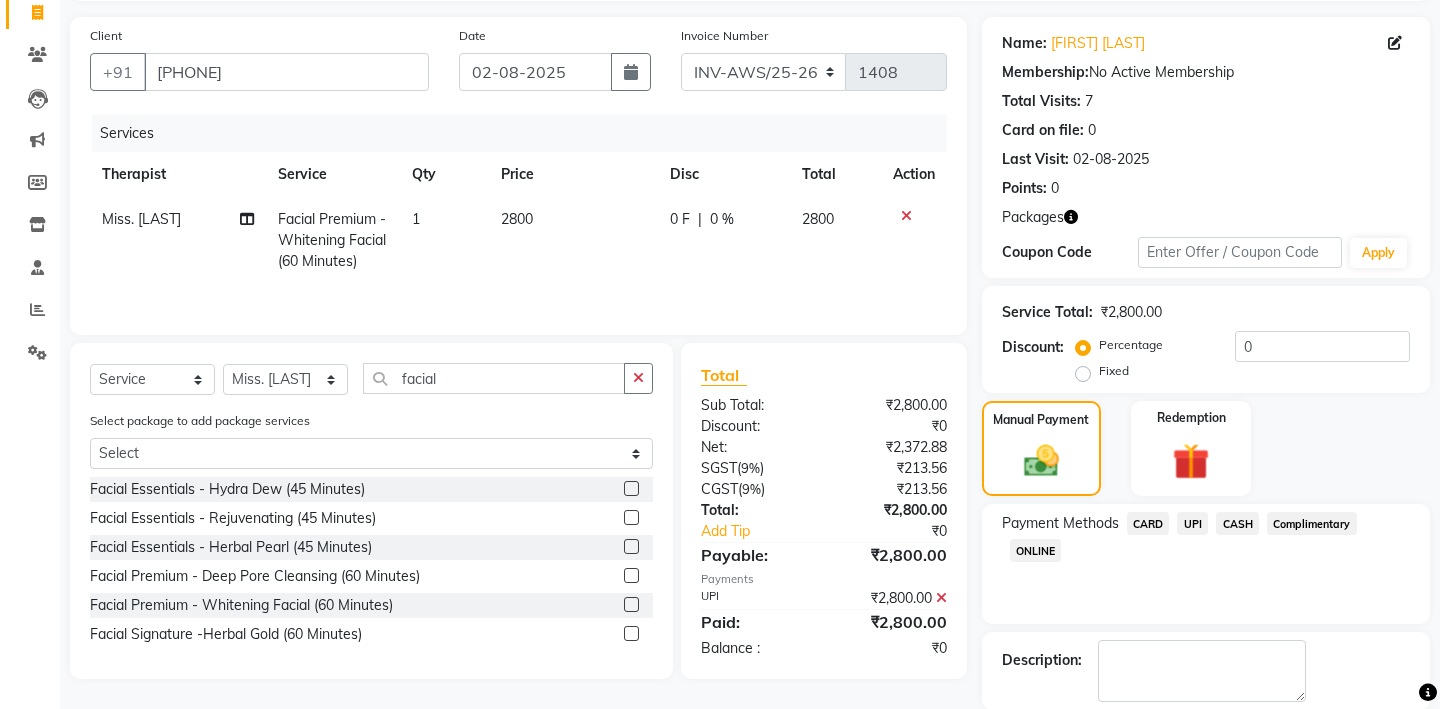 scroll, scrollTop: 180, scrollLeft: 0, axis: vertical 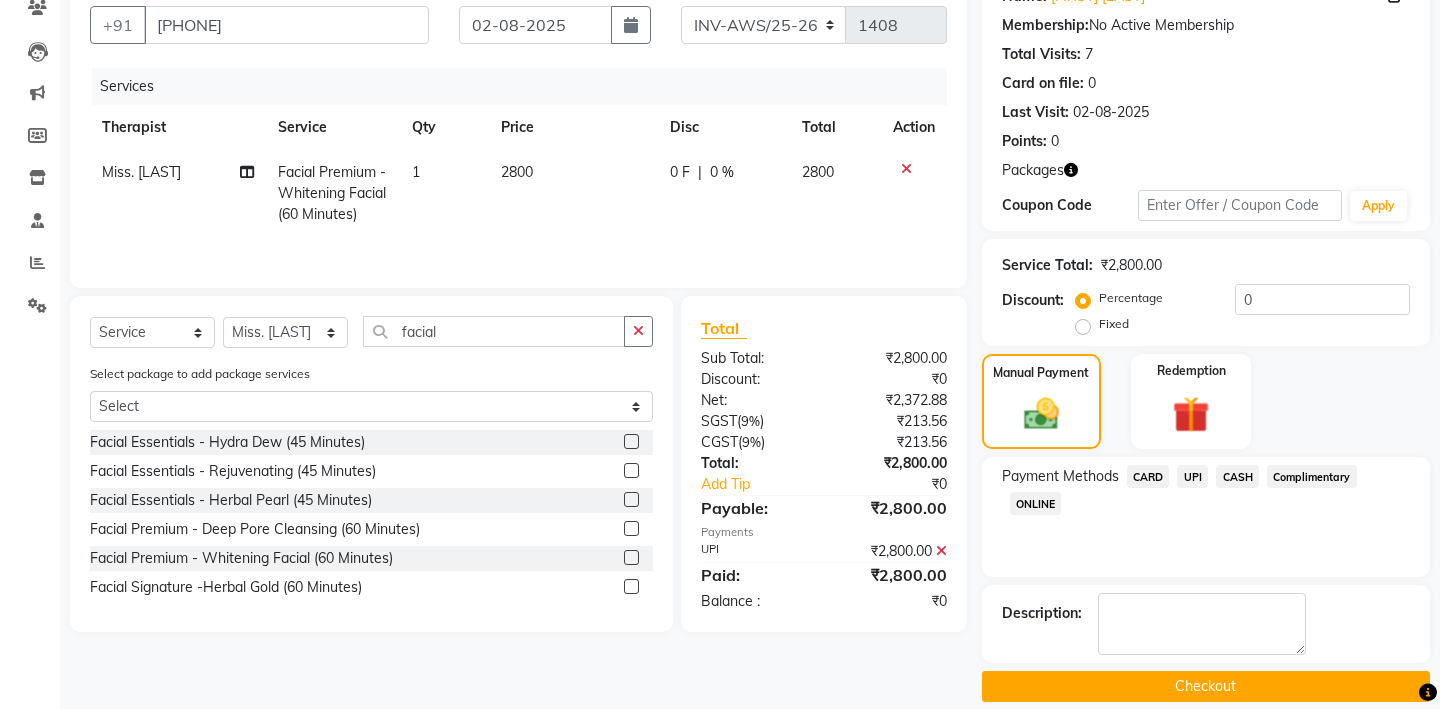 click on "Checkout" 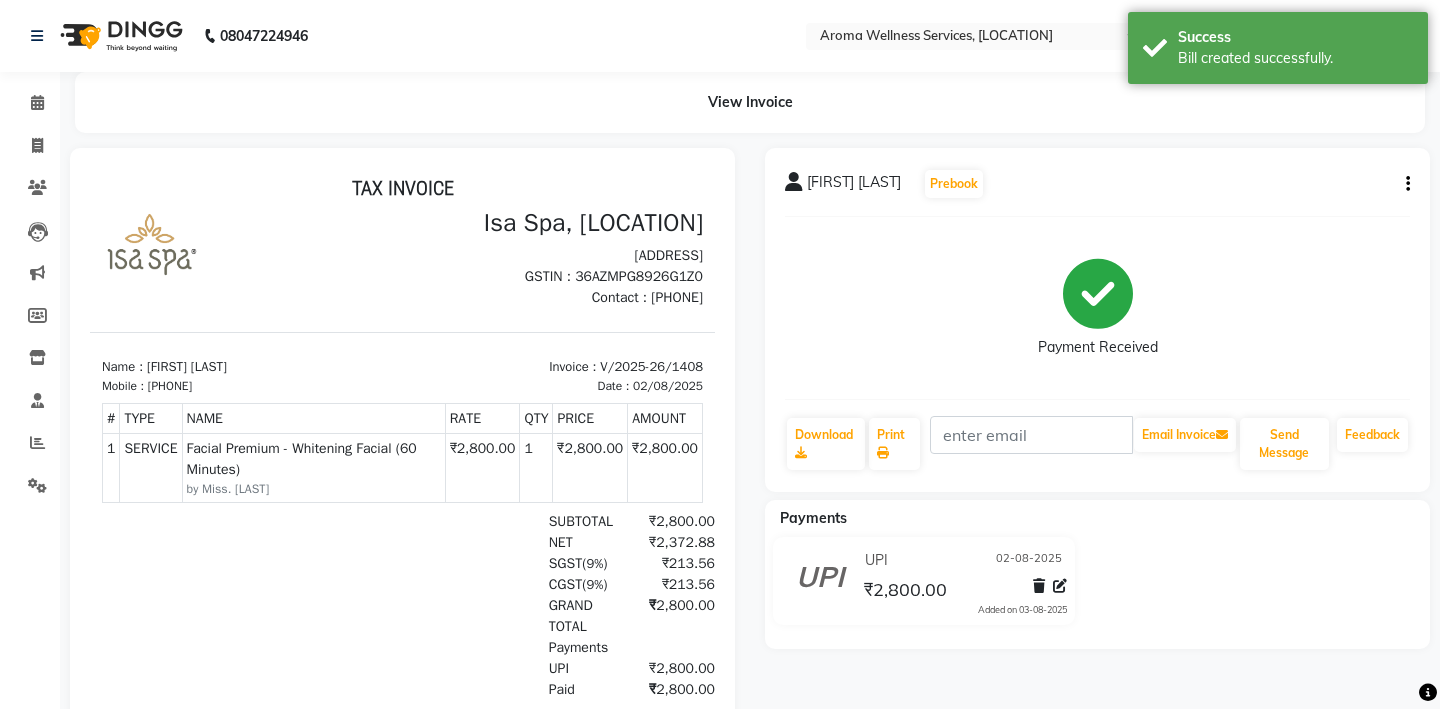 scroll, scrollTop: 0, scrollLeft: 0, axis: both 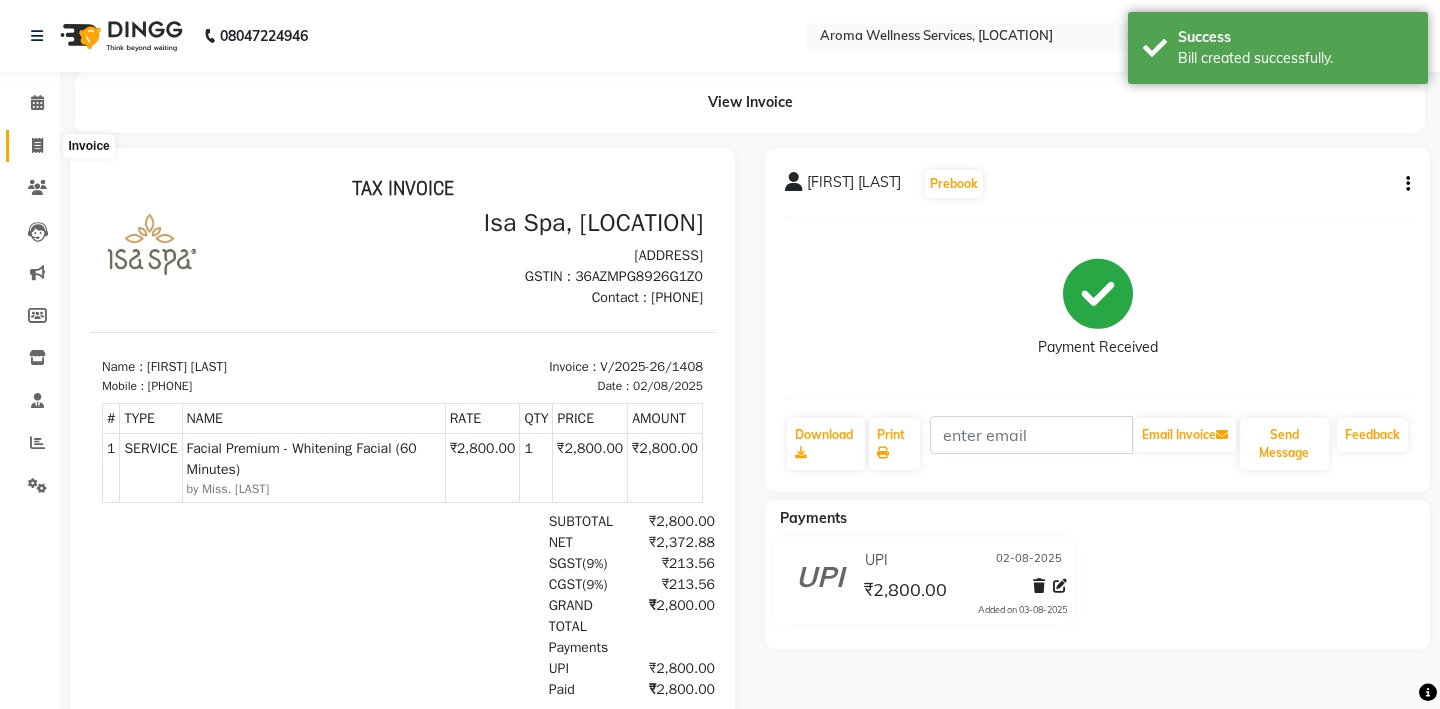 click 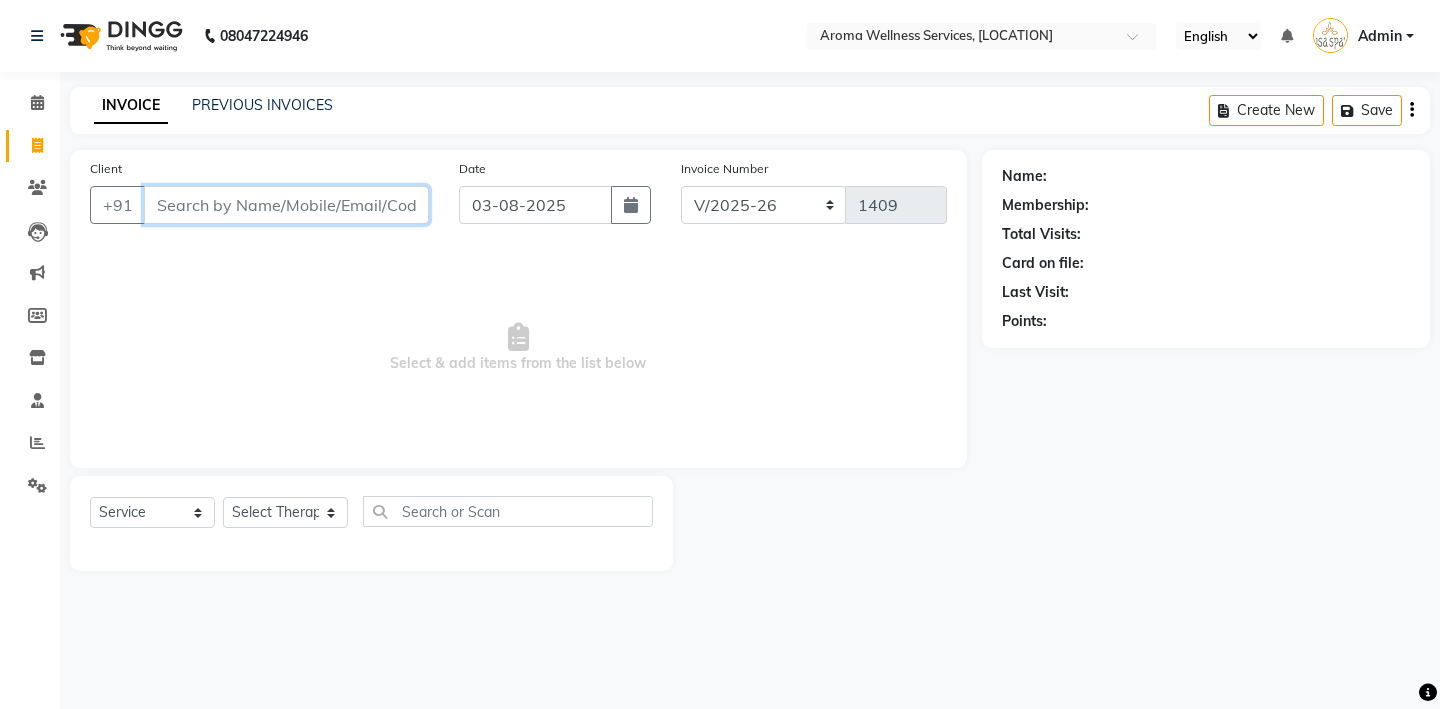 paste on "9030662606" 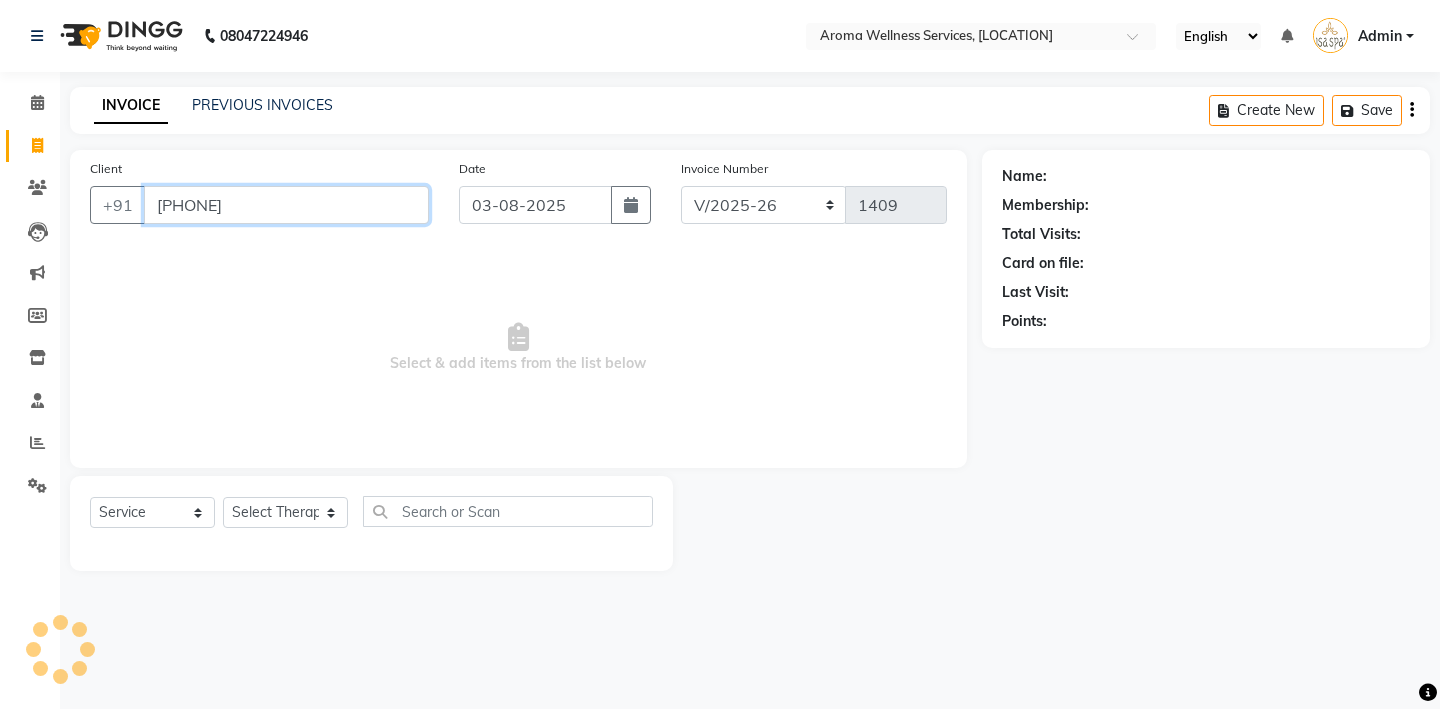 type on "9030662606" 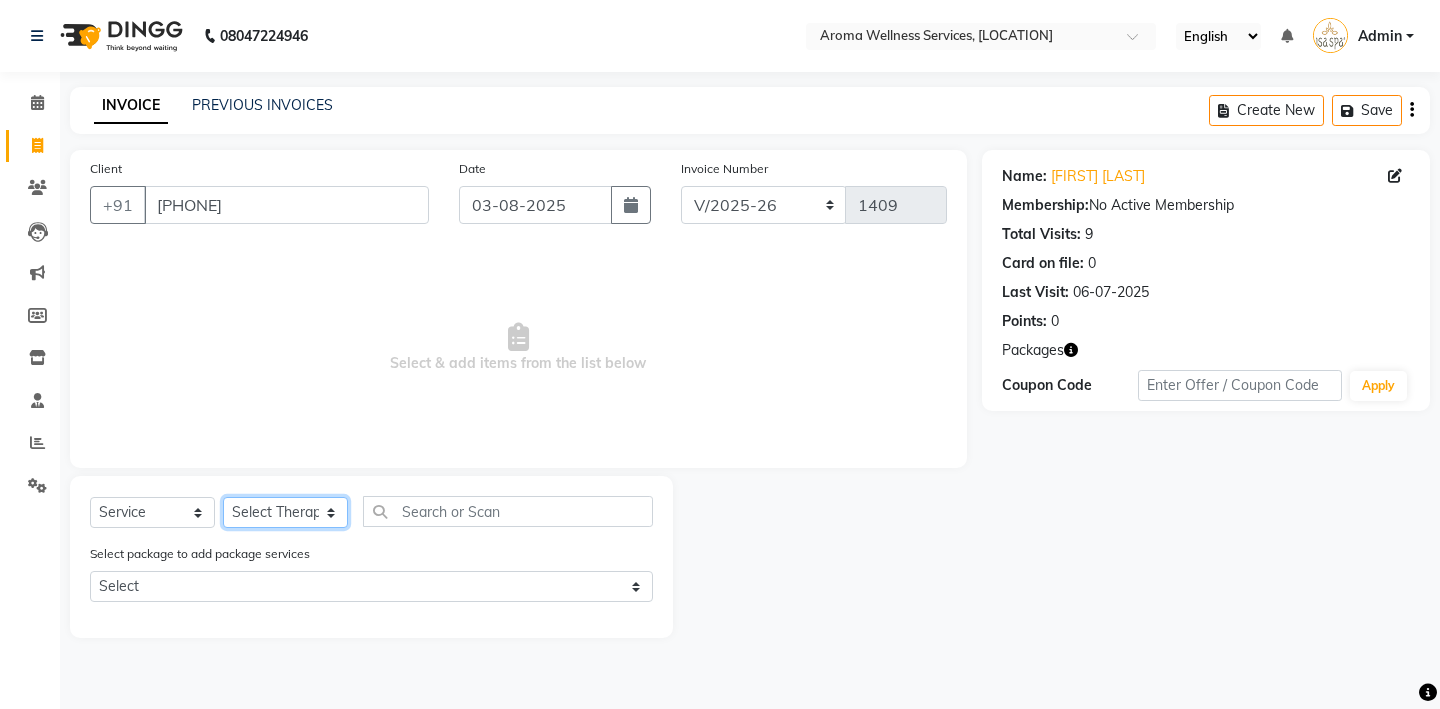 click on "Select Therapist Miss. Chong Miss. Duhpuii Miss. Gladys Miss. Julee Miss. Rini Mr. Lelen" 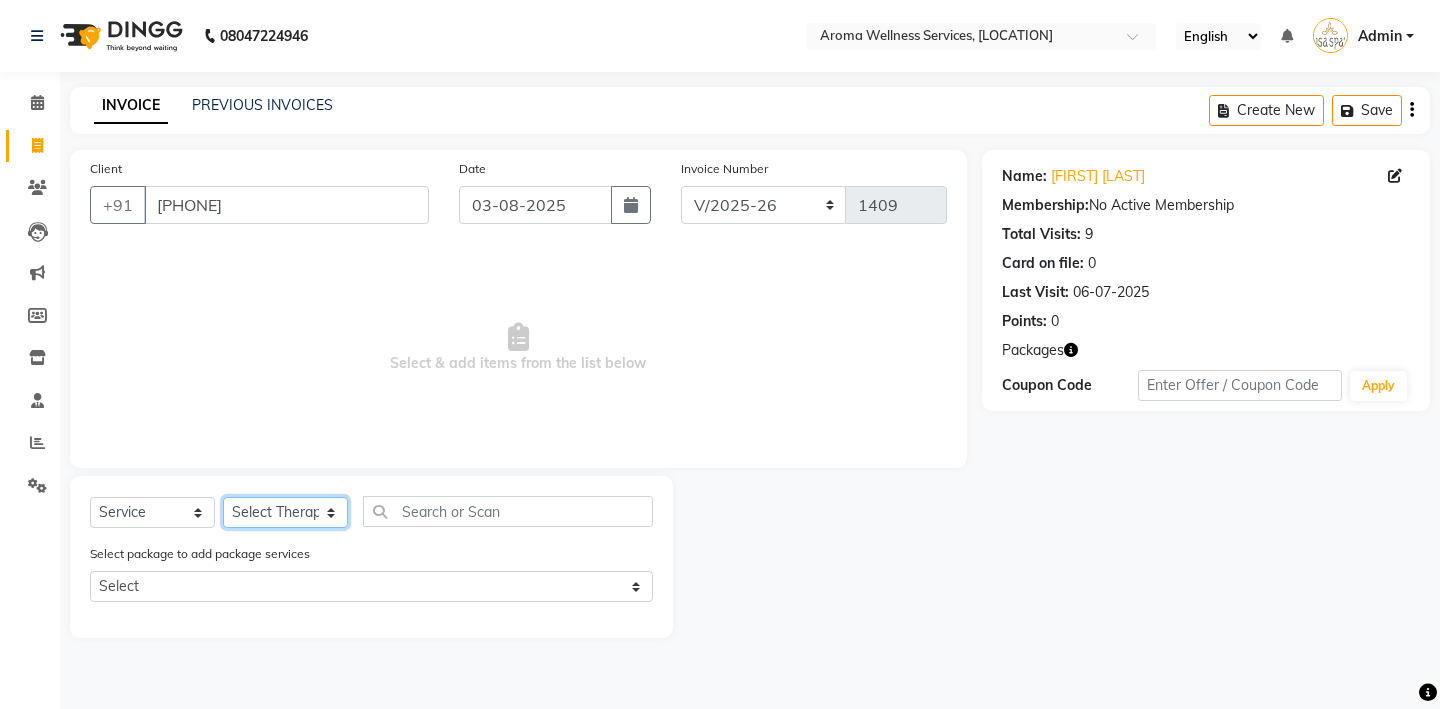 select on "83627" 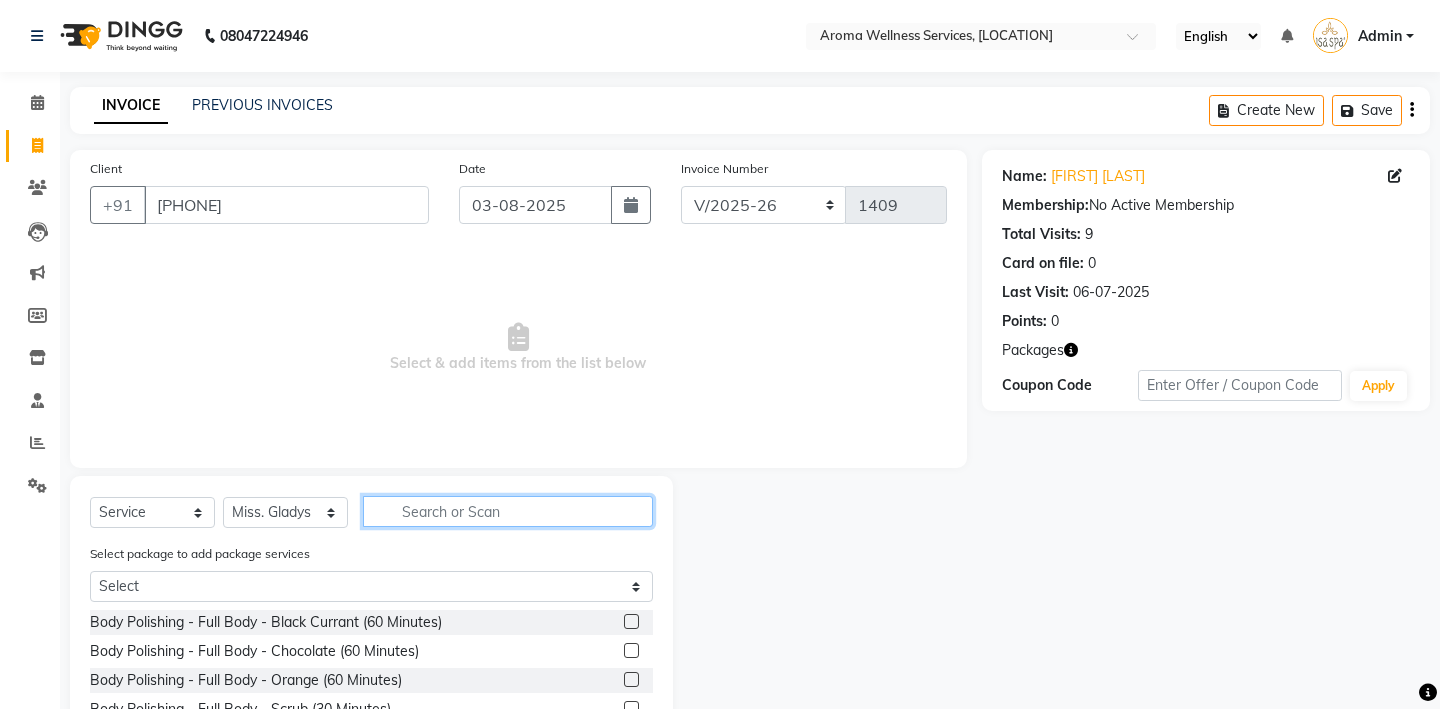 click 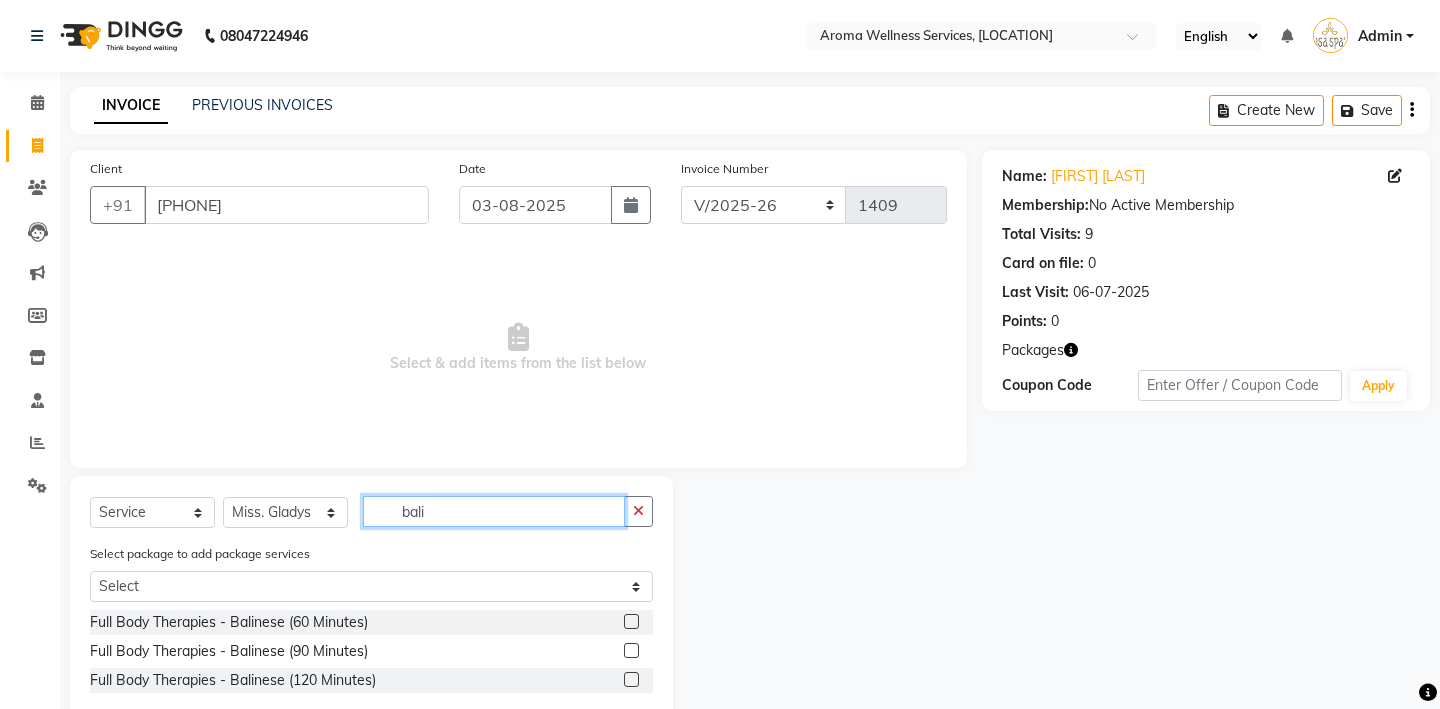 type on "bali" 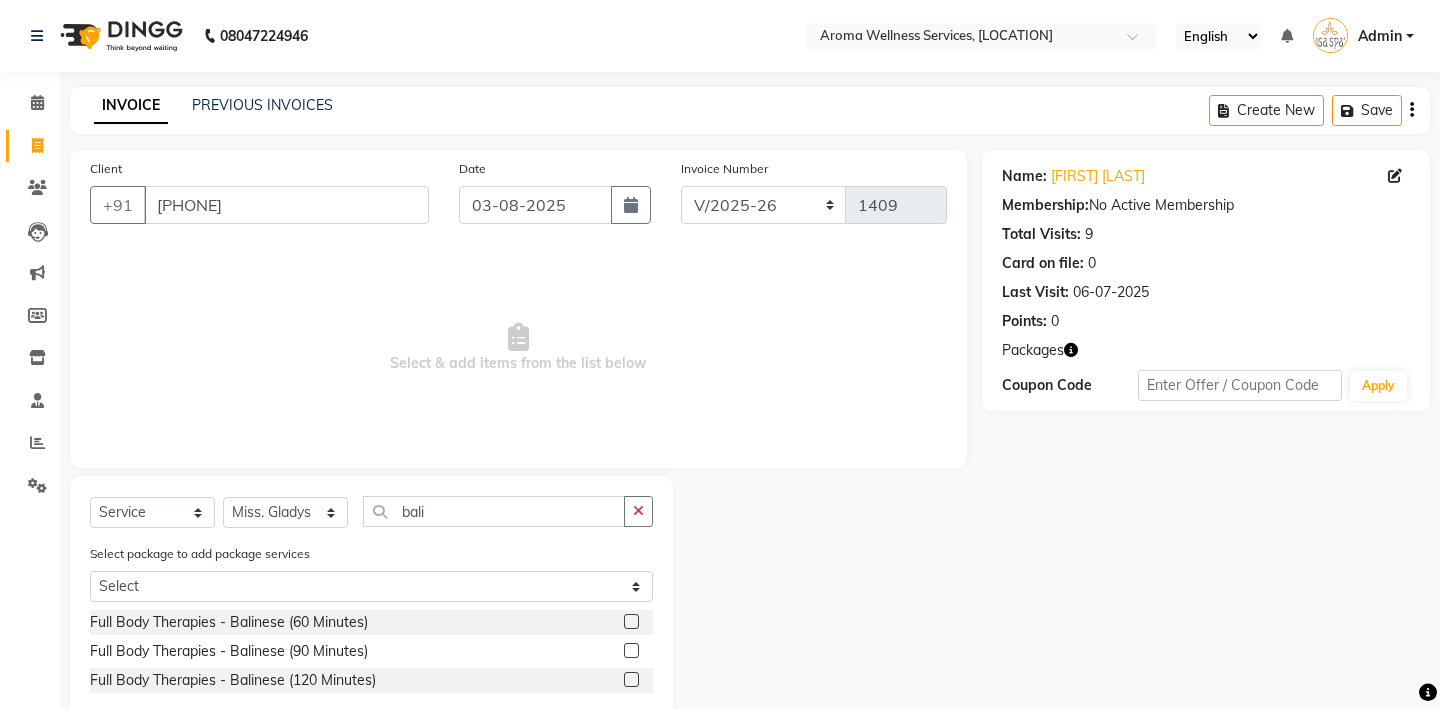 click 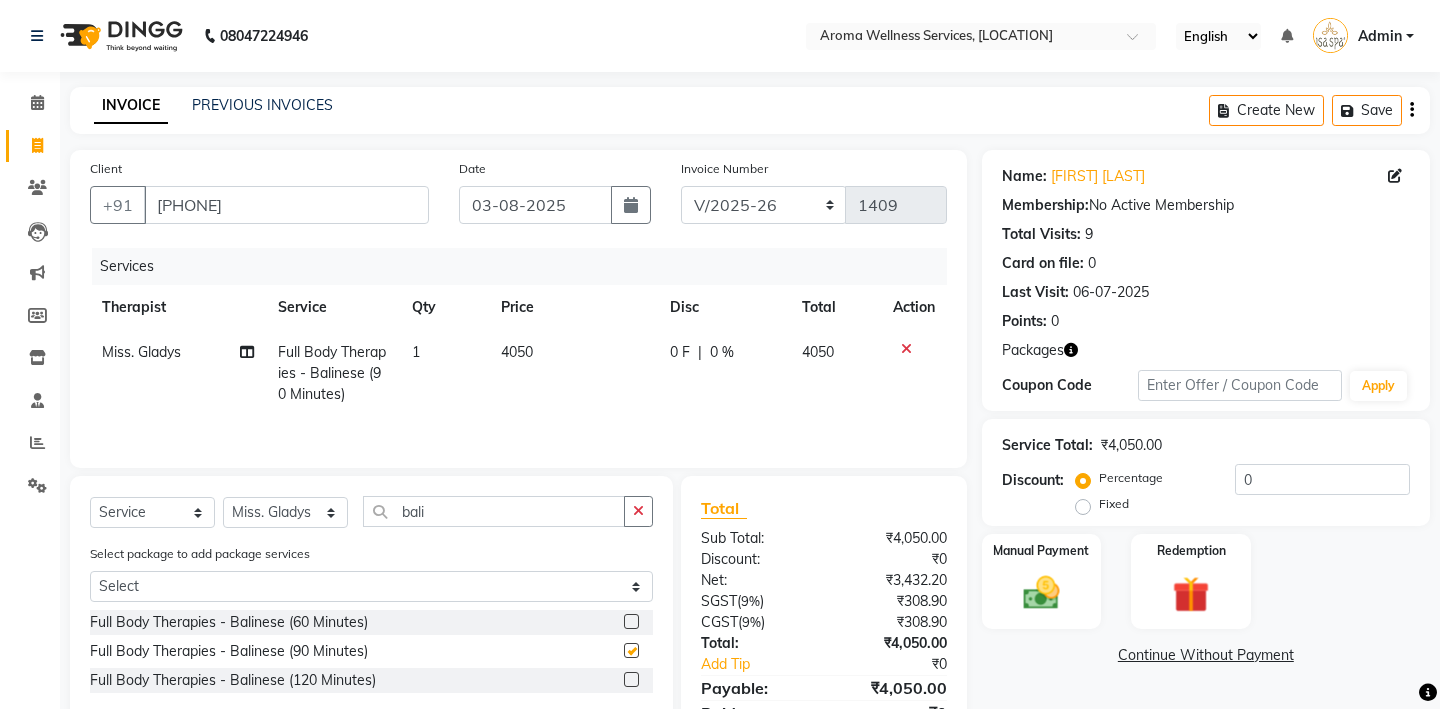 checkbox on "false" 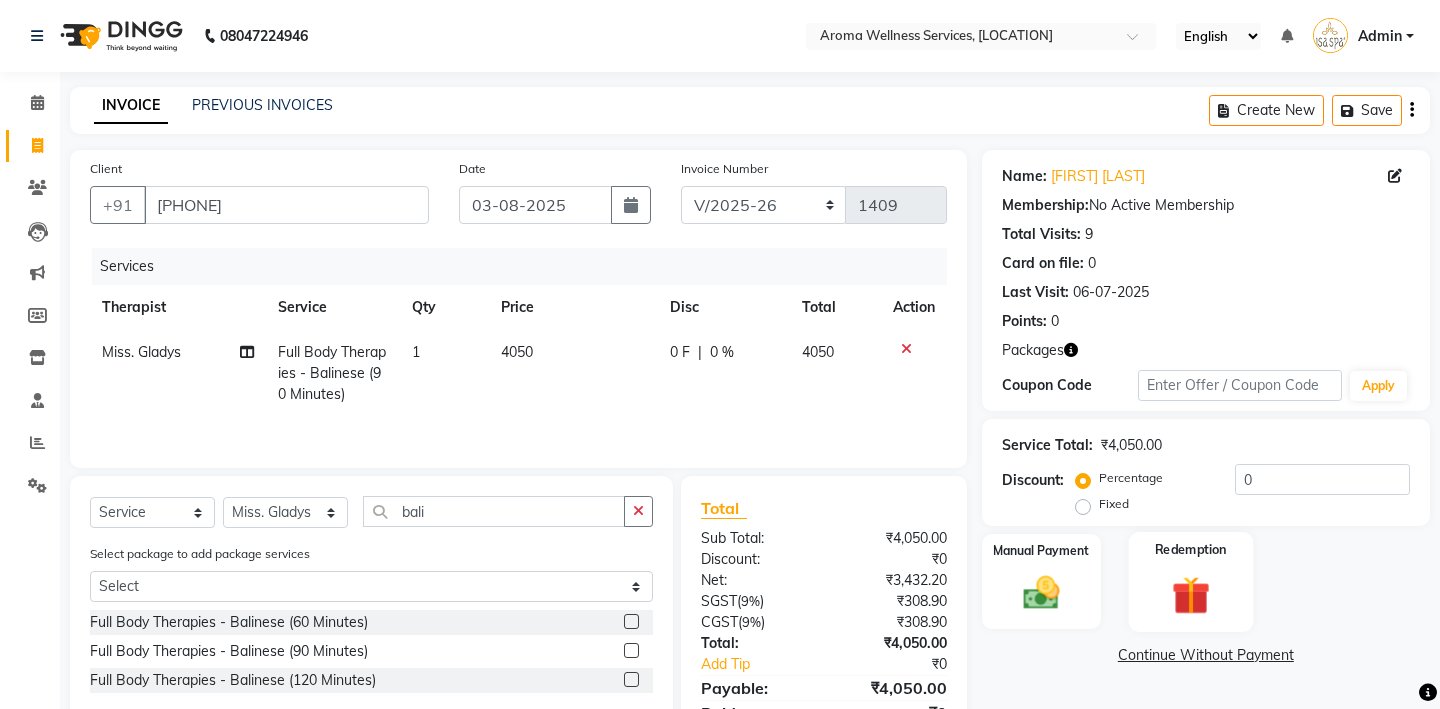 click 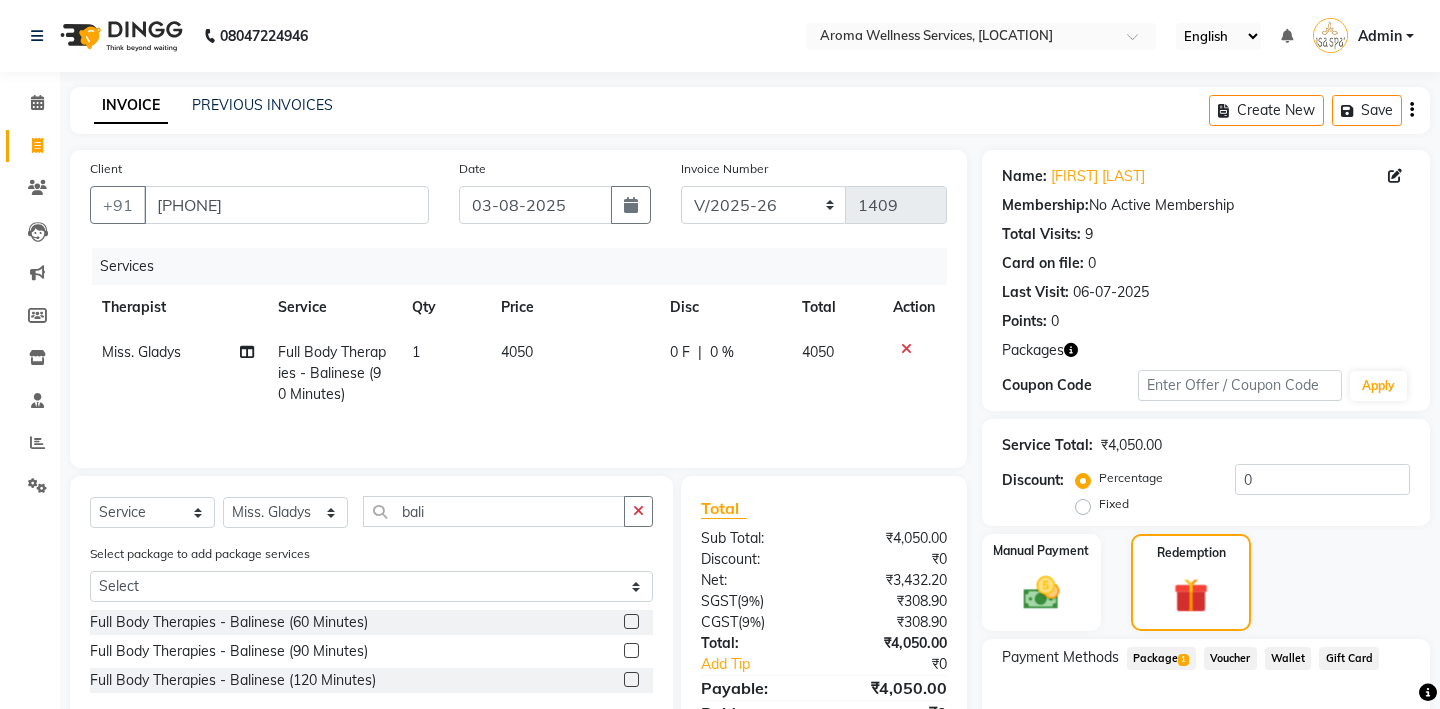 click on "Package  1" 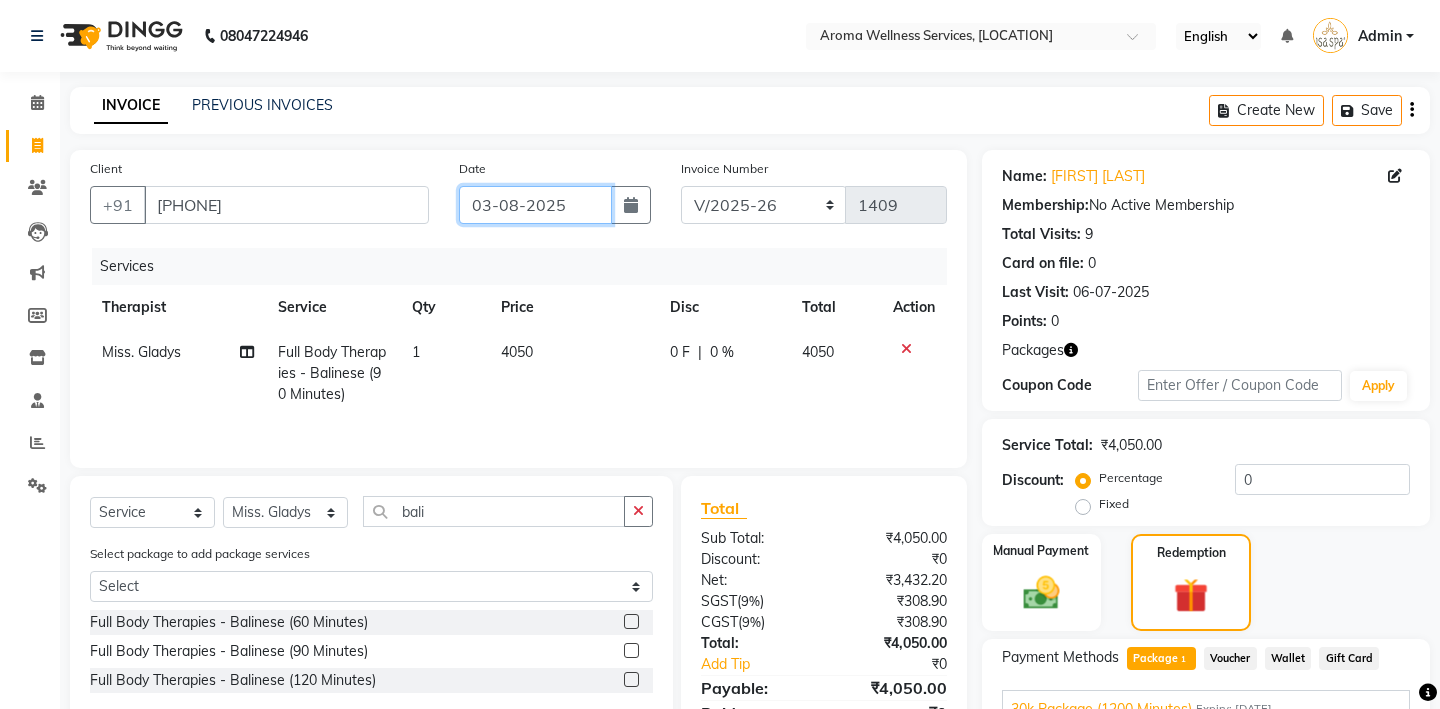 click on "03-08-2025" 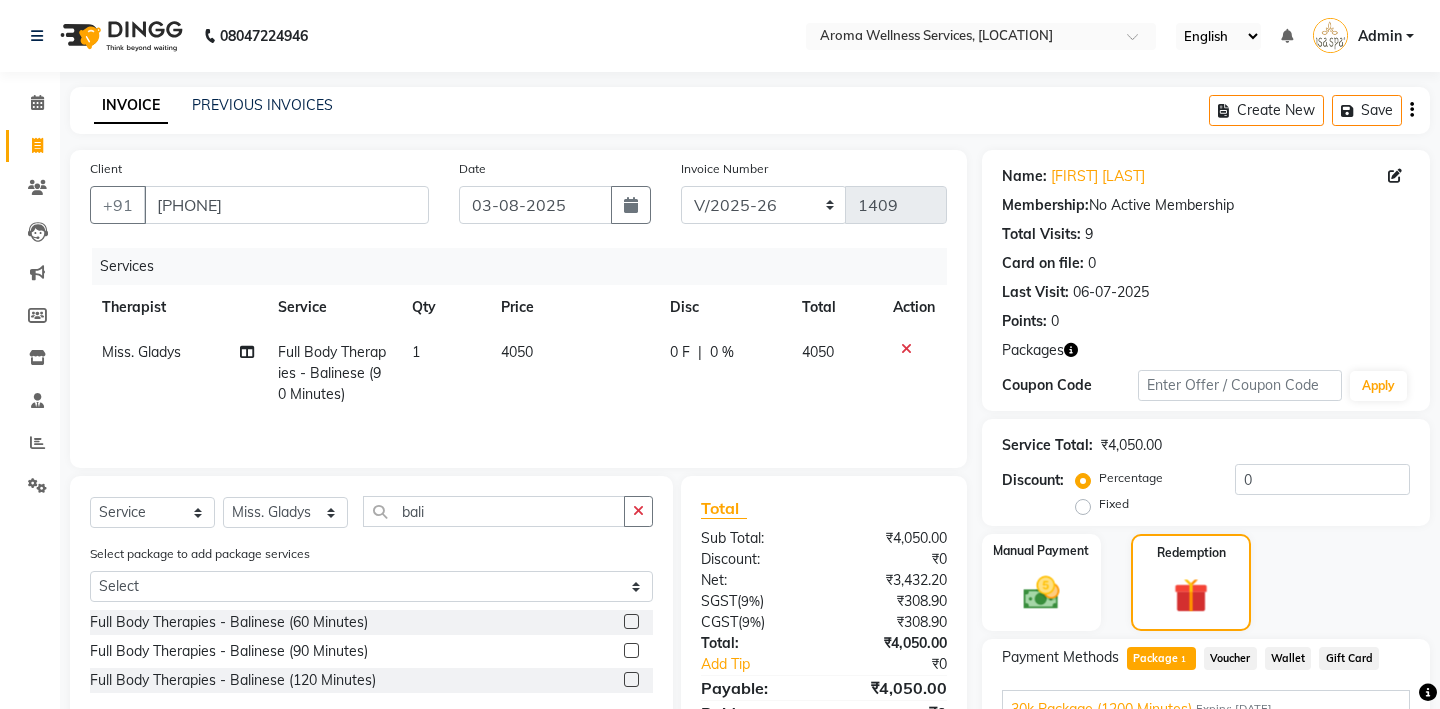 select on "8" 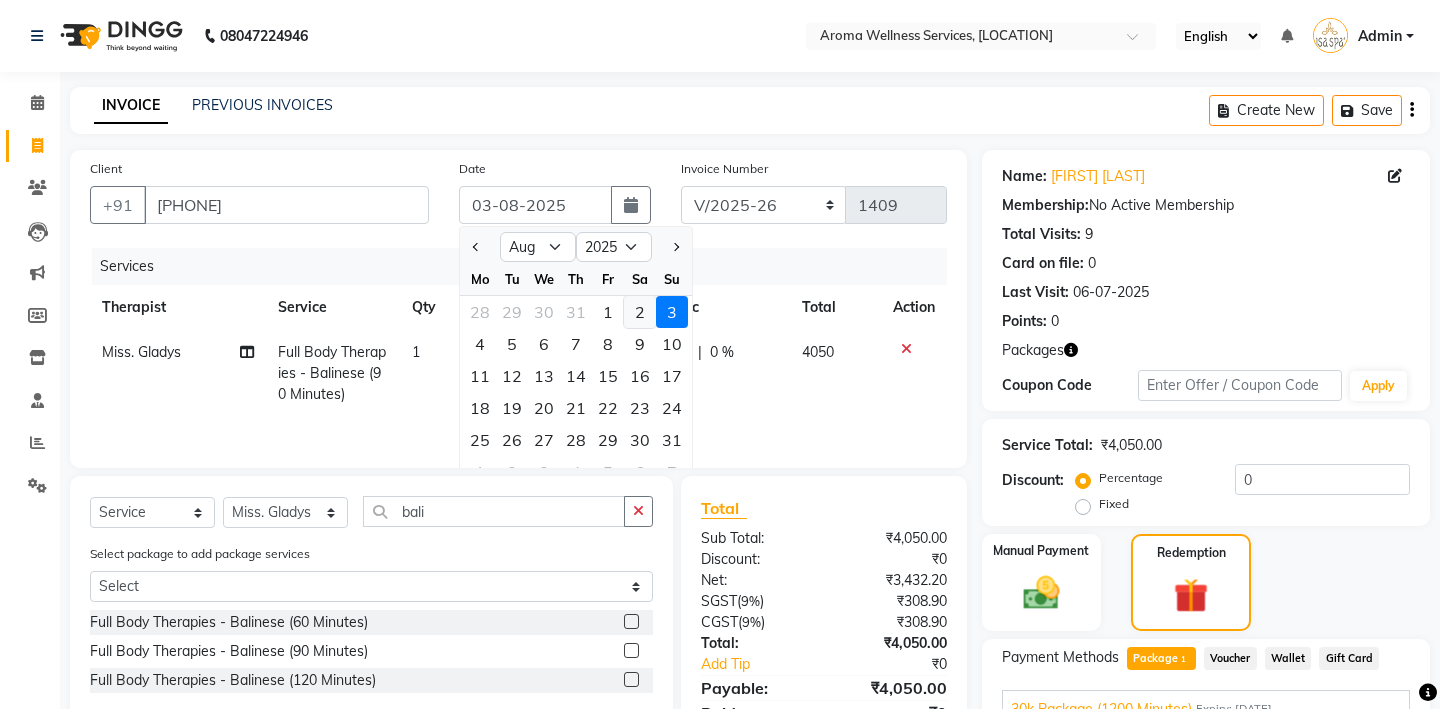 click on "2" 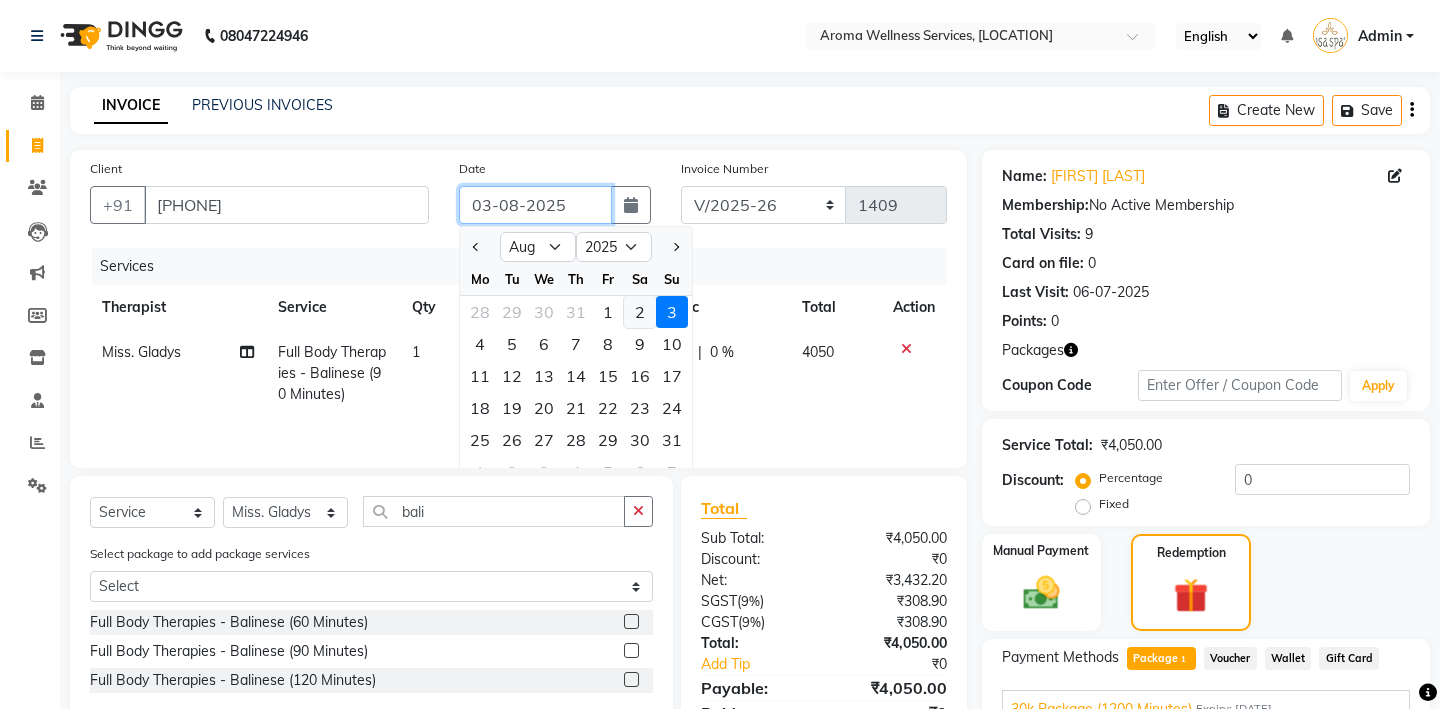 type on "02-08-2025" 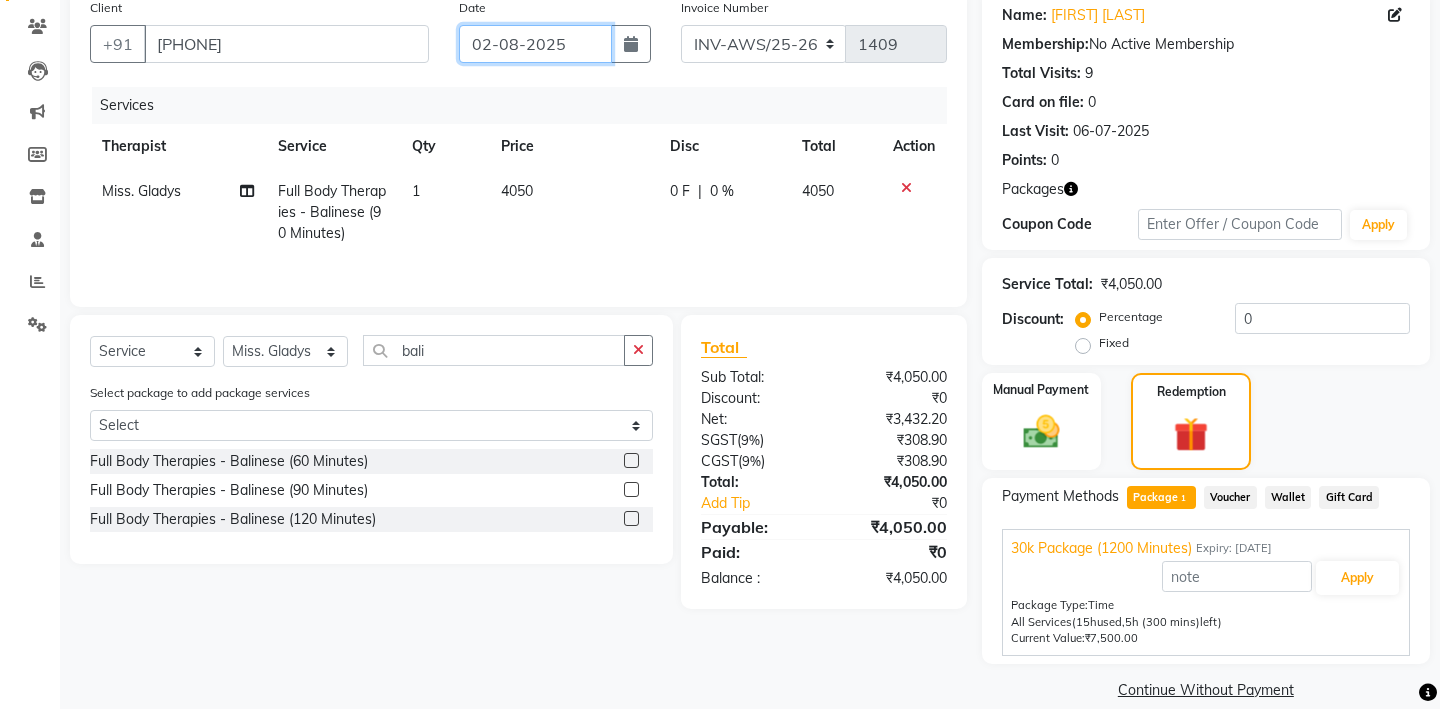 scroll, scrollTop: 165, scrollLeft: 0, axis: vertical 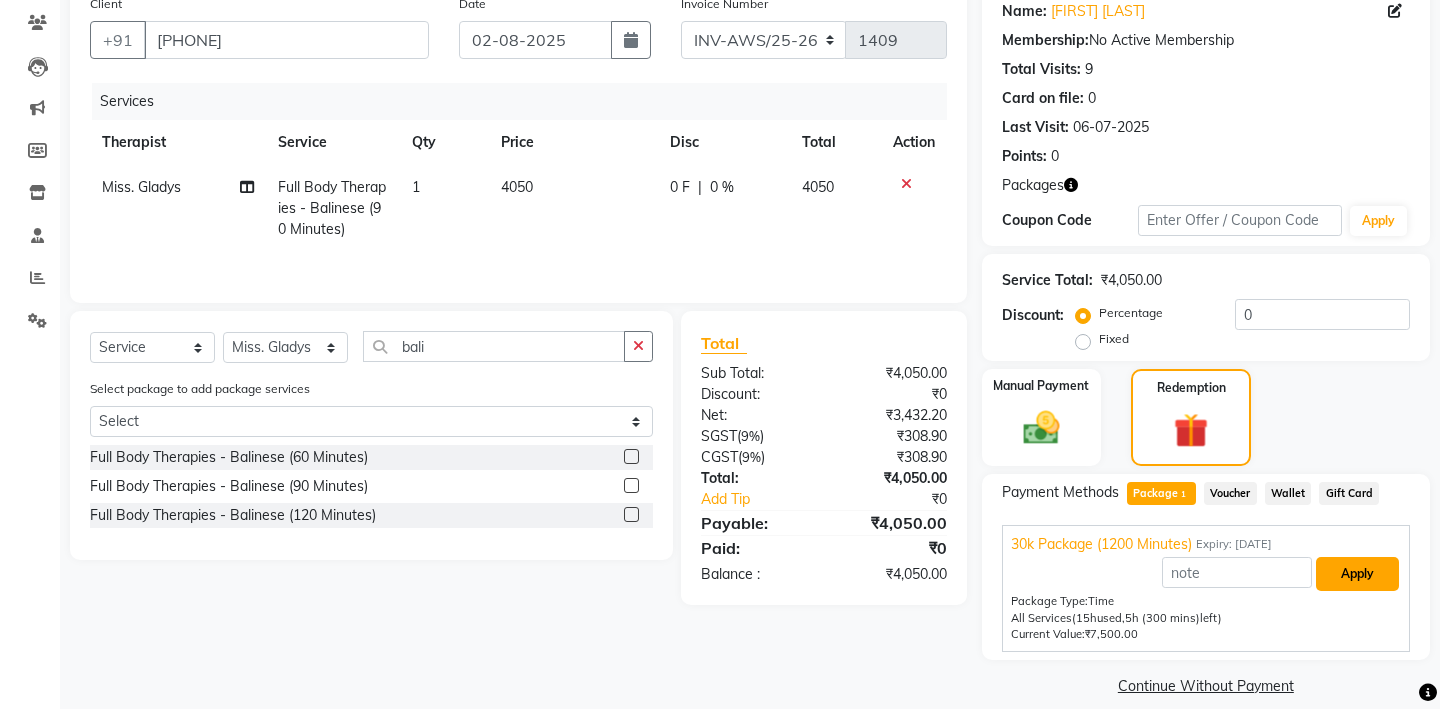 click on "Apply" at bounding box center (1357, 574) 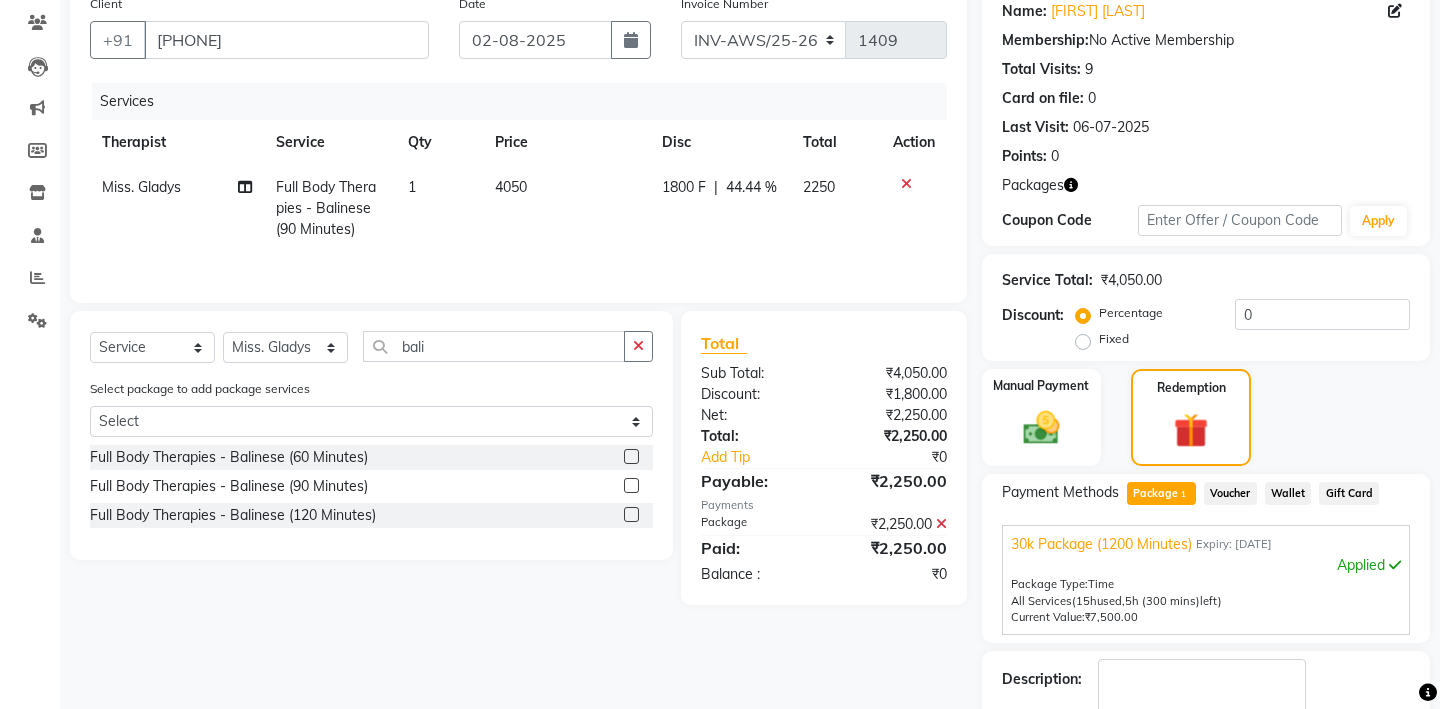 scroll, scrollTop: 232, scrollLeft: 0, axis: vertical 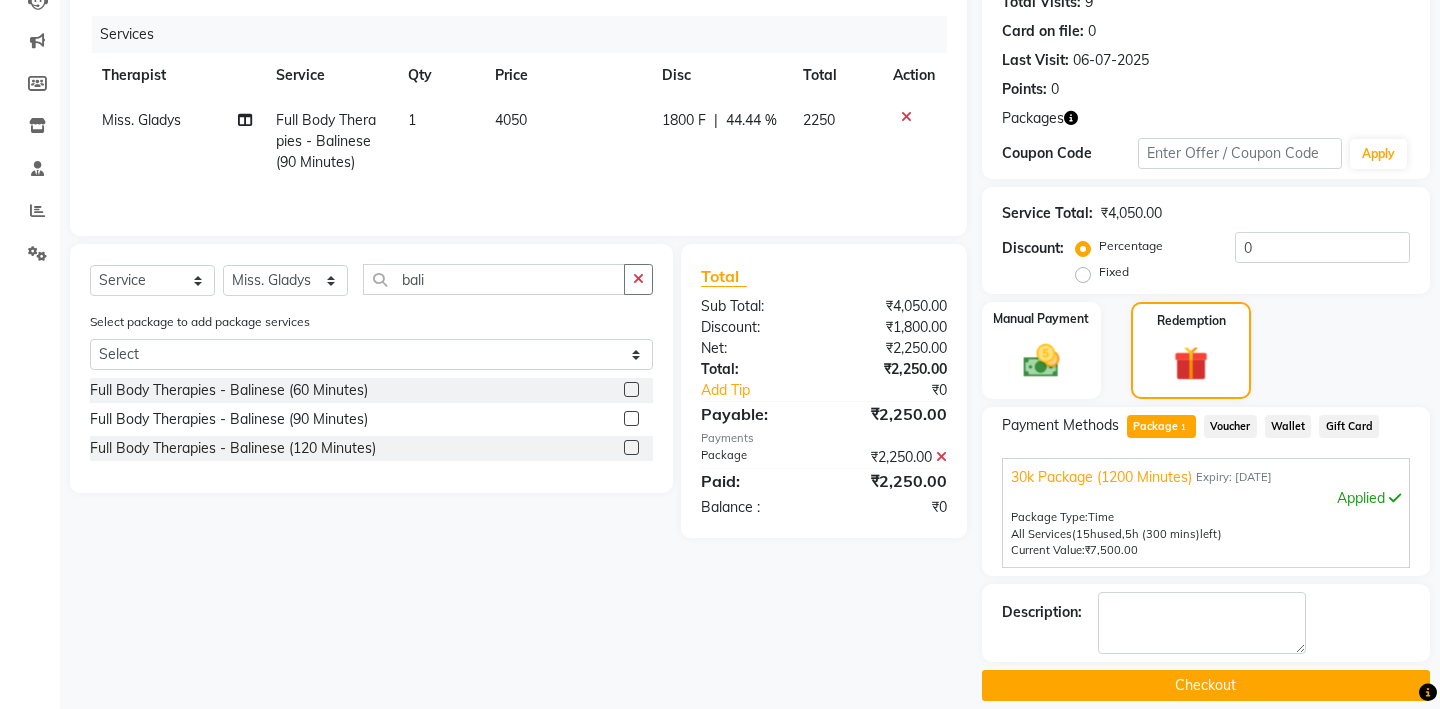 click on "Checkout" 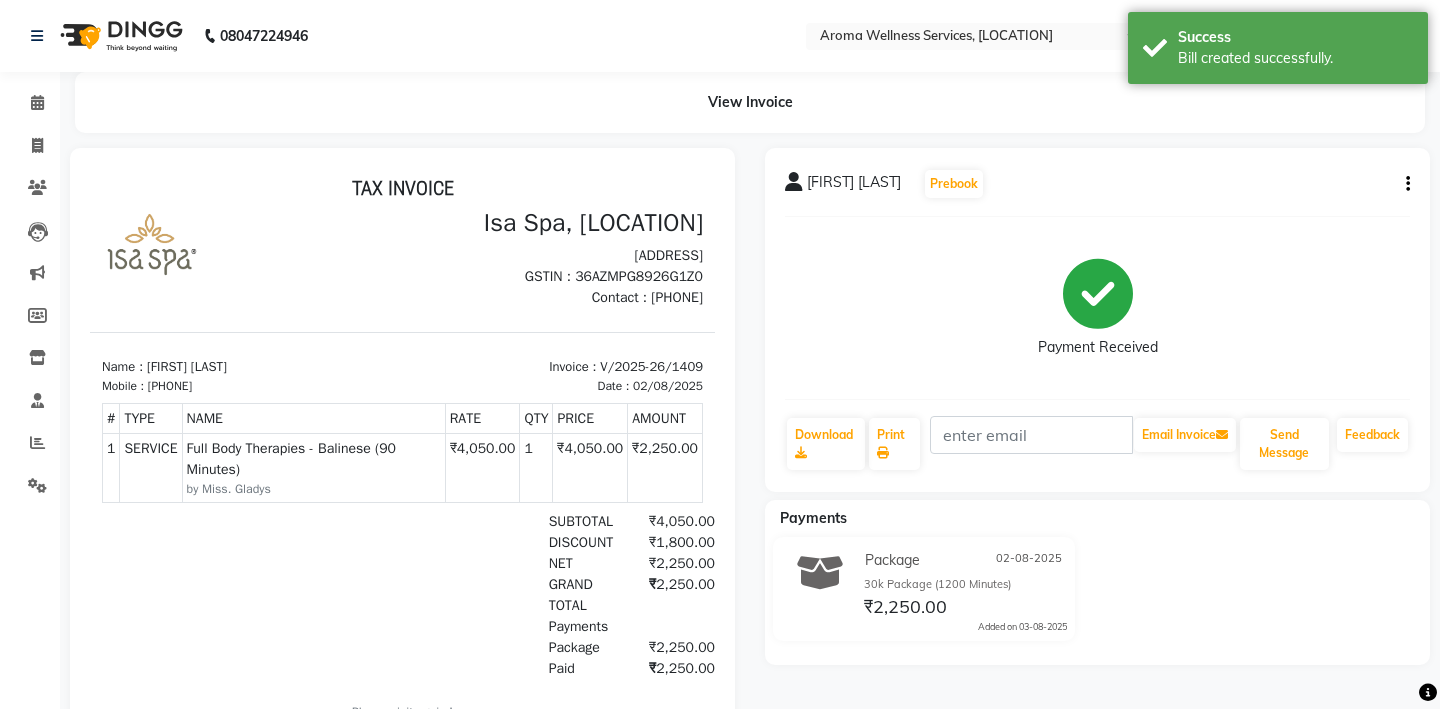 scroll, scrollTop: 0, scrollLeft: 0, axis: both 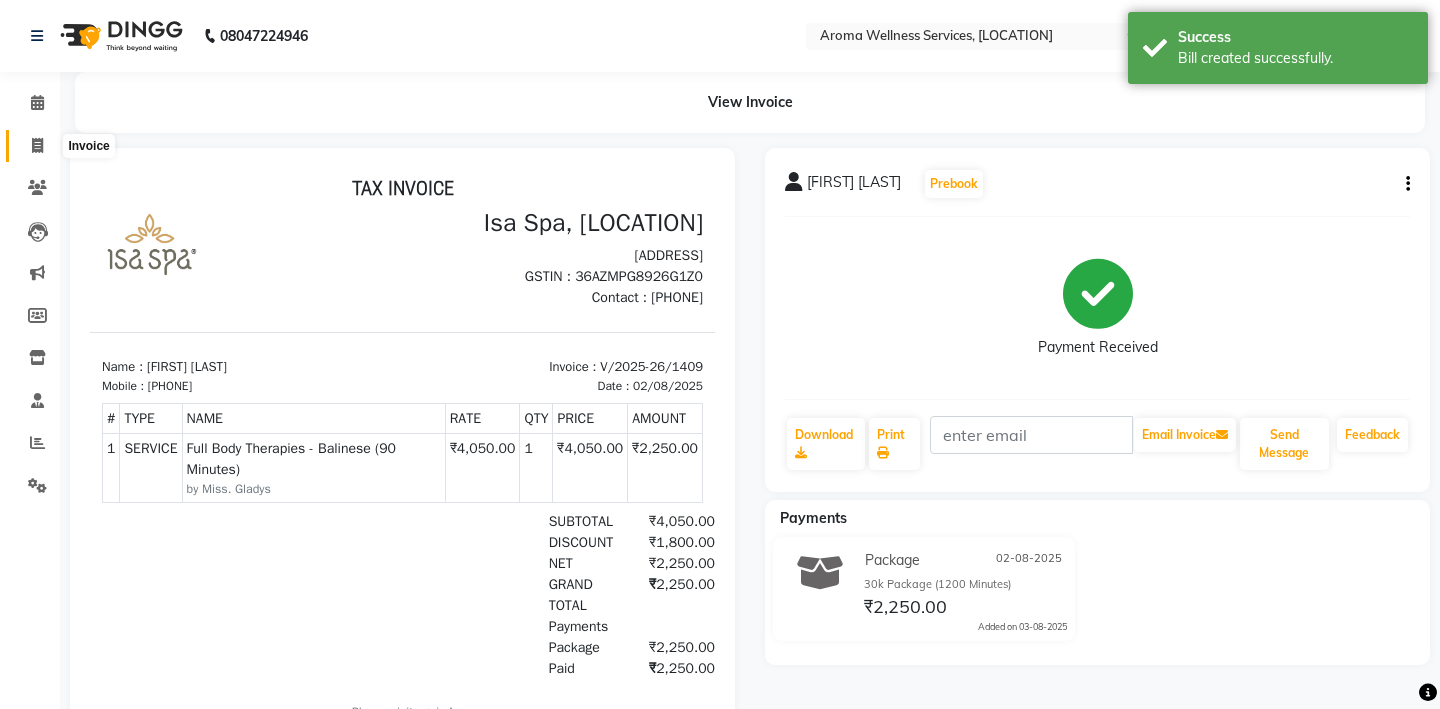 click 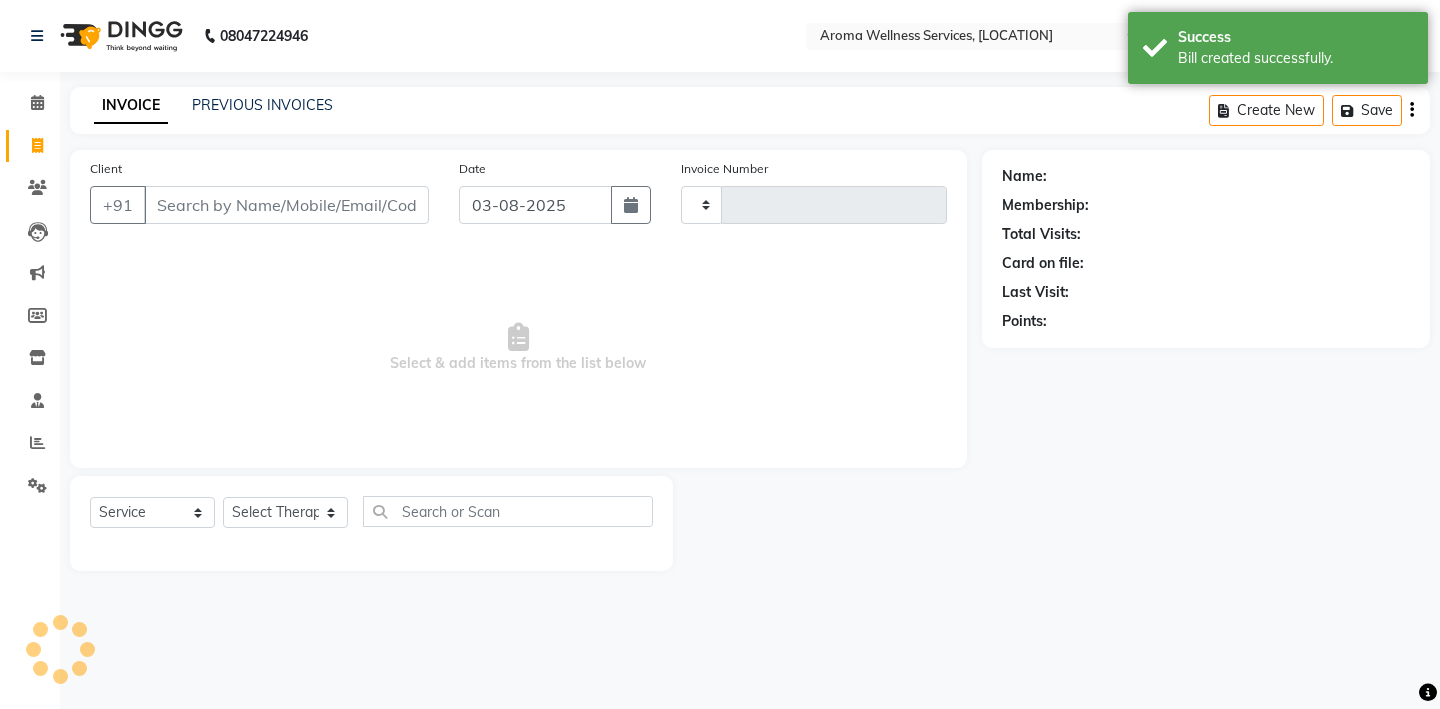 type on "1410" 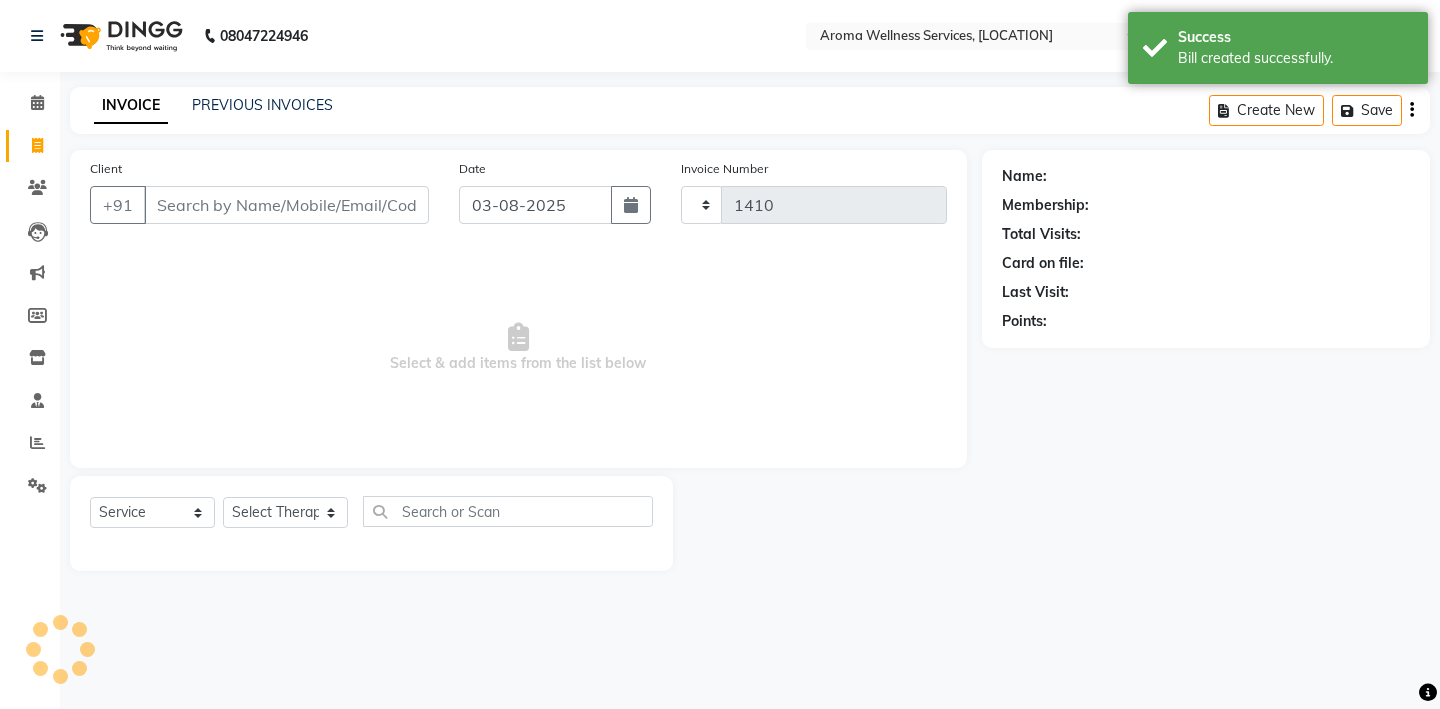 select on "6573" 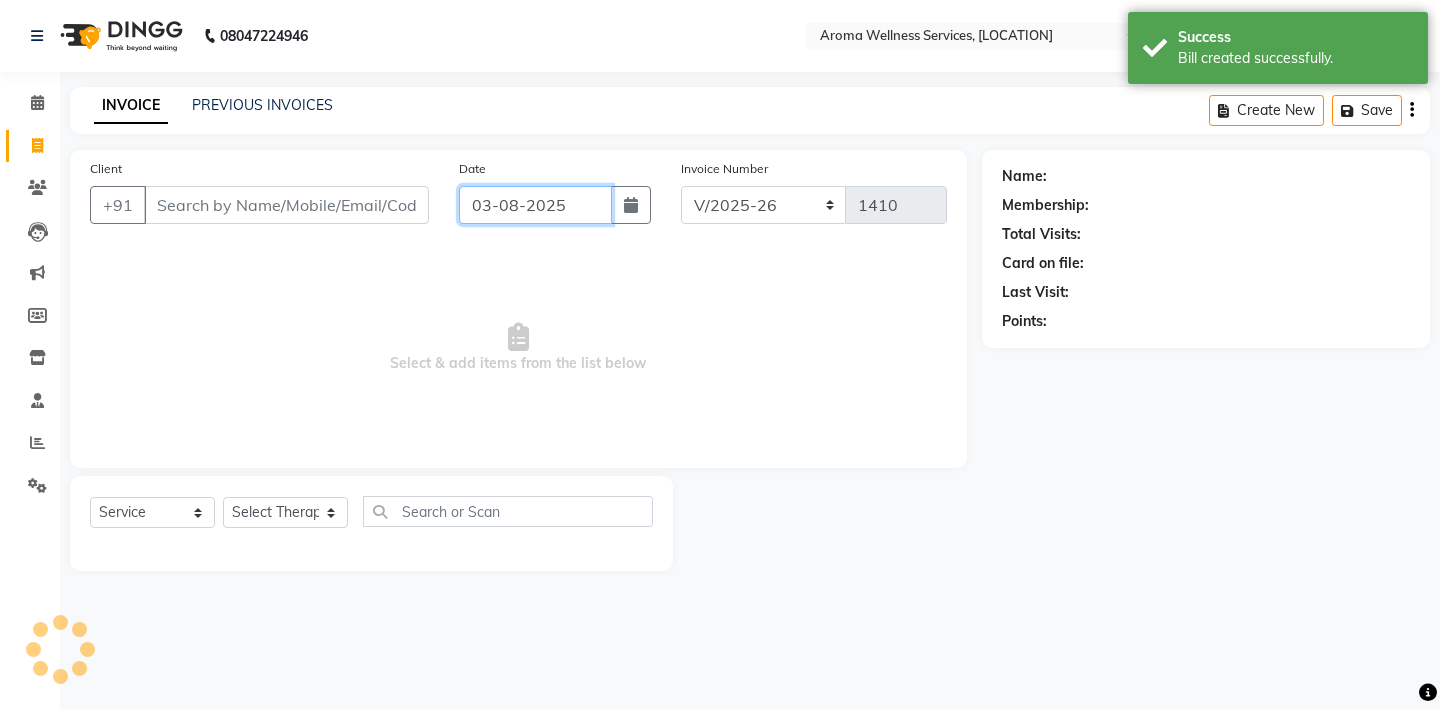 click on "03-08-2025" 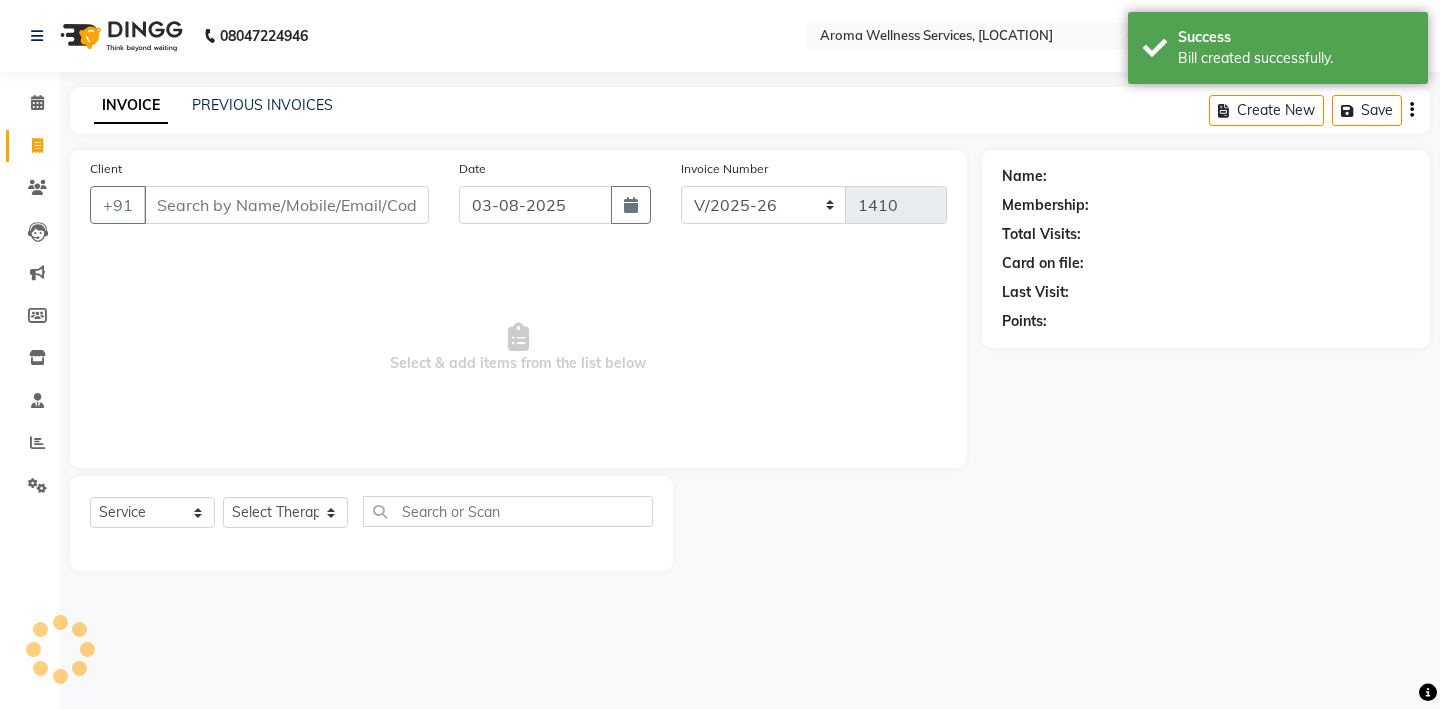 select on "8" 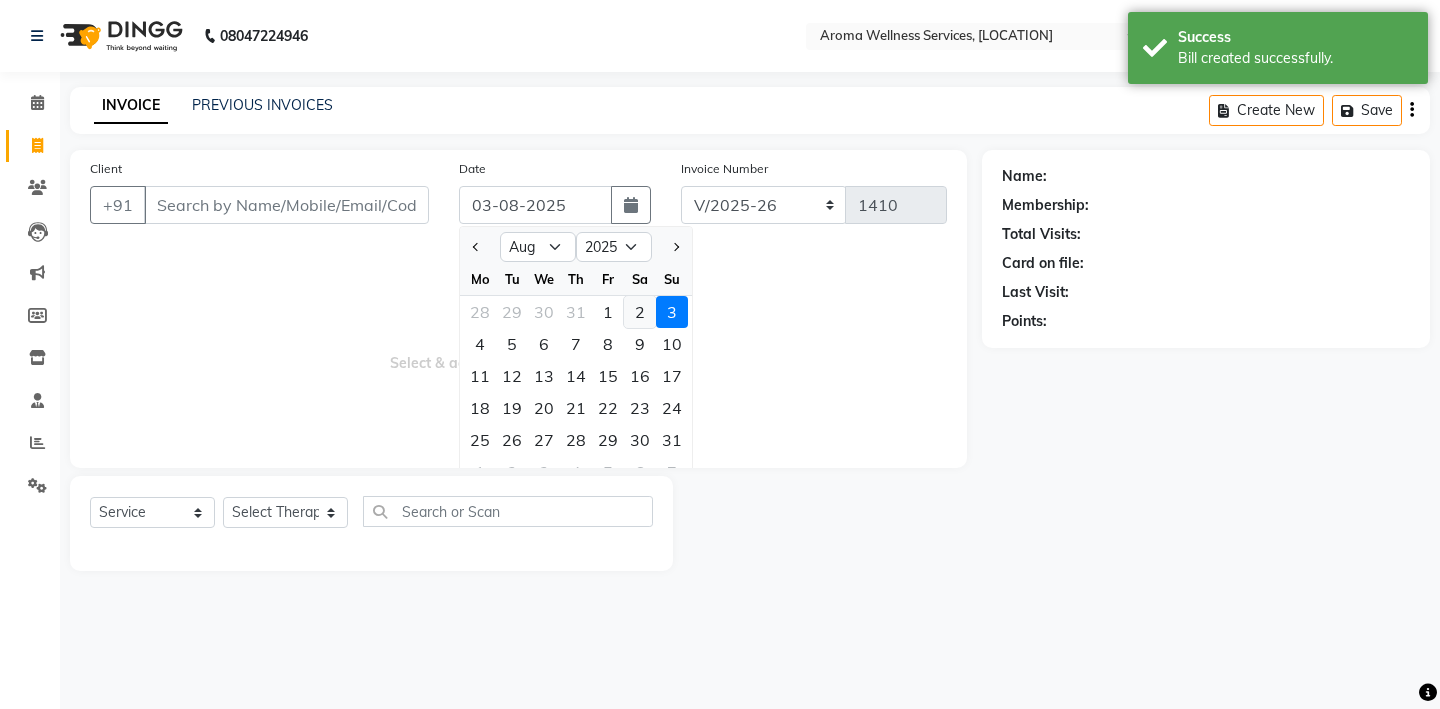 click on "2" 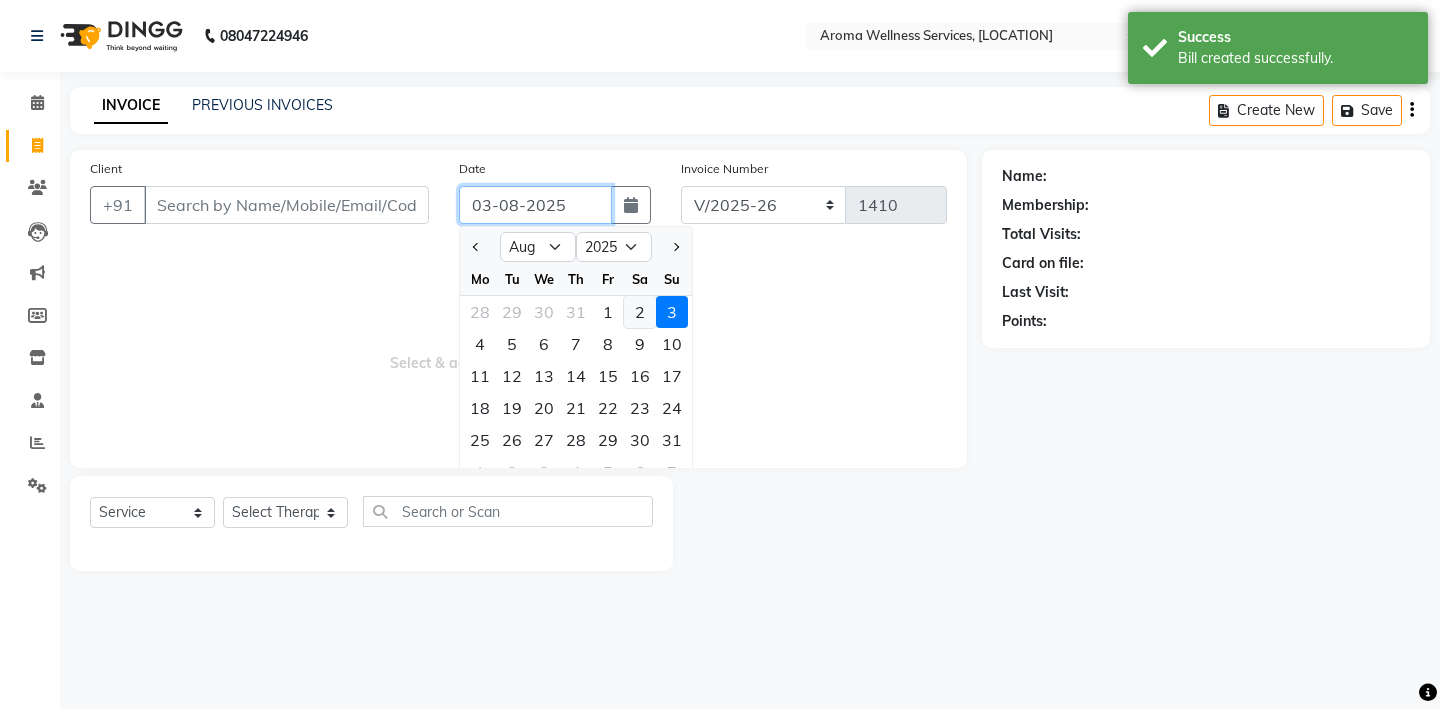 type on "02-08-2025" 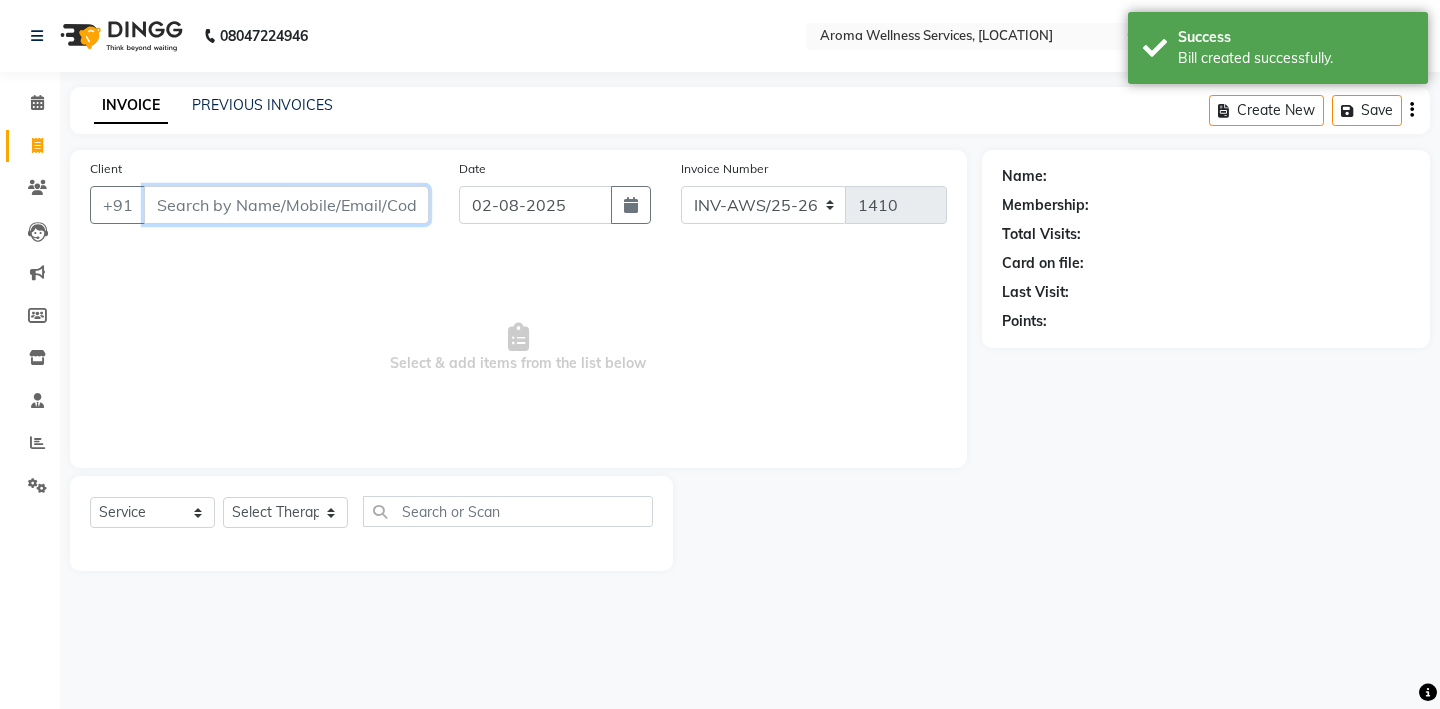 click on "Client" at bounding box center [286, 205] 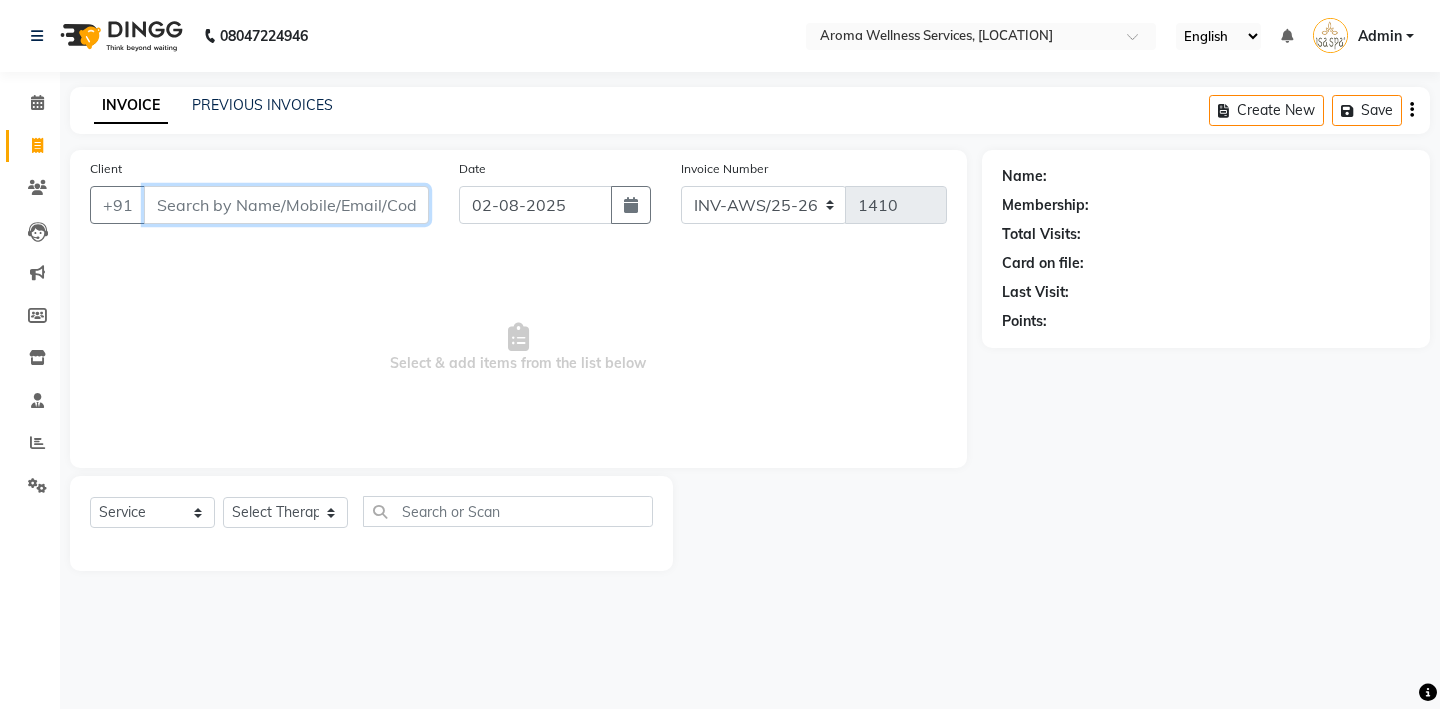 paste on "9989111337" 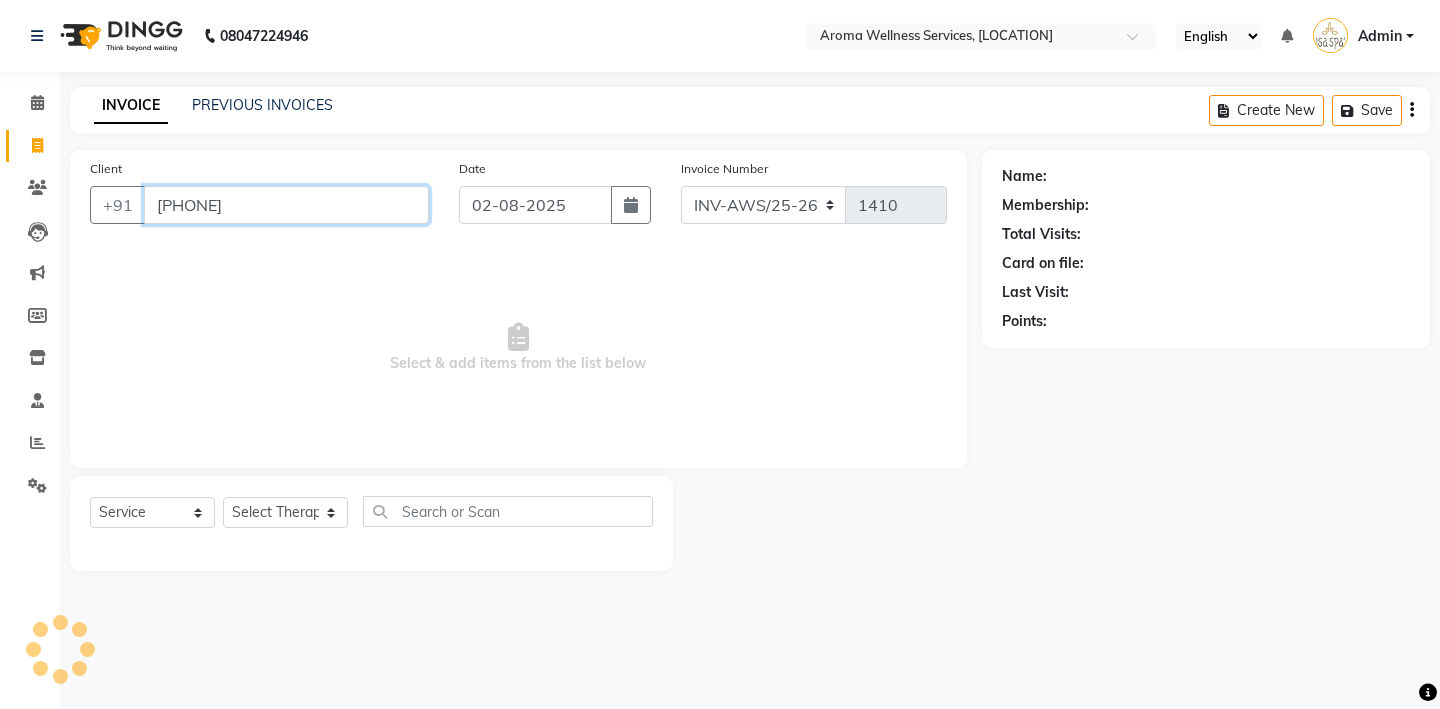 type on "9989111337" 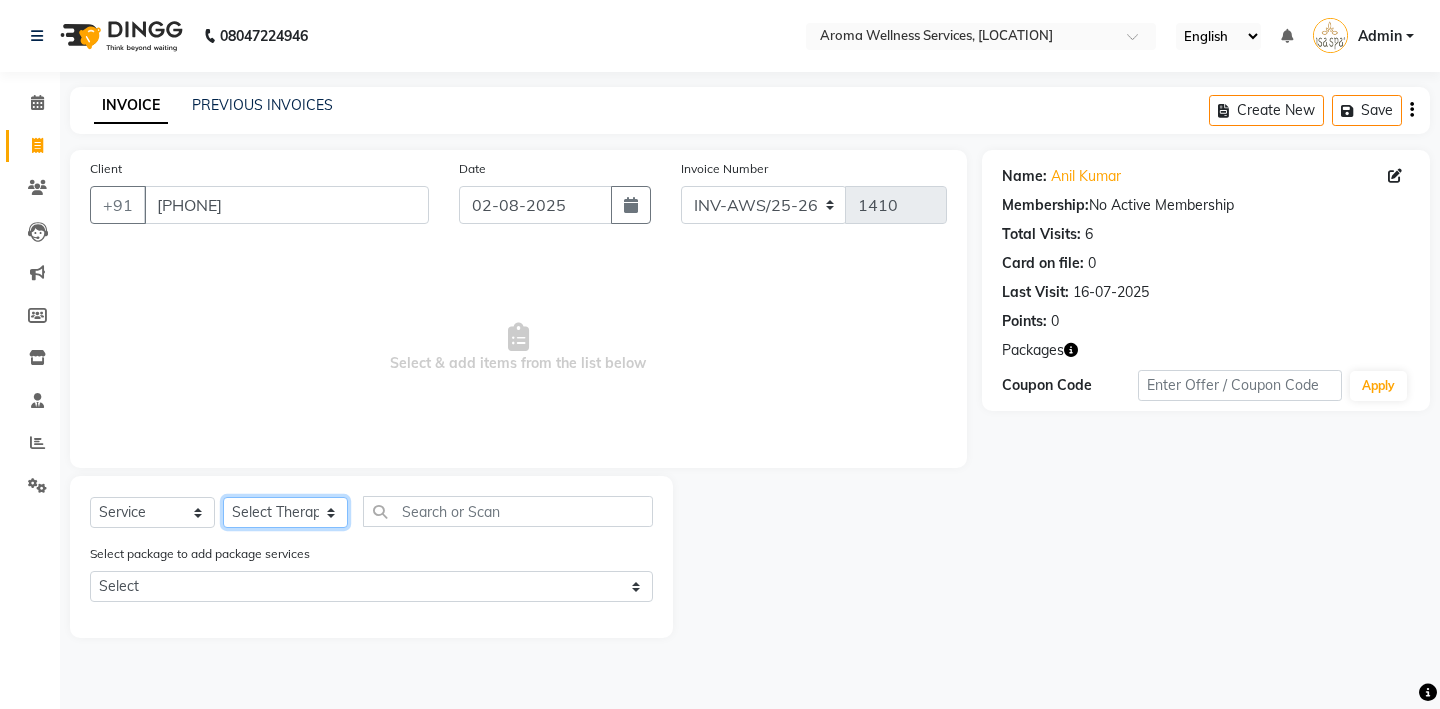 click on "Select Therapist Miss. Chong Miss. Duhpuii Miss. Gladys Miss. Julee Miss. Rini Mr. Lelen" 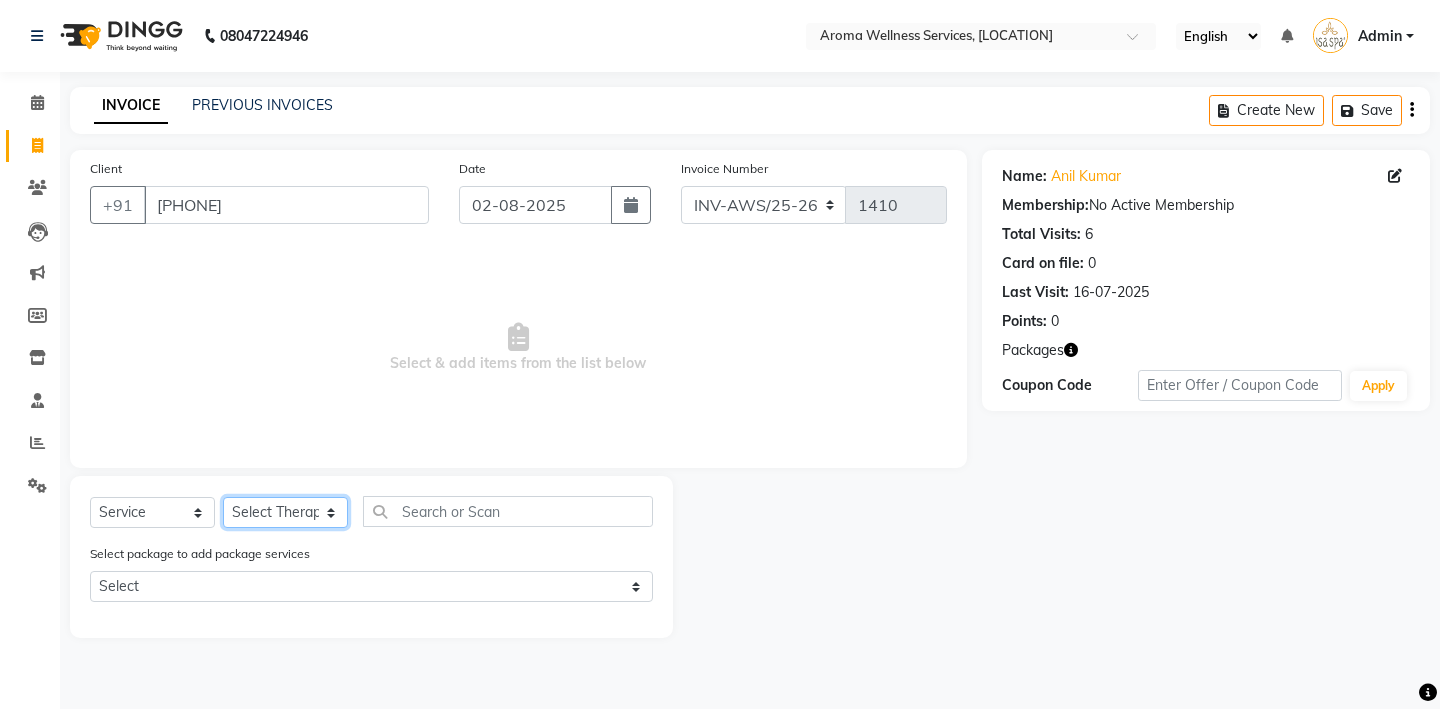 select on "50768" 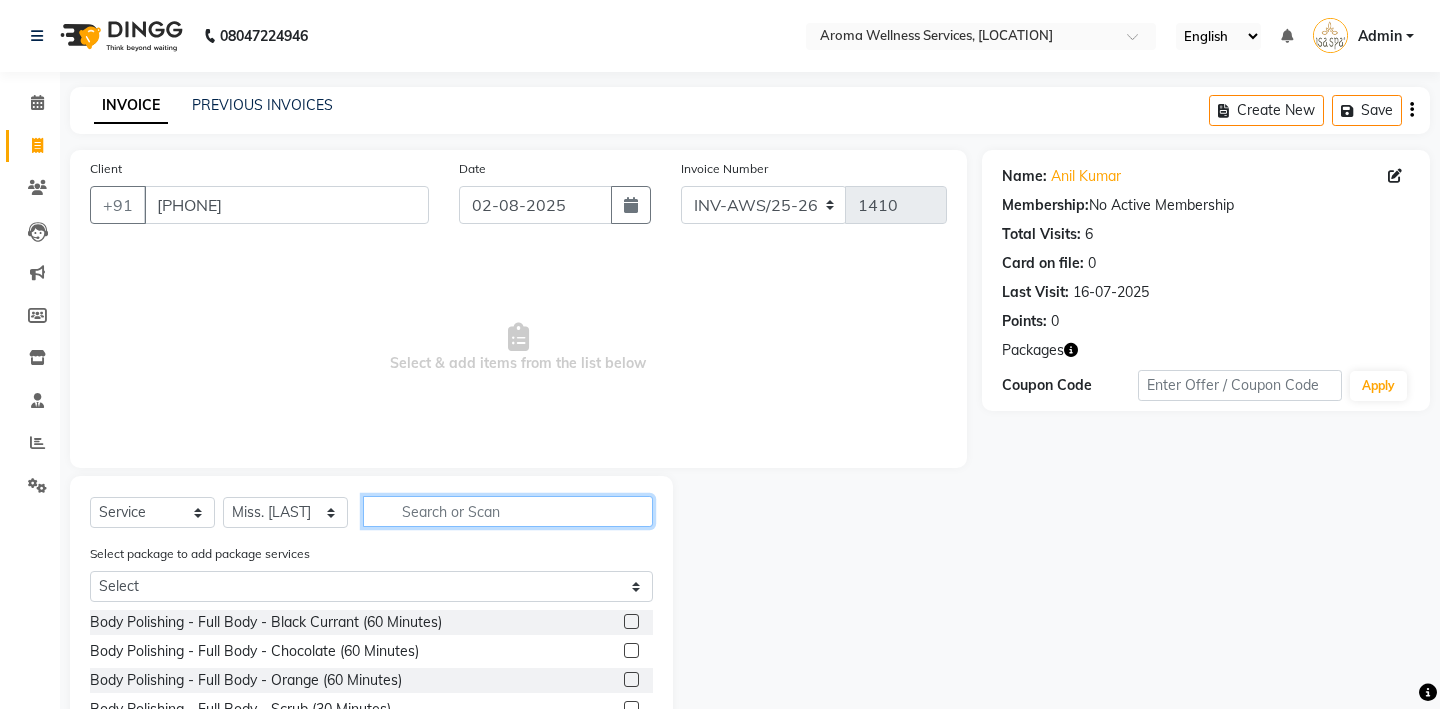 click 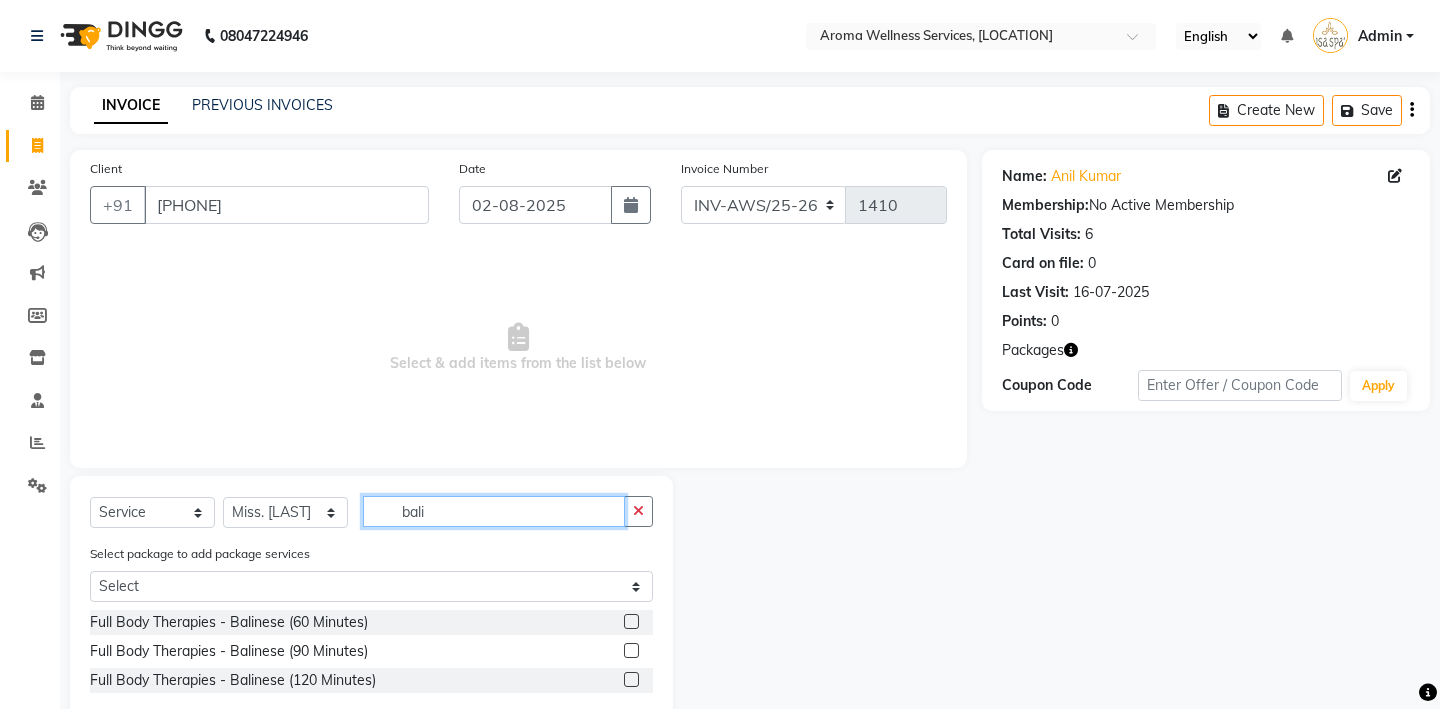 type on "bali" 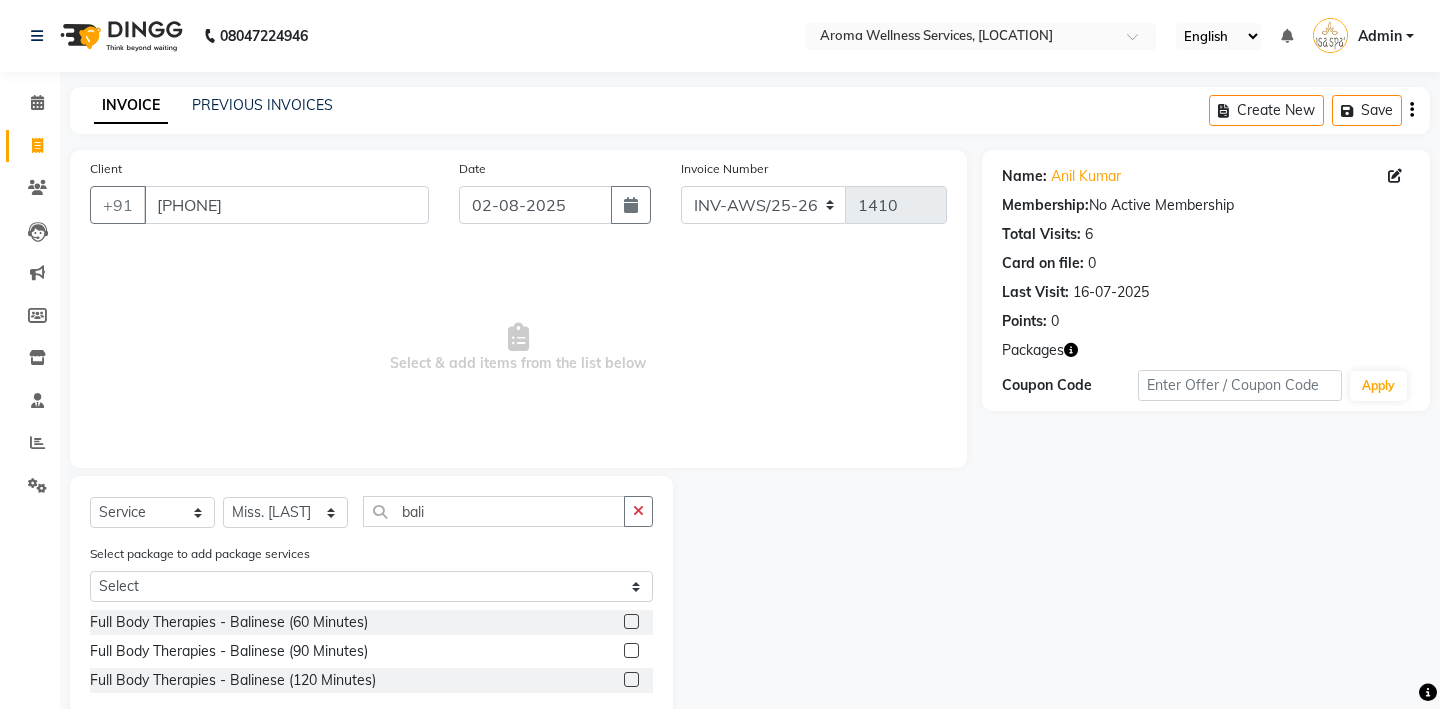 click 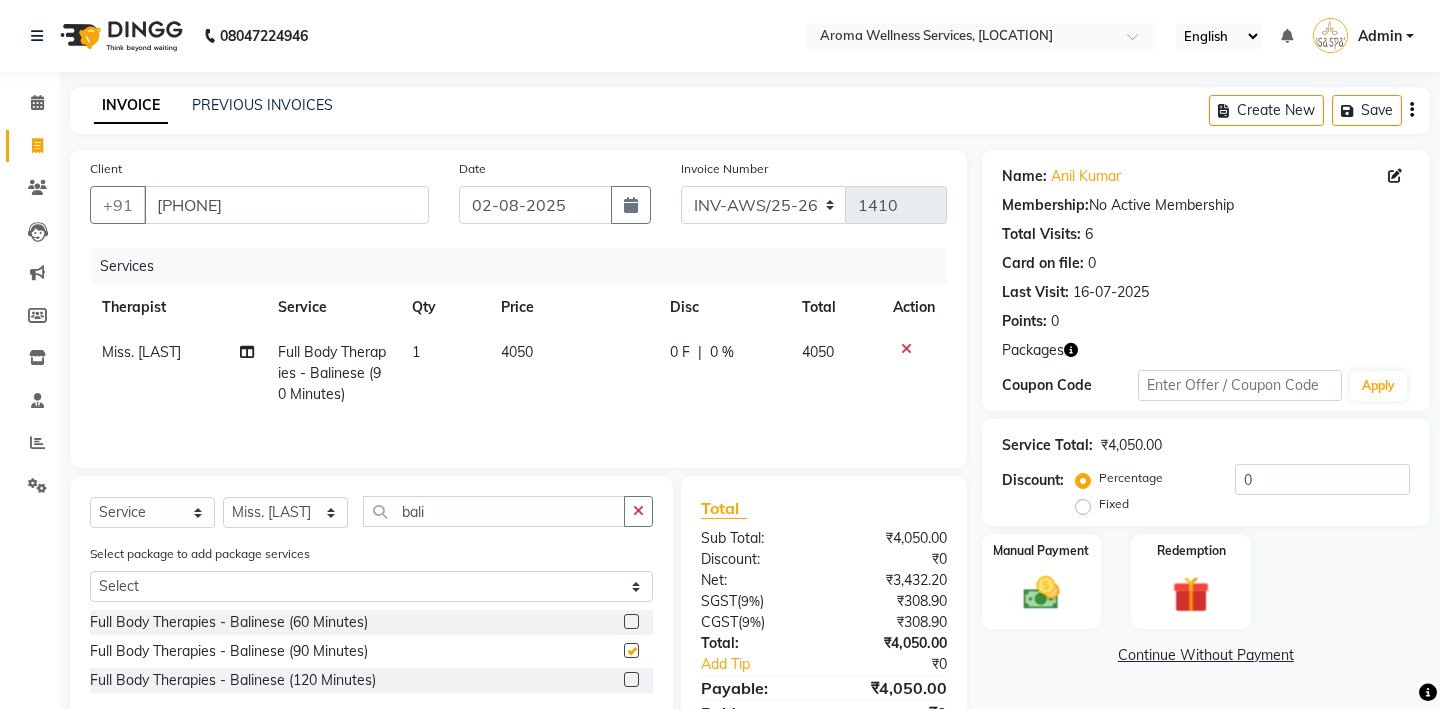checkbox on "false" 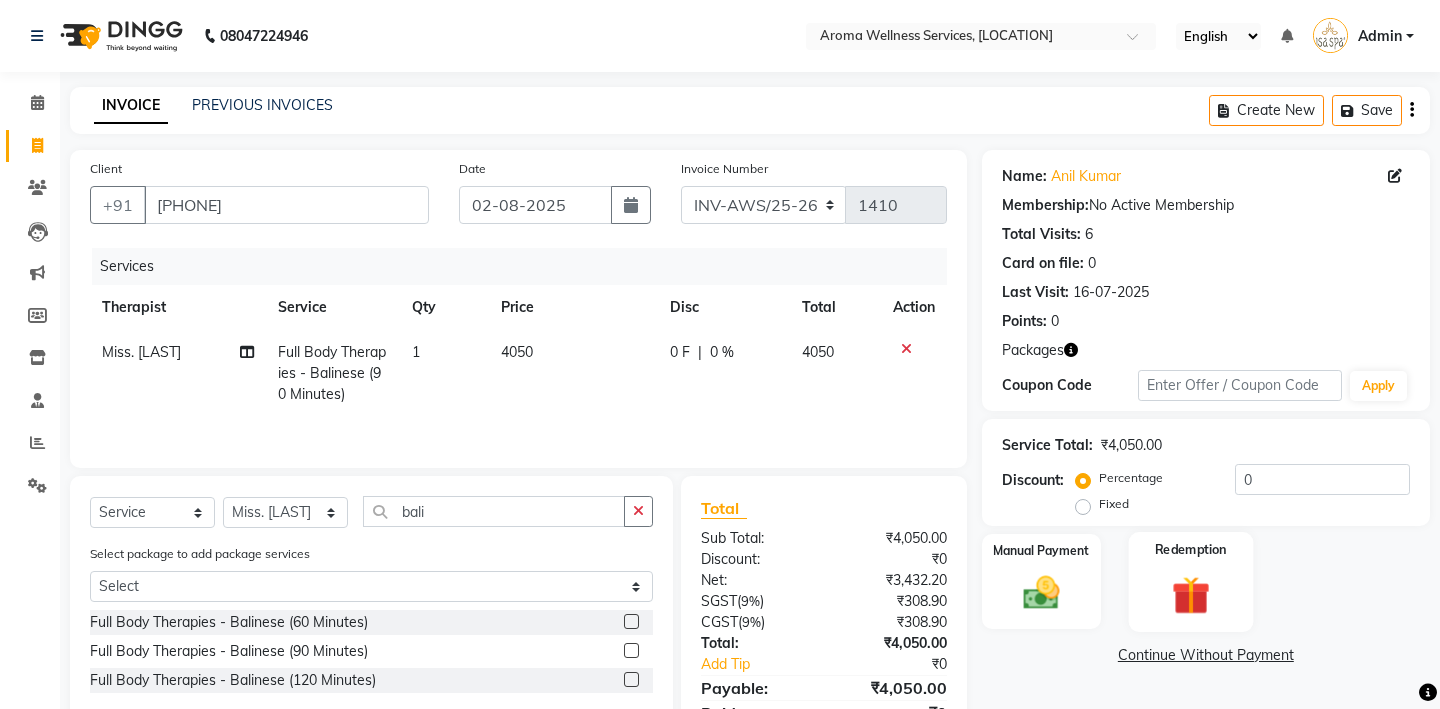 click on "Redemption" 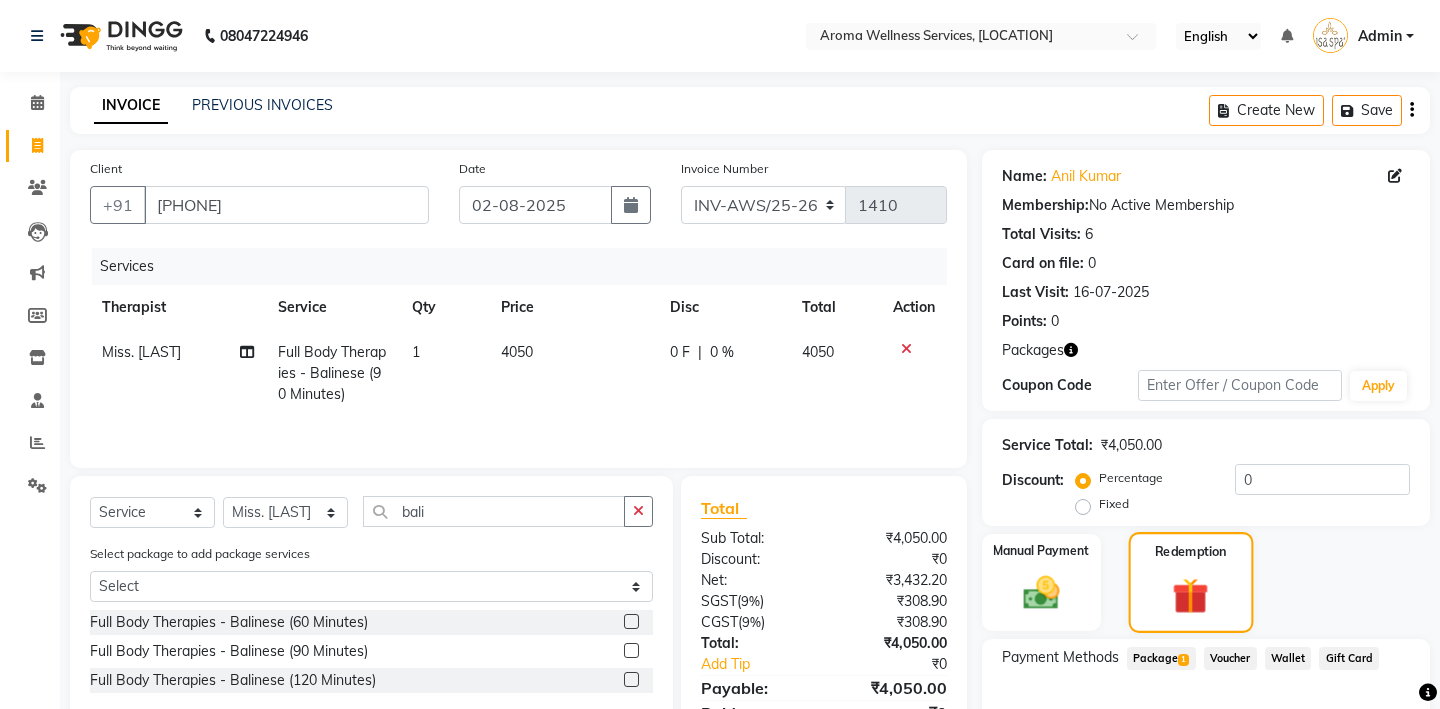 scroll, scrollTop: 98, scrollLeft: 0, axis: vertical 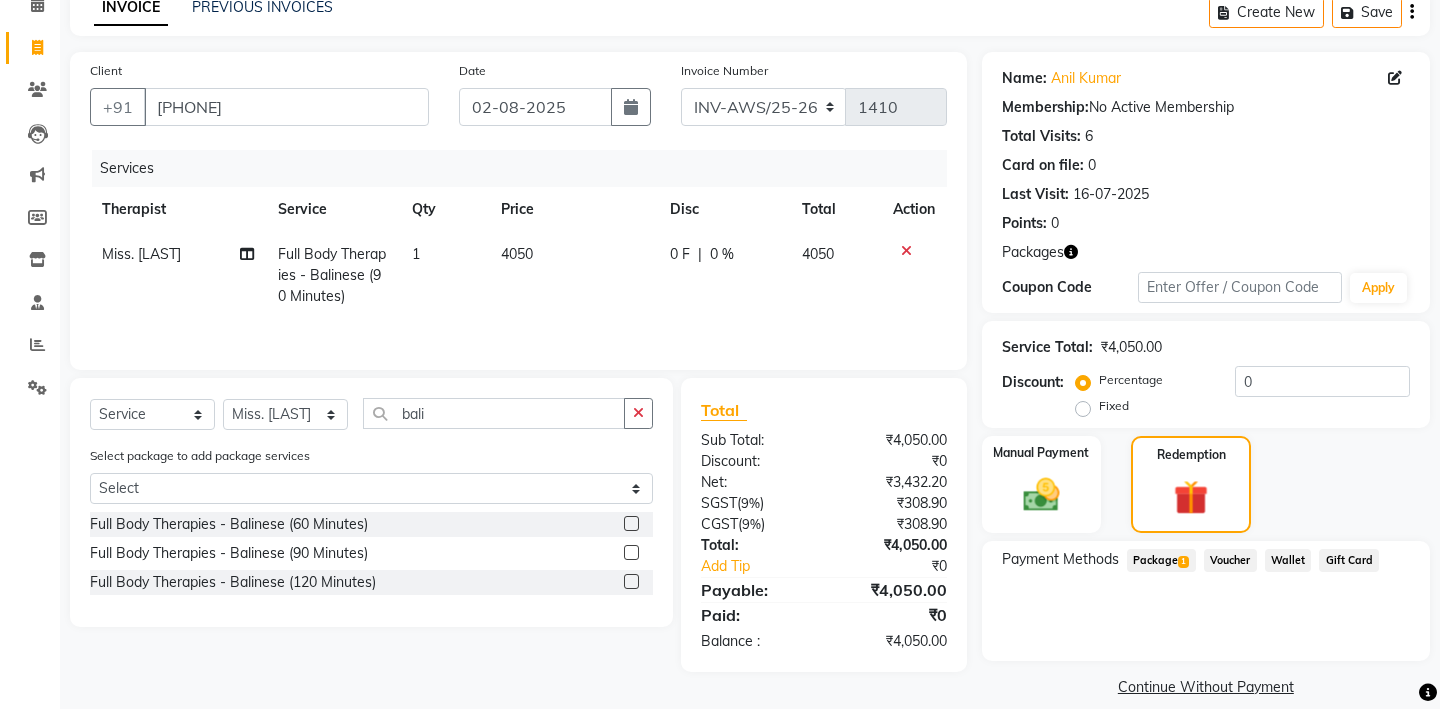 click on "Package  1" 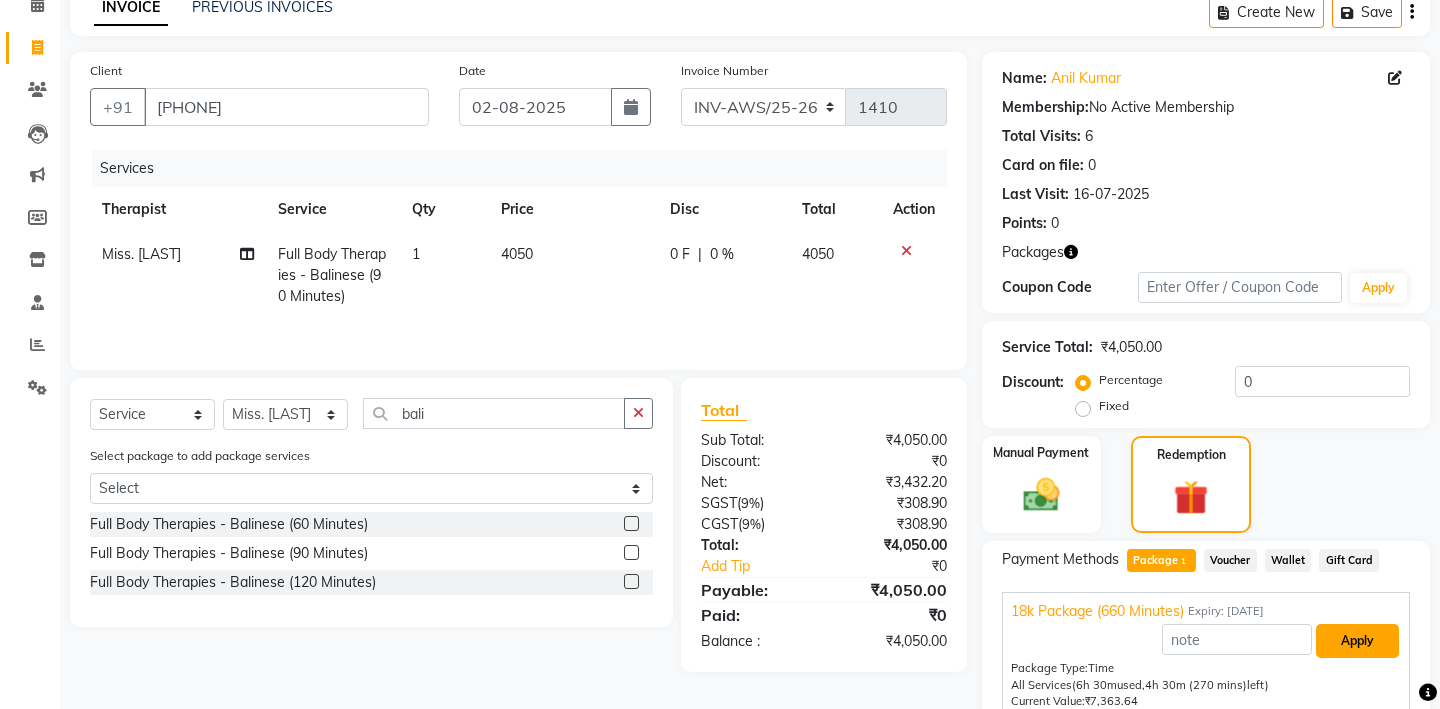 click on "Apply" at bounding box center (1357, 641) 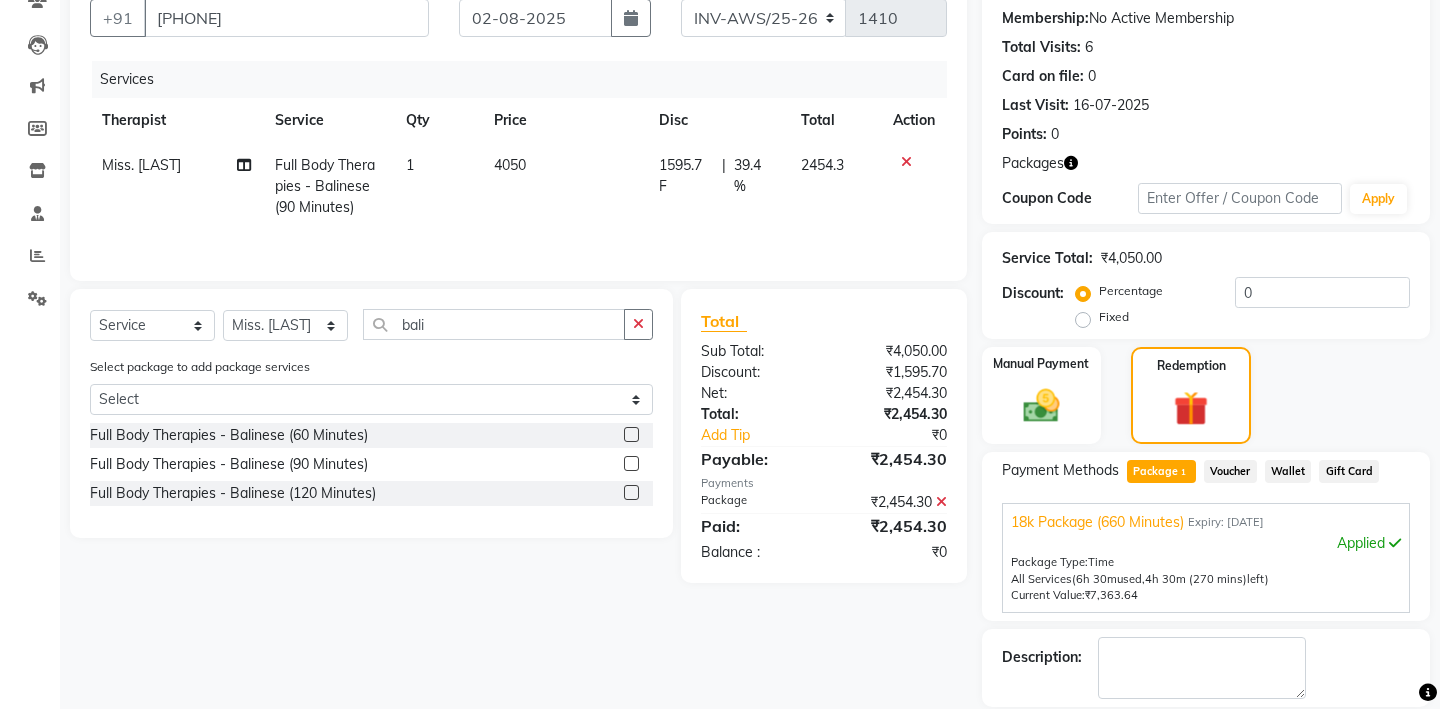 scroll, scrollTop: 232, scrollLeft: 0, axis: vertical 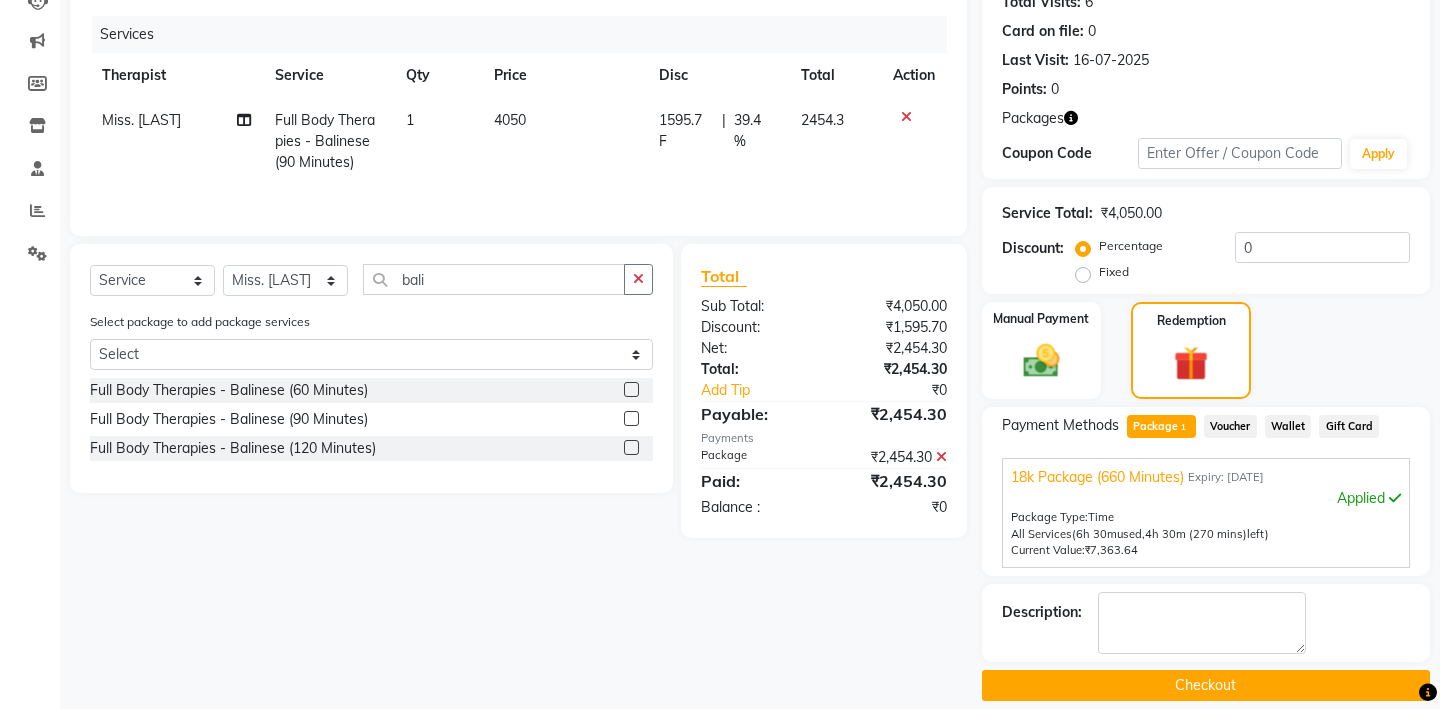 click on "Checkout" 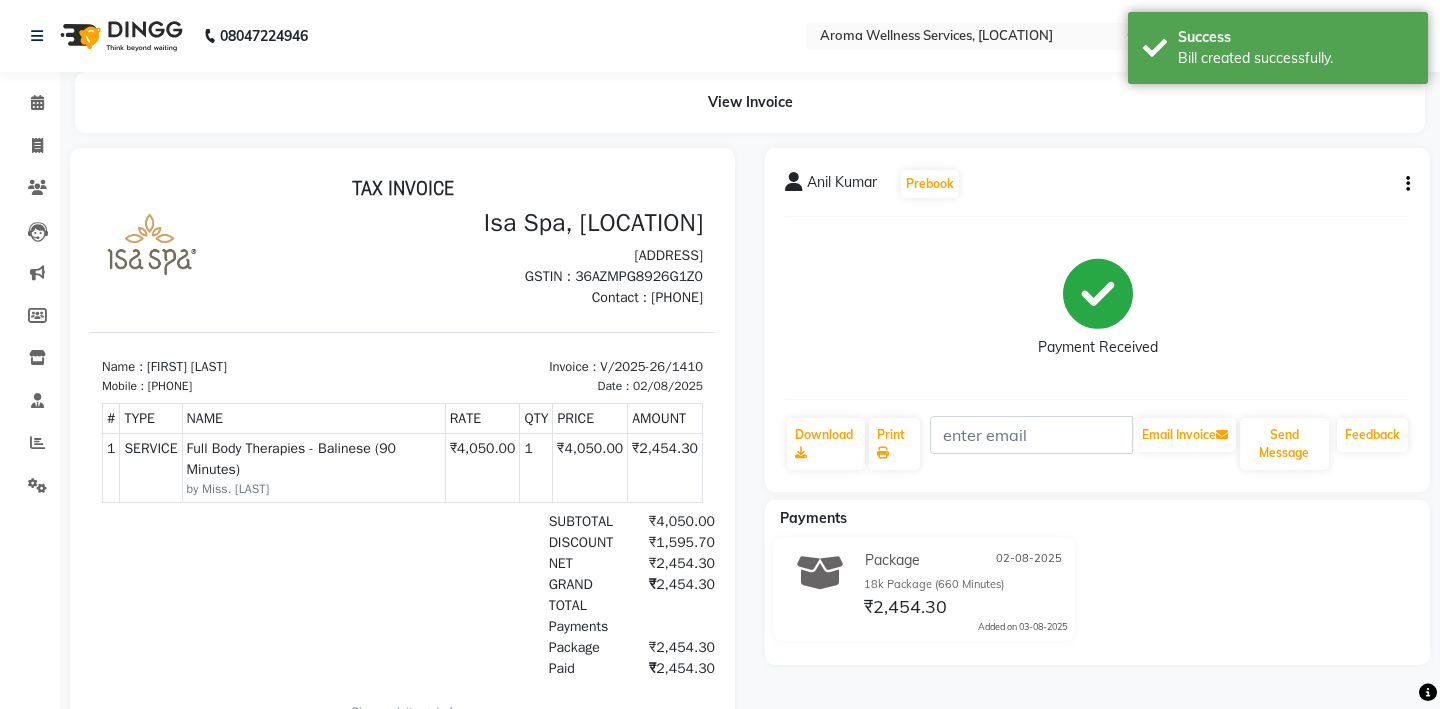 scroll, scrollTop: 0, scrollLeft: 0, axis: both 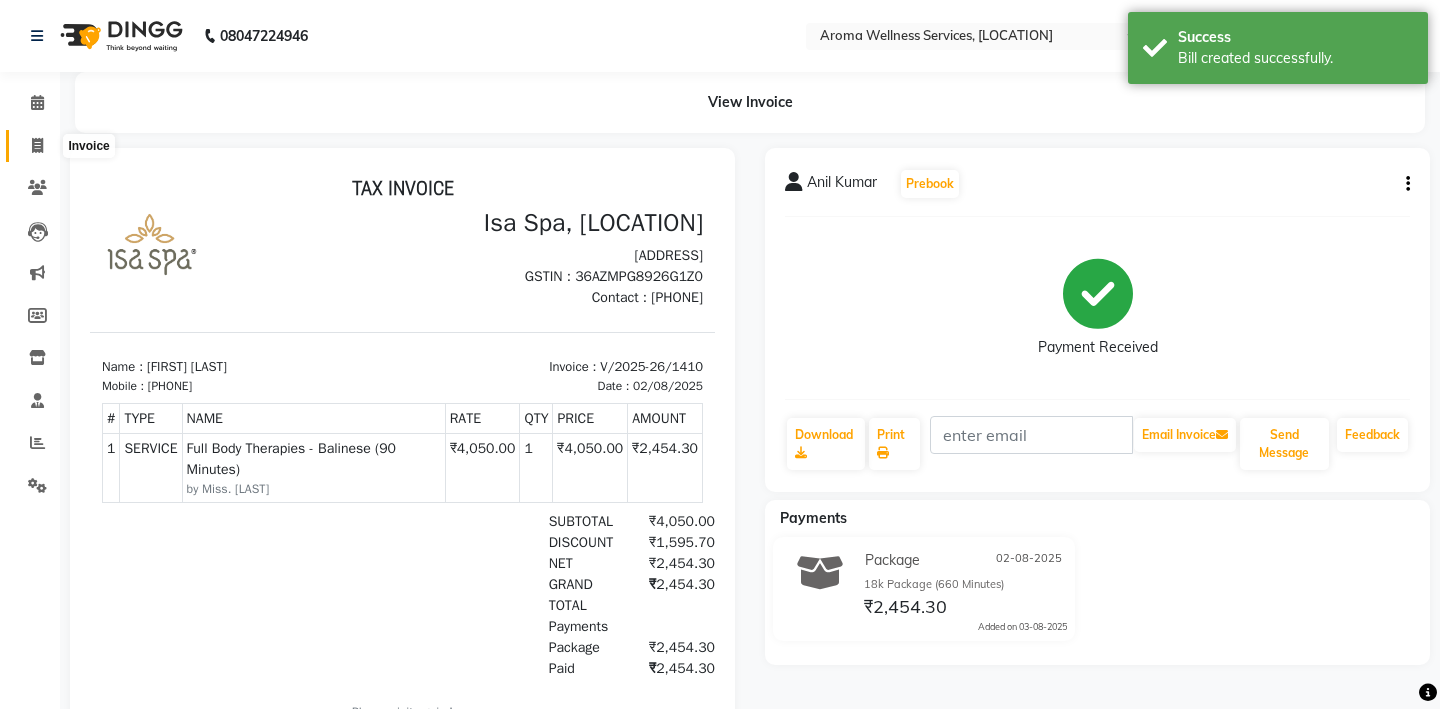 click 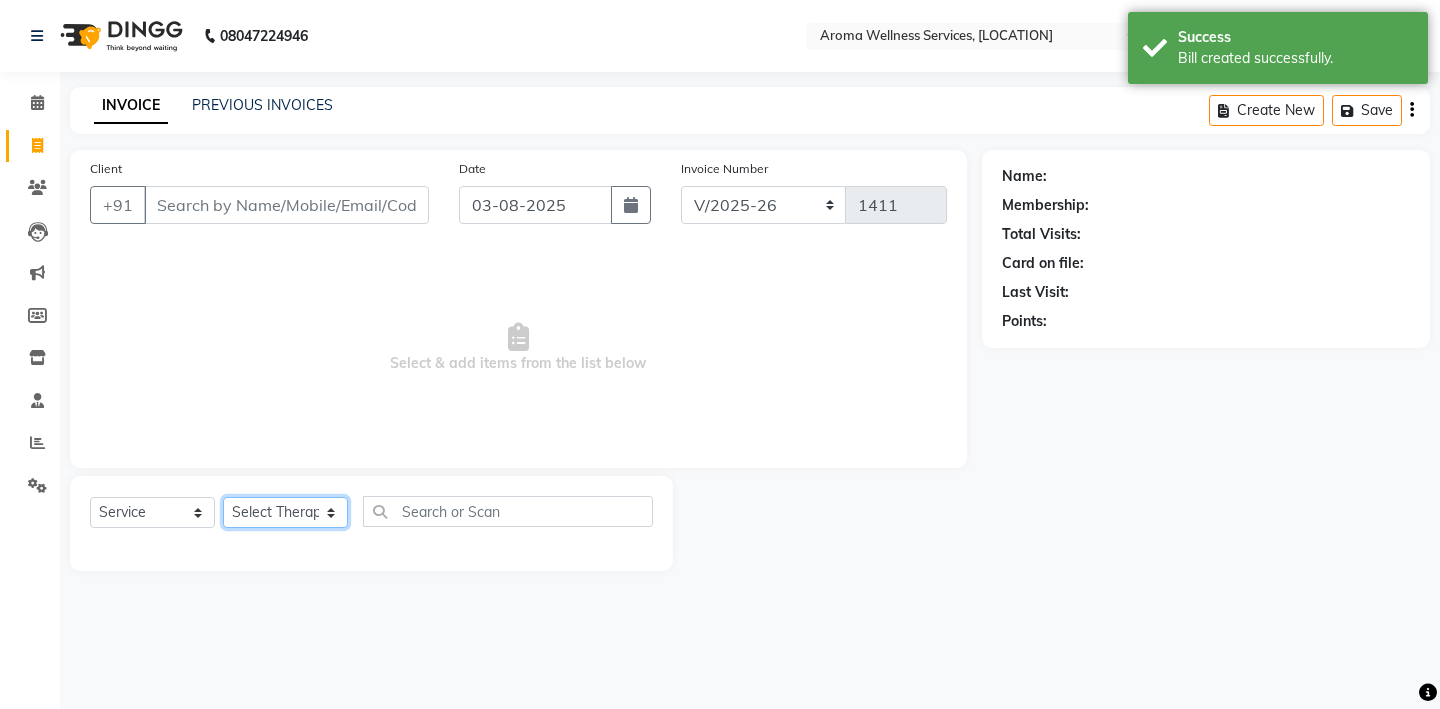 click on "Select Therapist Miss. Chong Miss. Duhpuii Miss. Gladys Miss. Julee Miss. Rini Mr. Lelen" 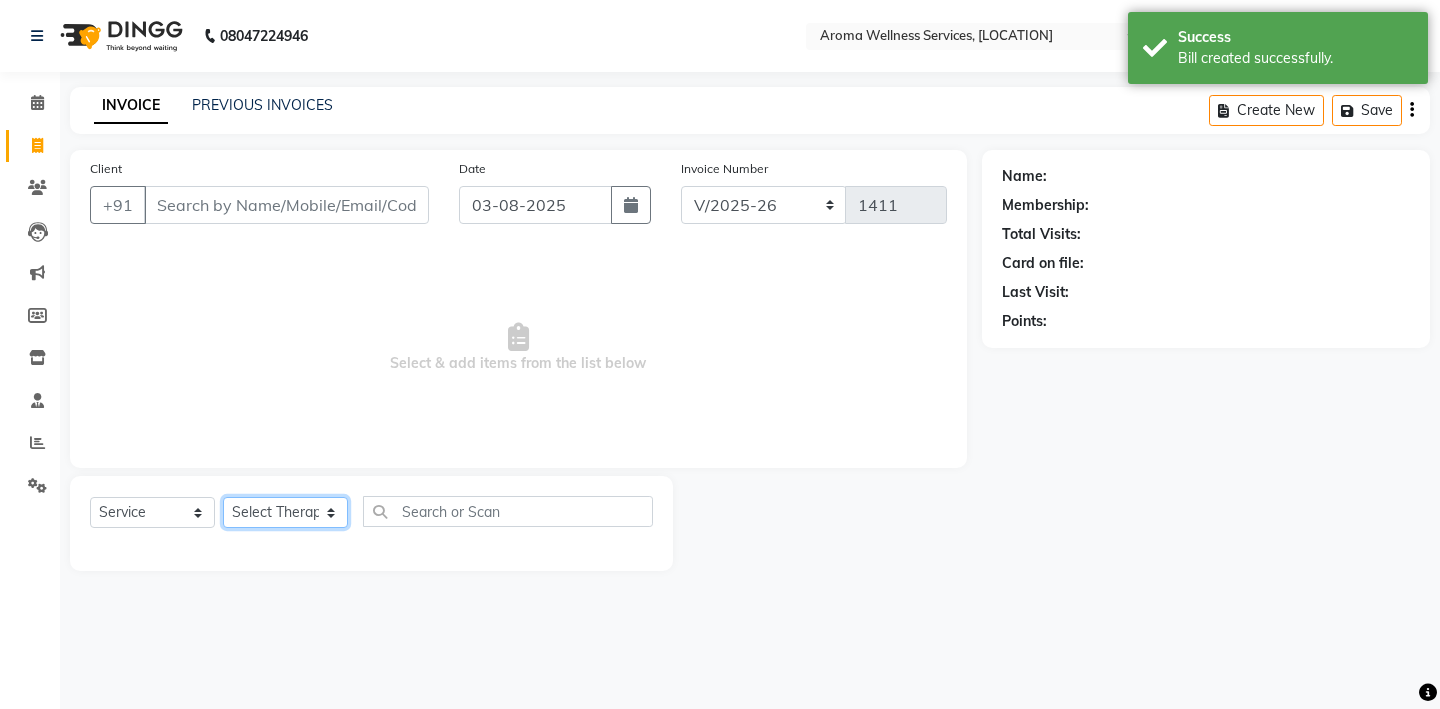 select on "50767" 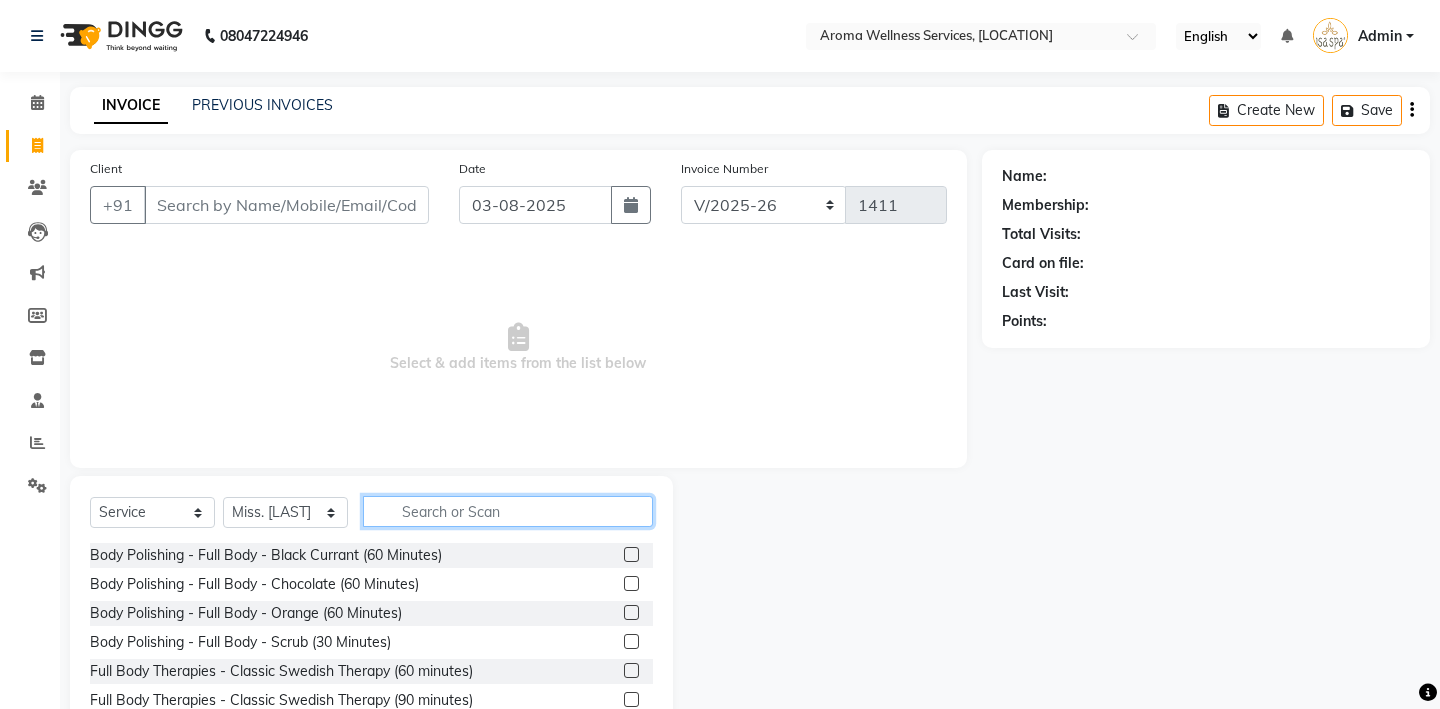click 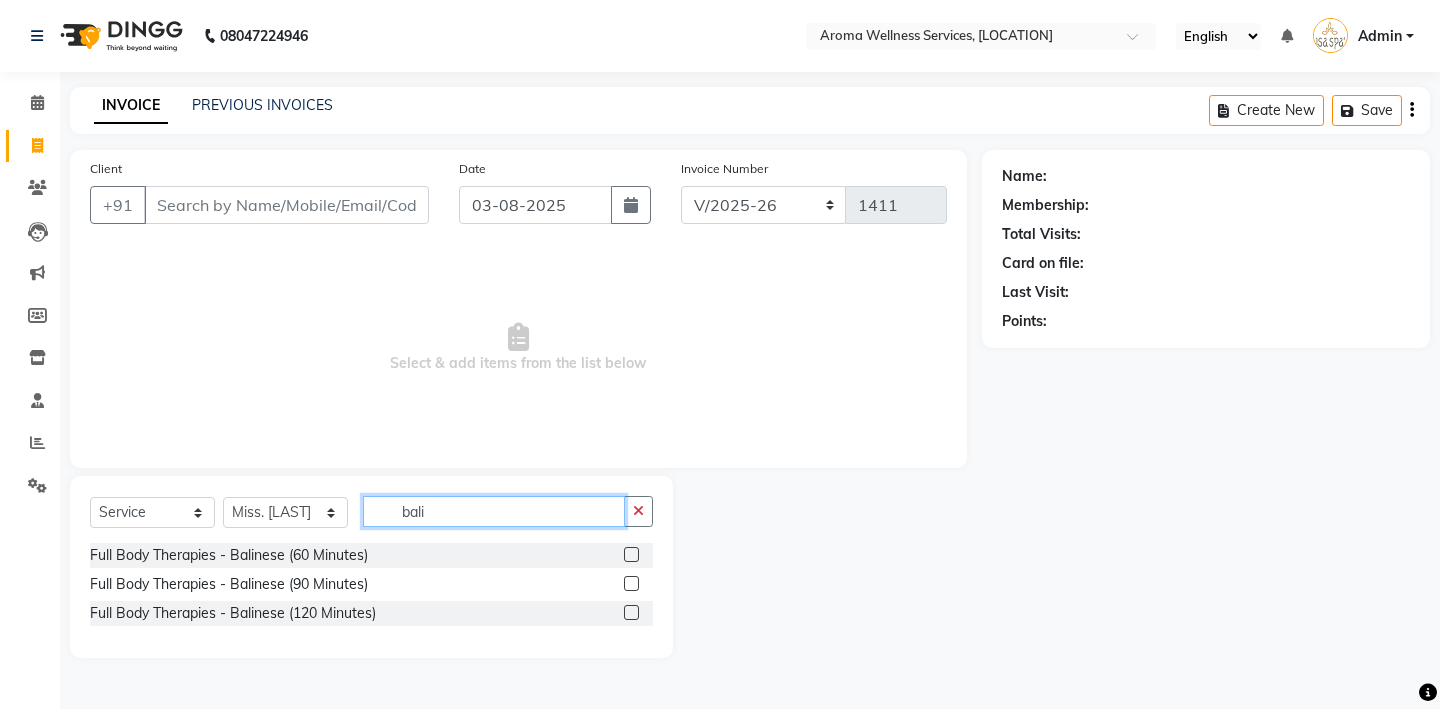 type on "bali" 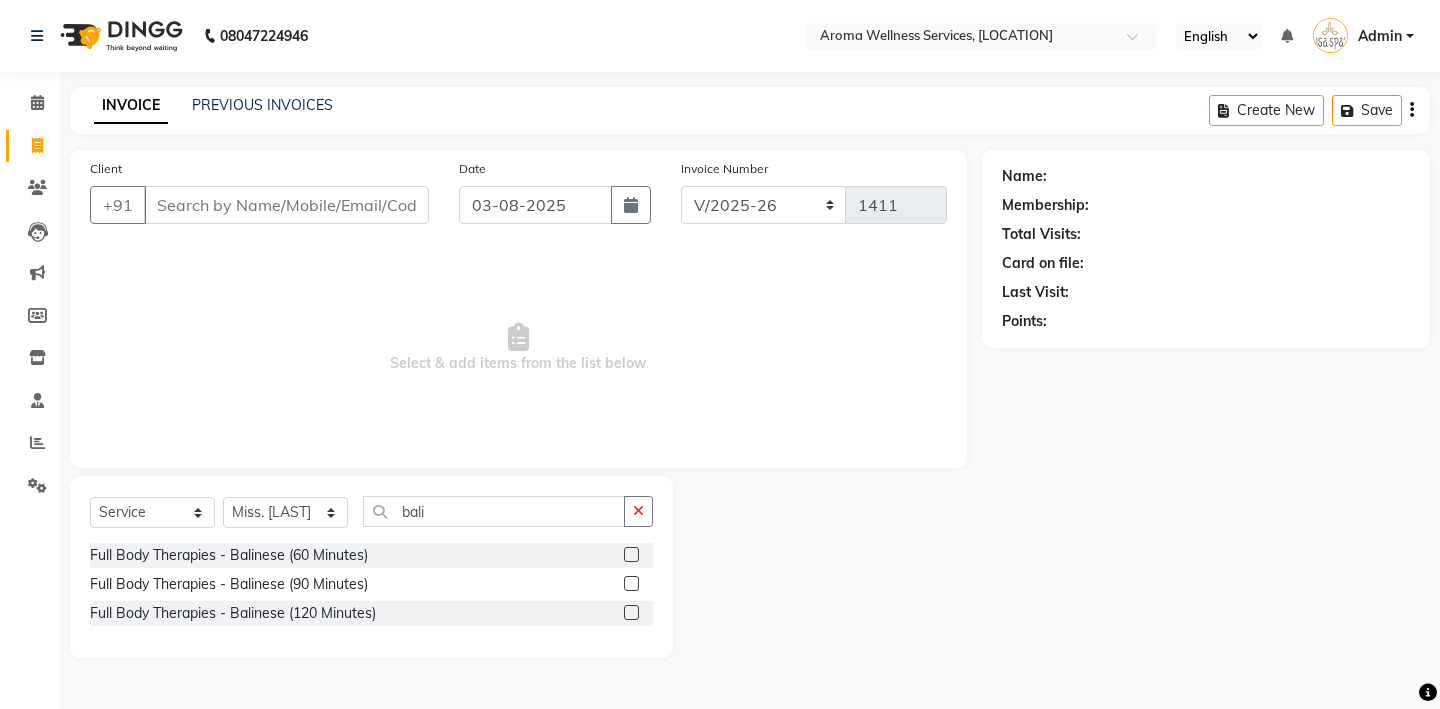 click 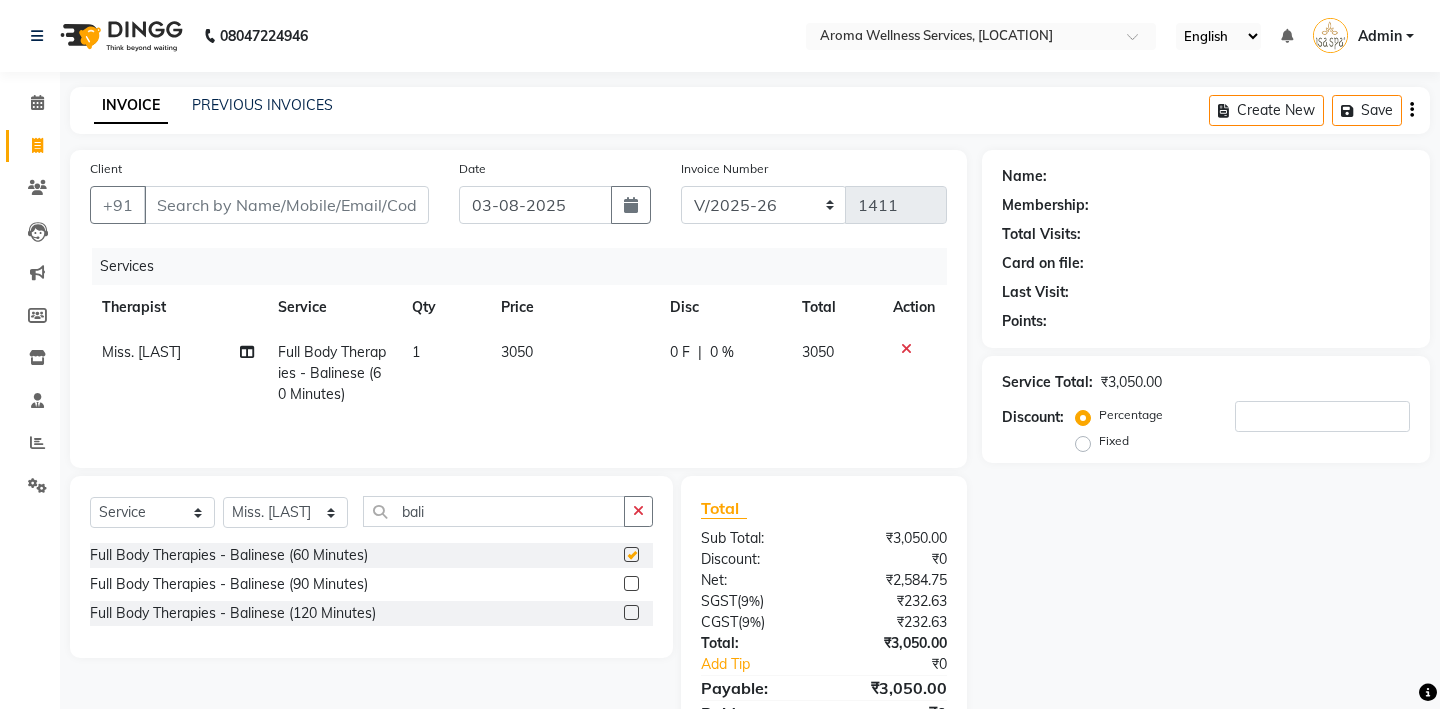 checkbox on "false" 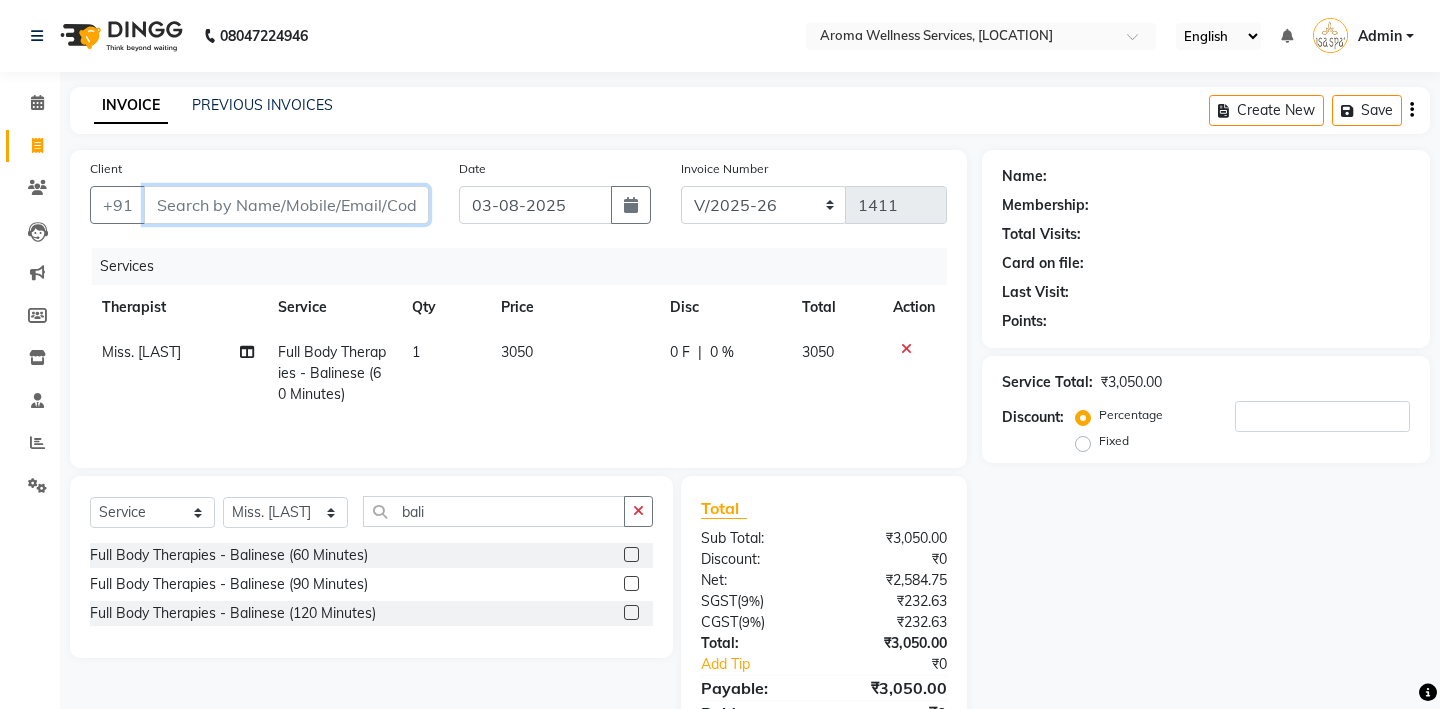 click on "Client" at bounding box center [286, 205] 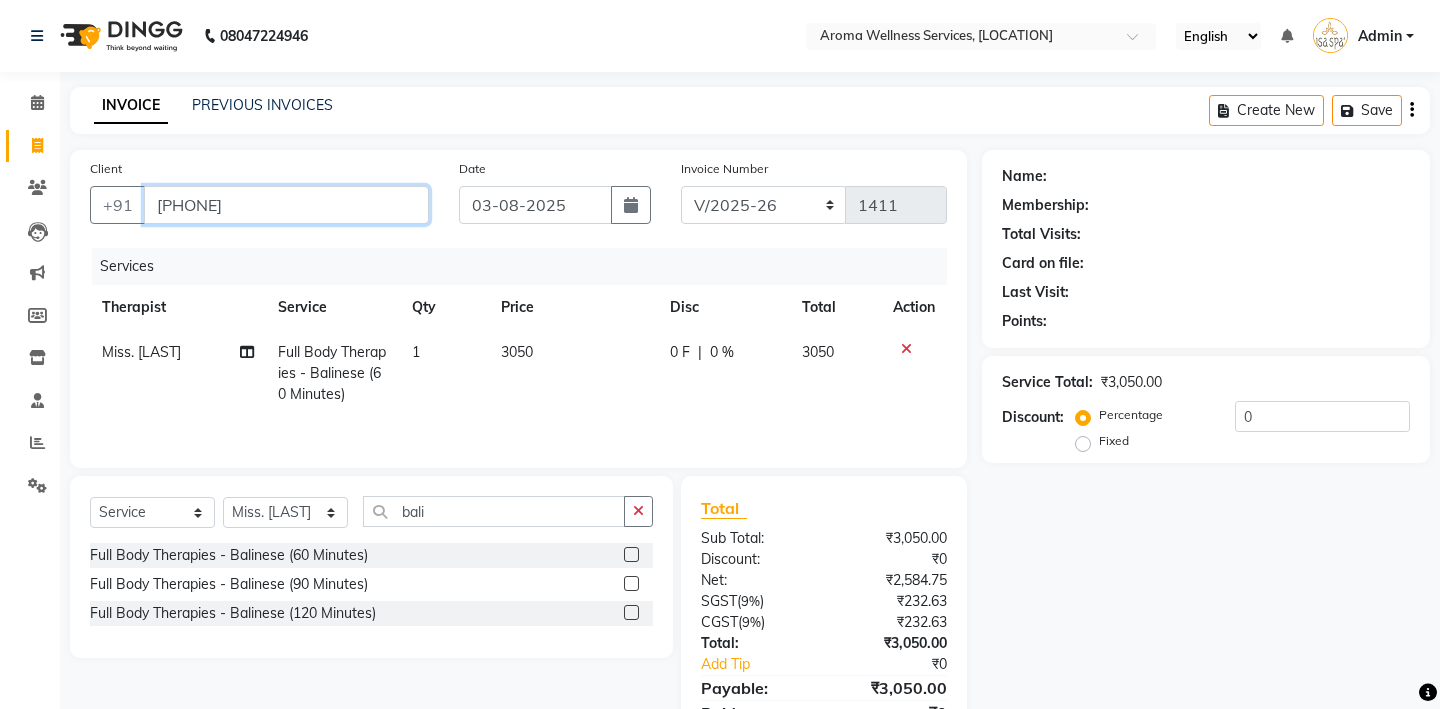type on "9849558211" 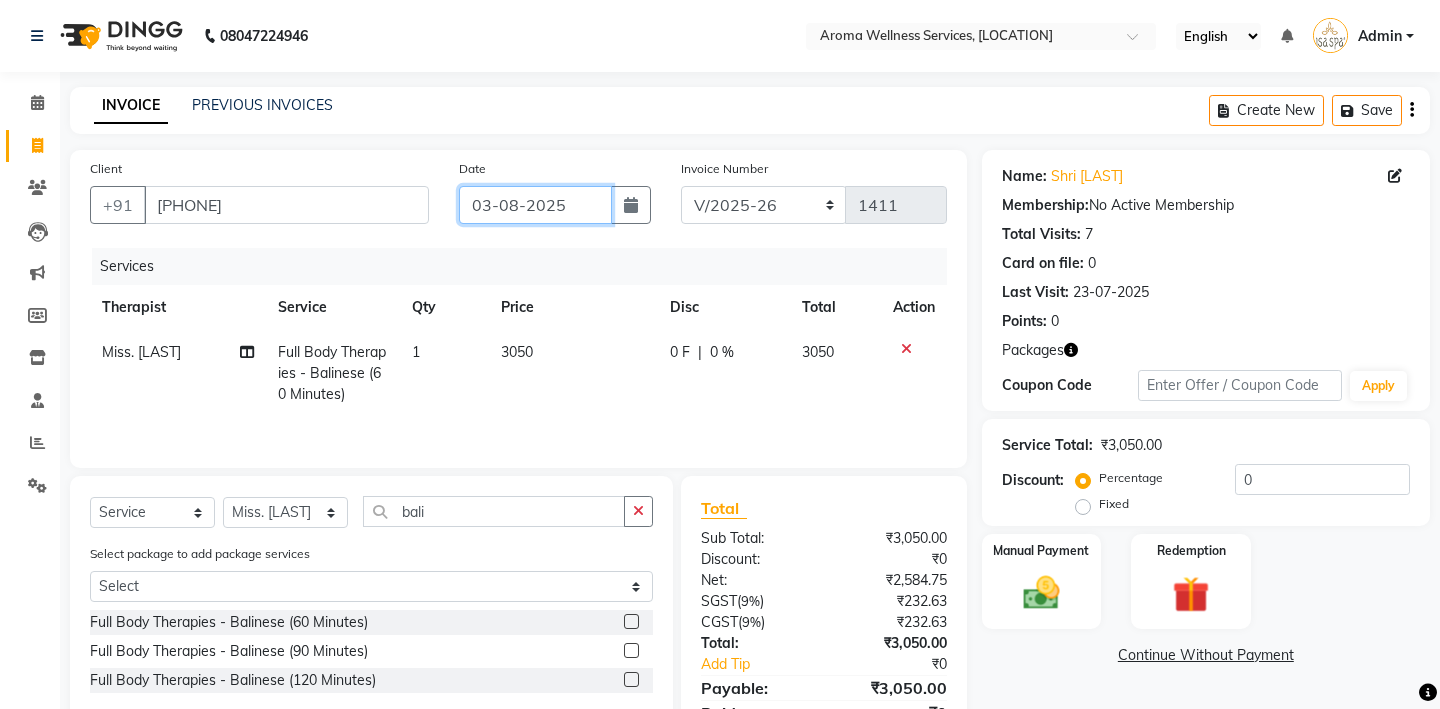 click on "03-08-2025" 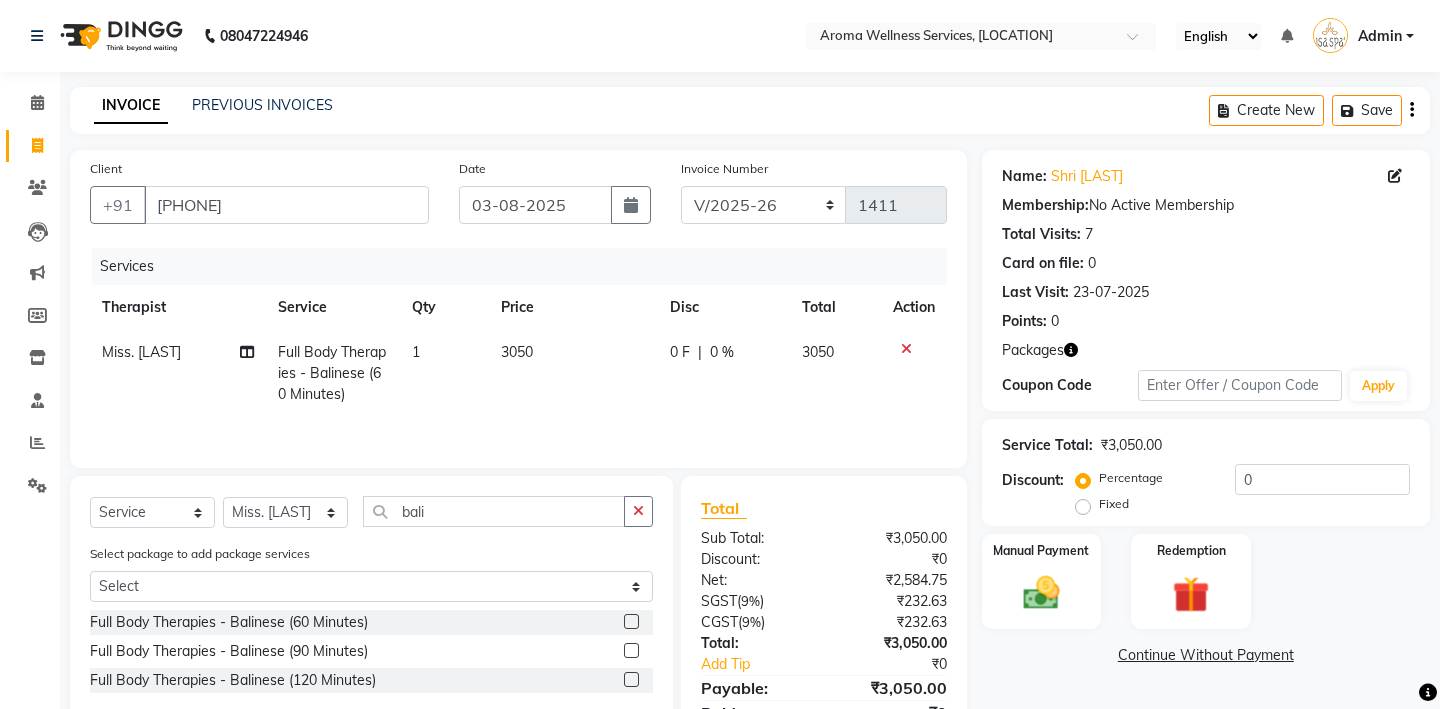 select on "8" 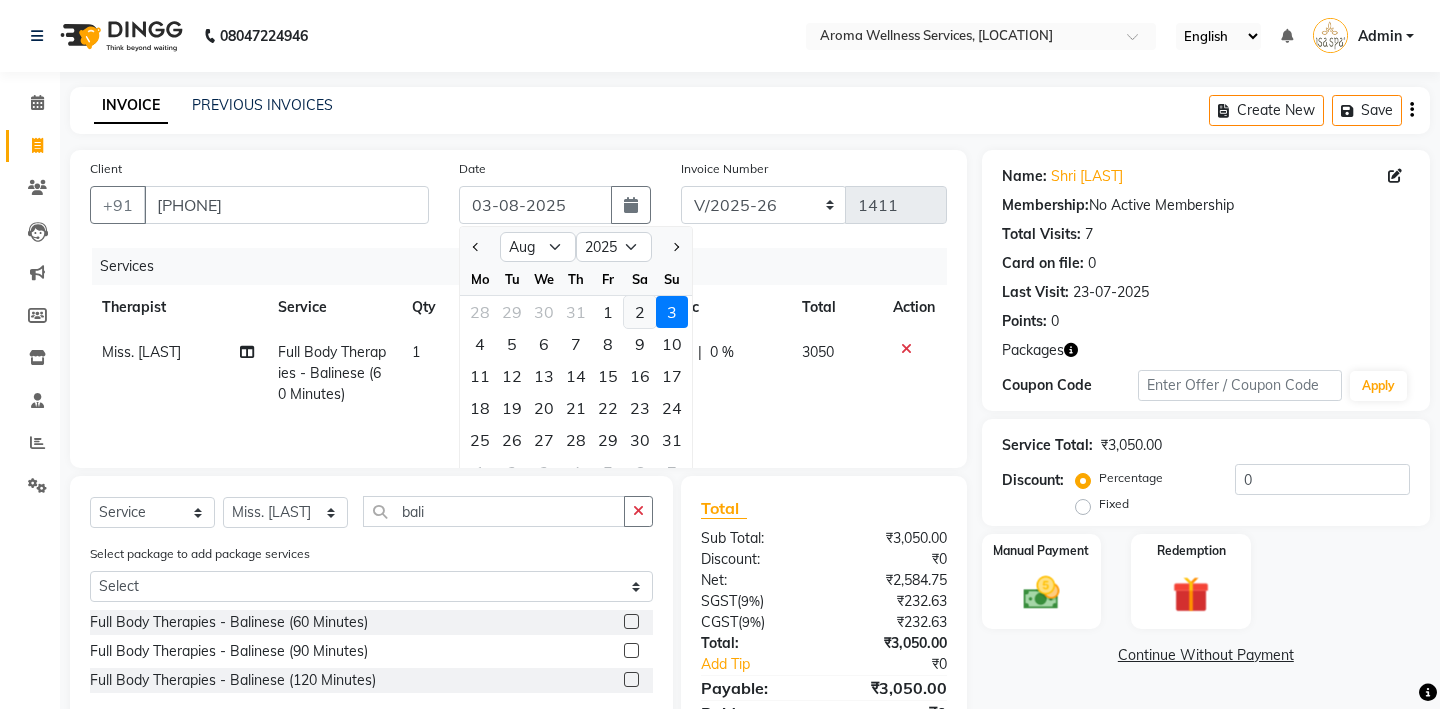 click on "2" 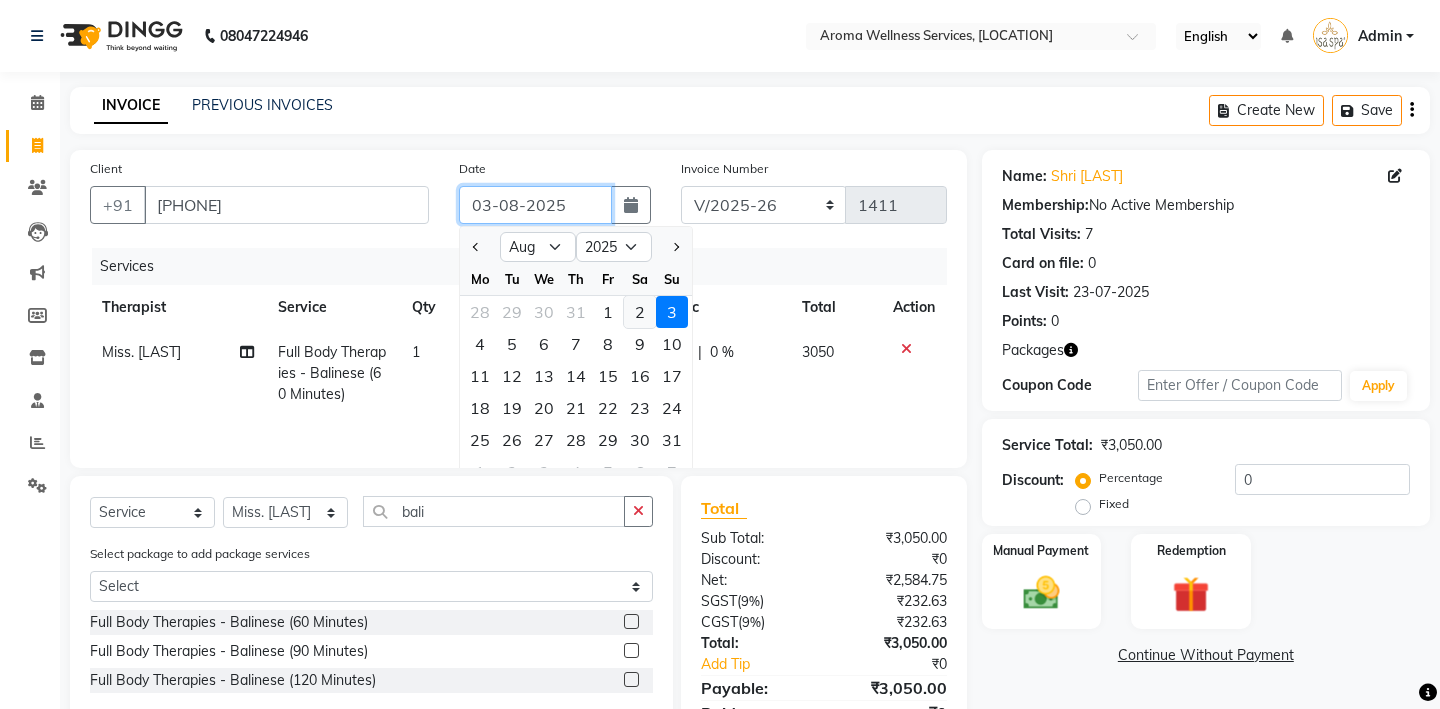 type on "02-08-2025" 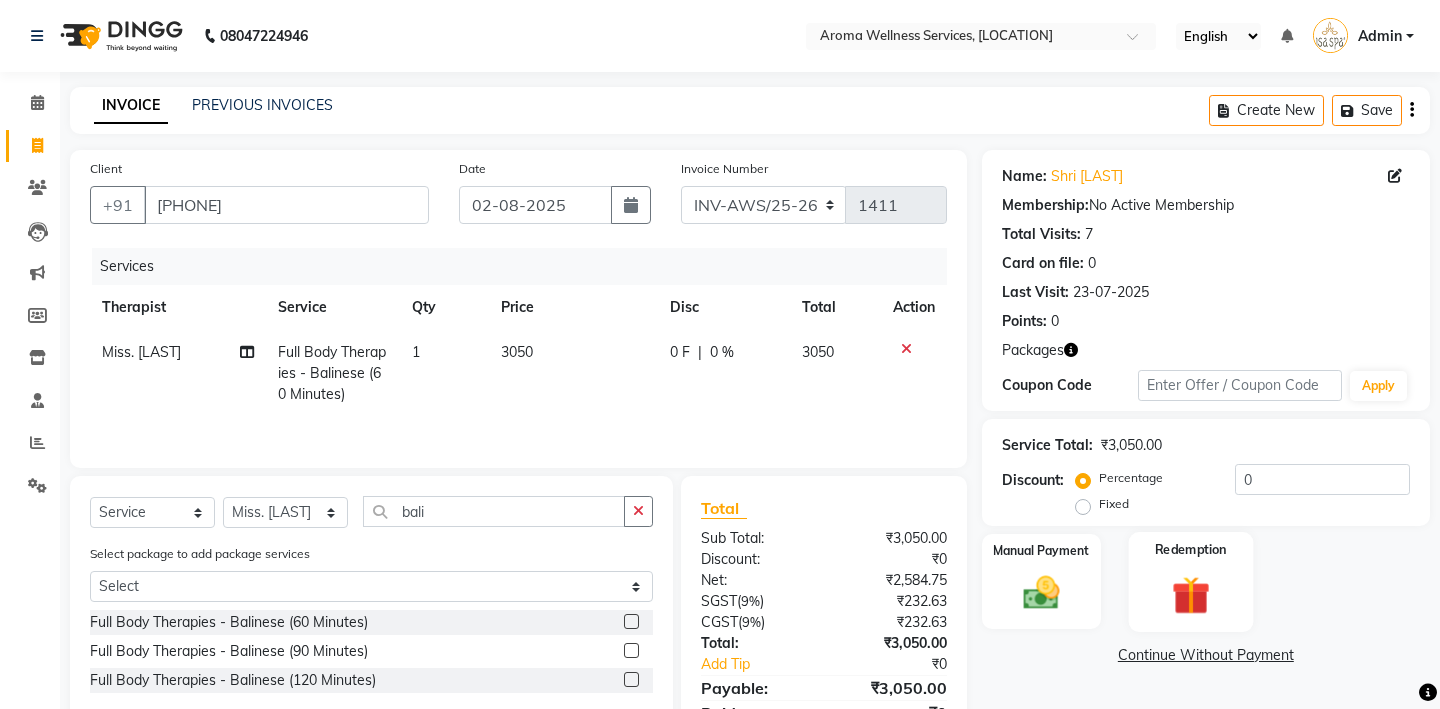 click 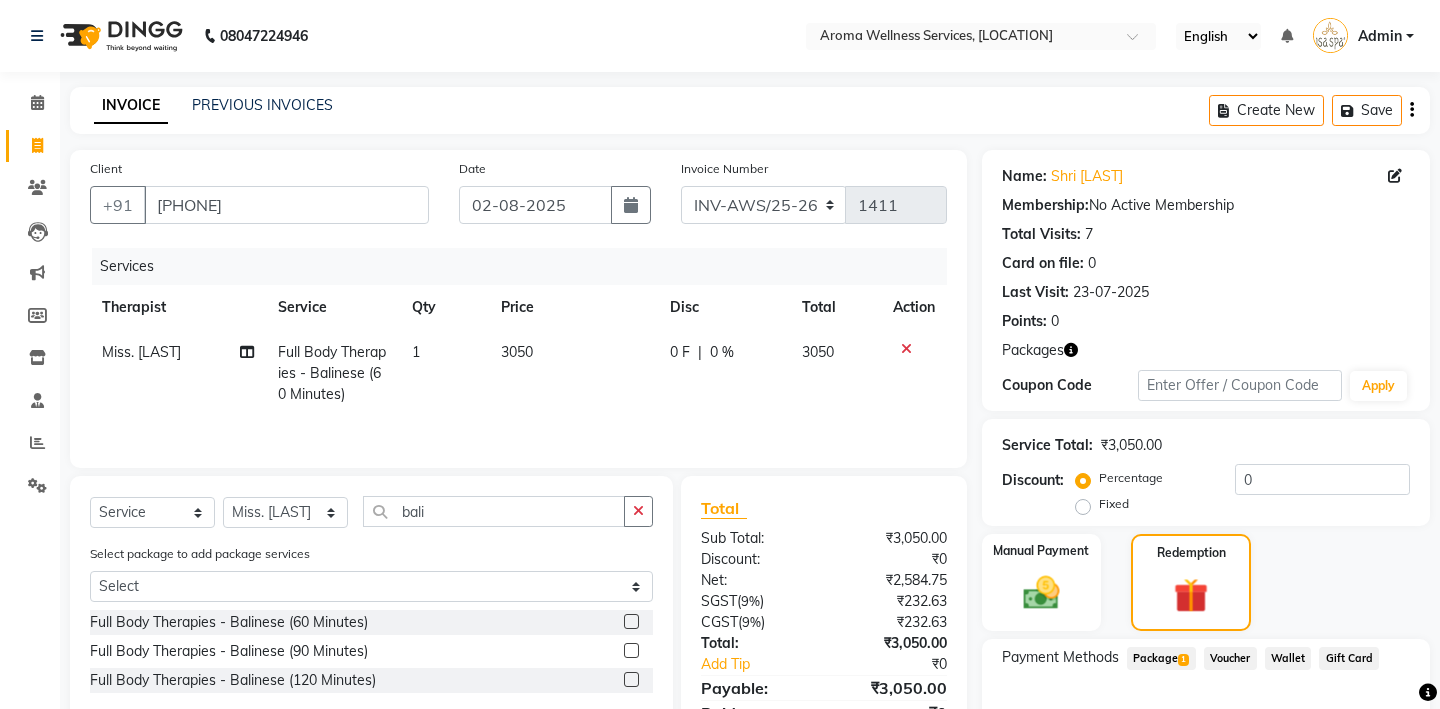 click on "Package  1" 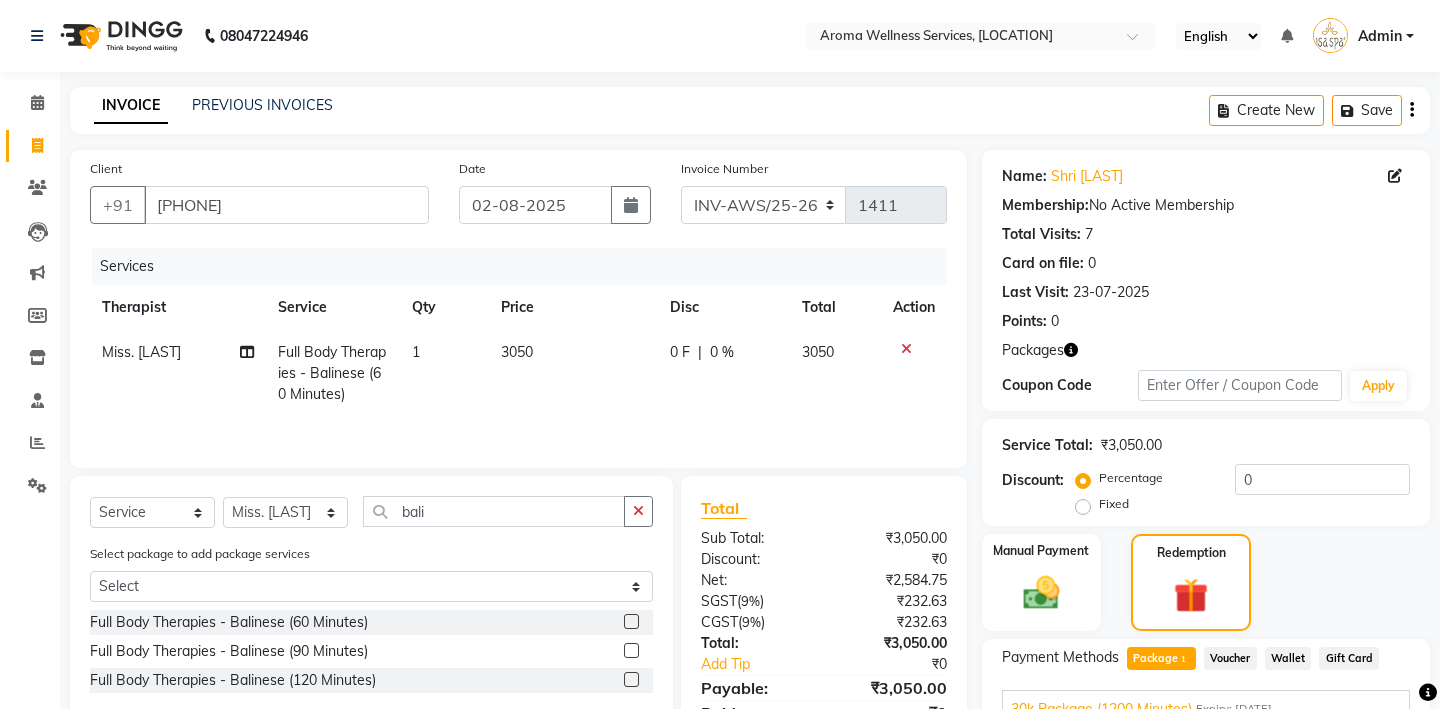scroll, scrollTop: 165, scrollLeft: 0, axis: vertical 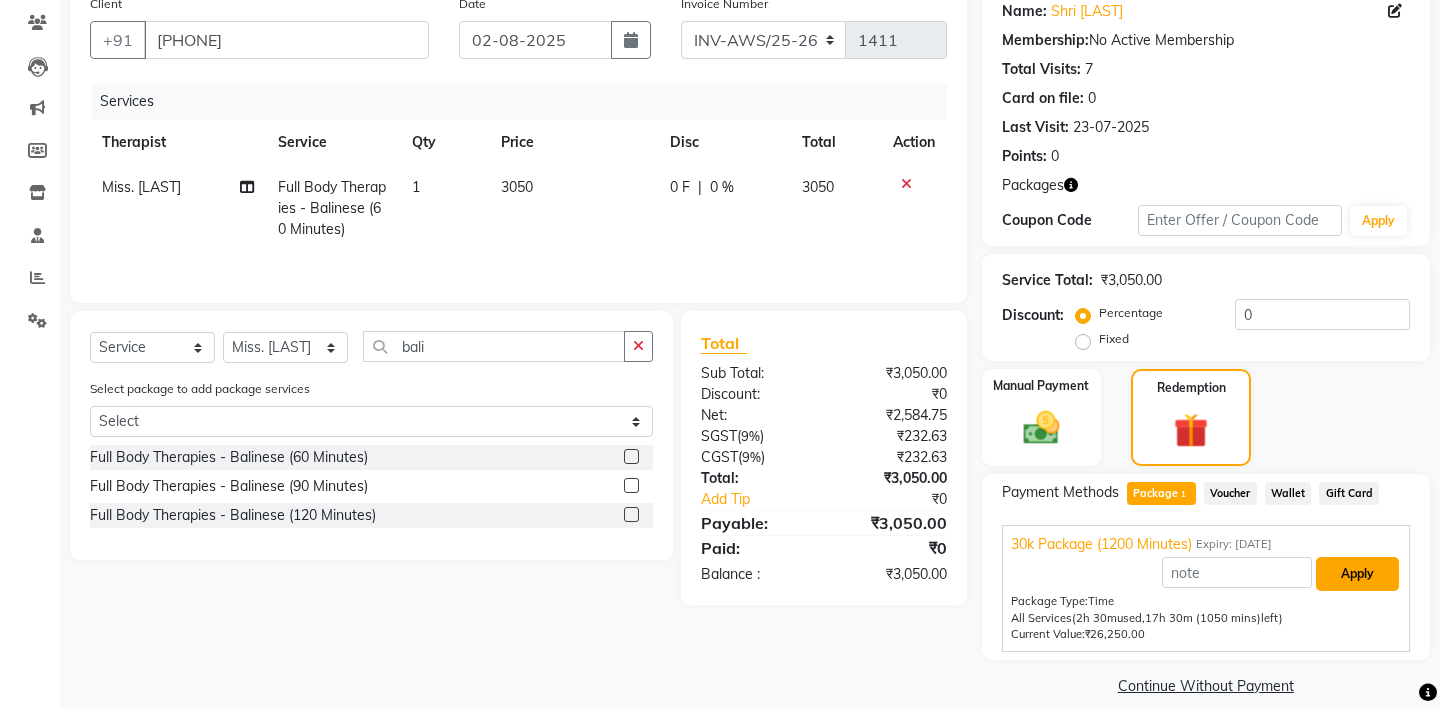 click on "Apply" at bounding box center [1357, 574] 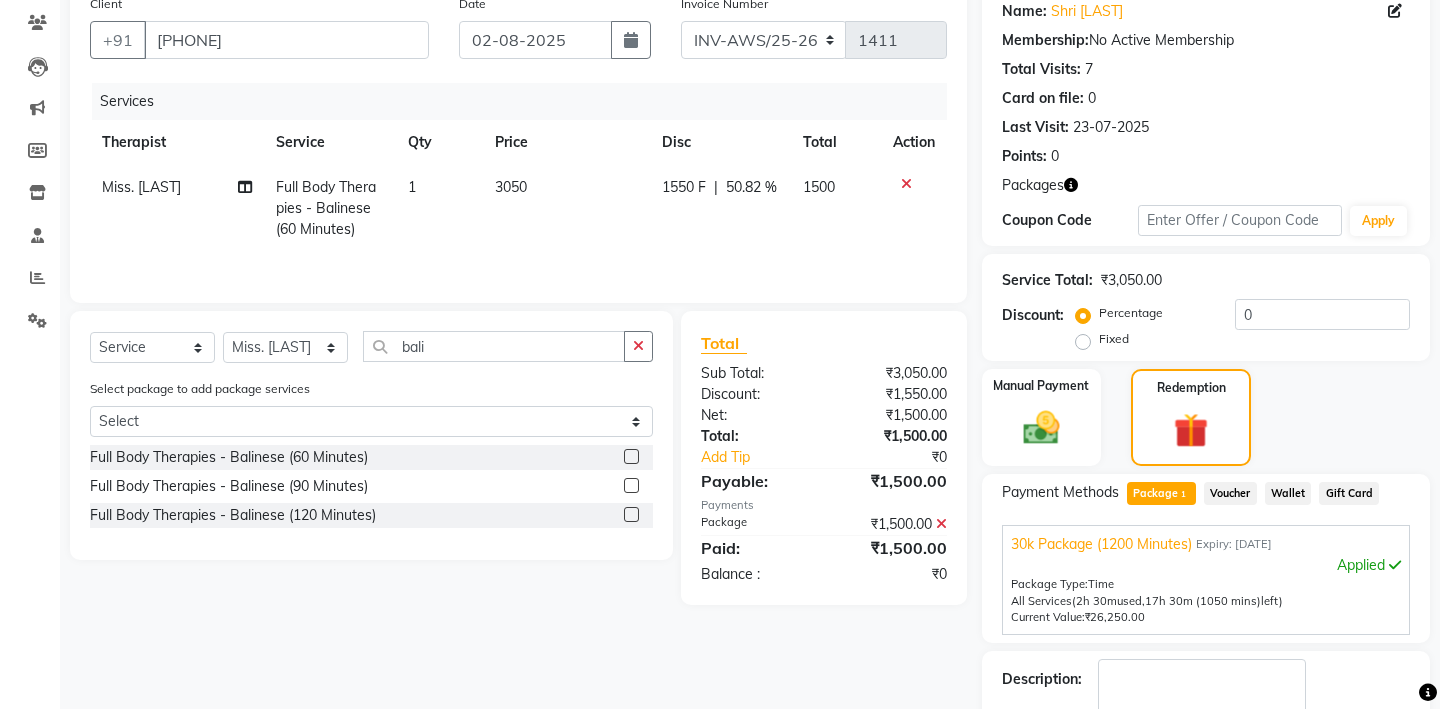 scroll, scrollTop: 232, scrollLeft: 0, axis: vertical 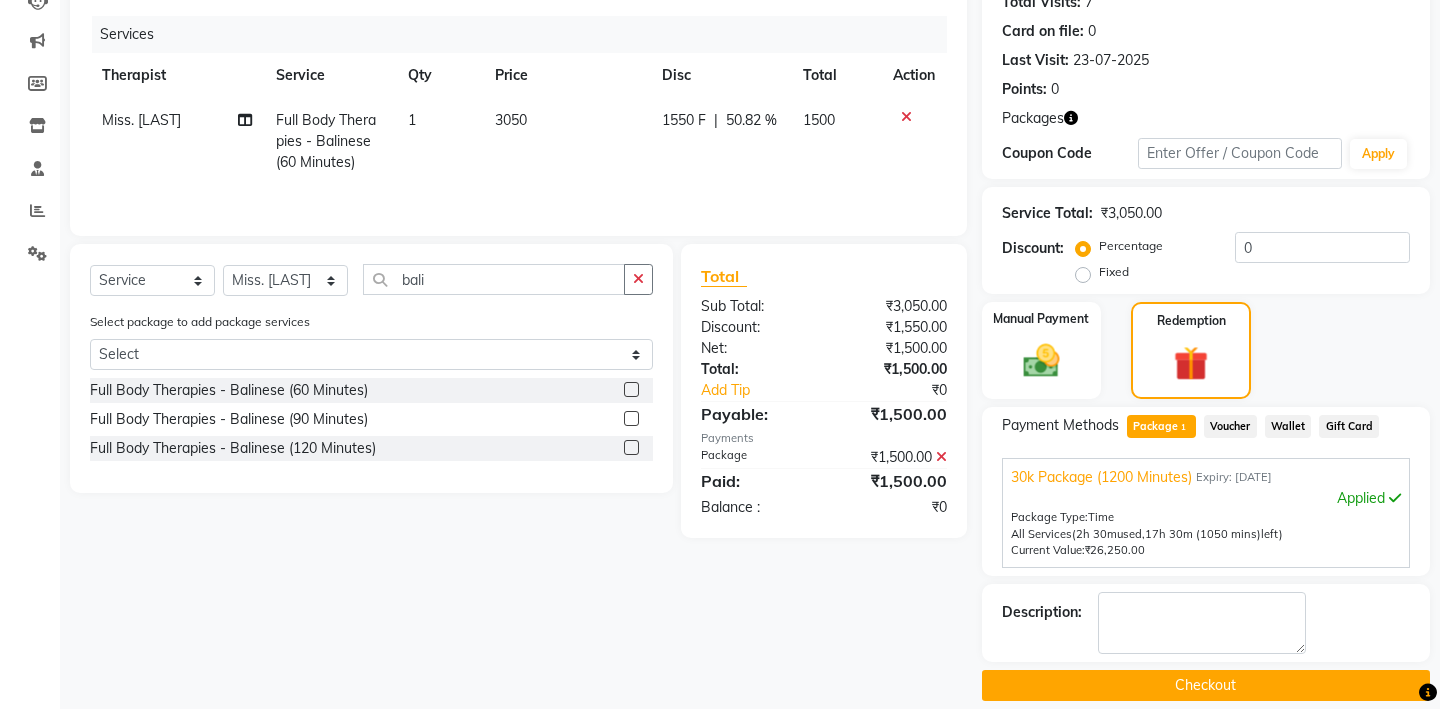 click on "Checkout" 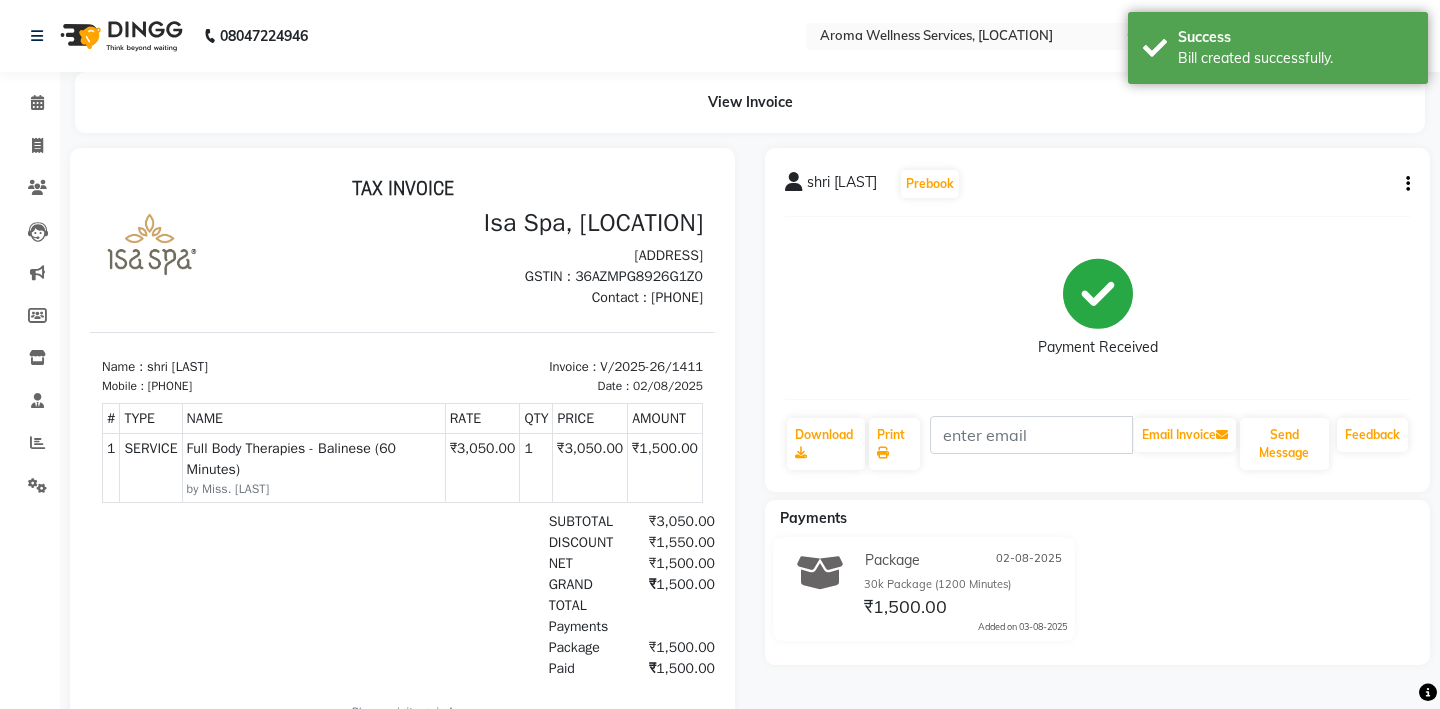 scroll, scrollTop: 0, scrollLeft: 0, axis: both 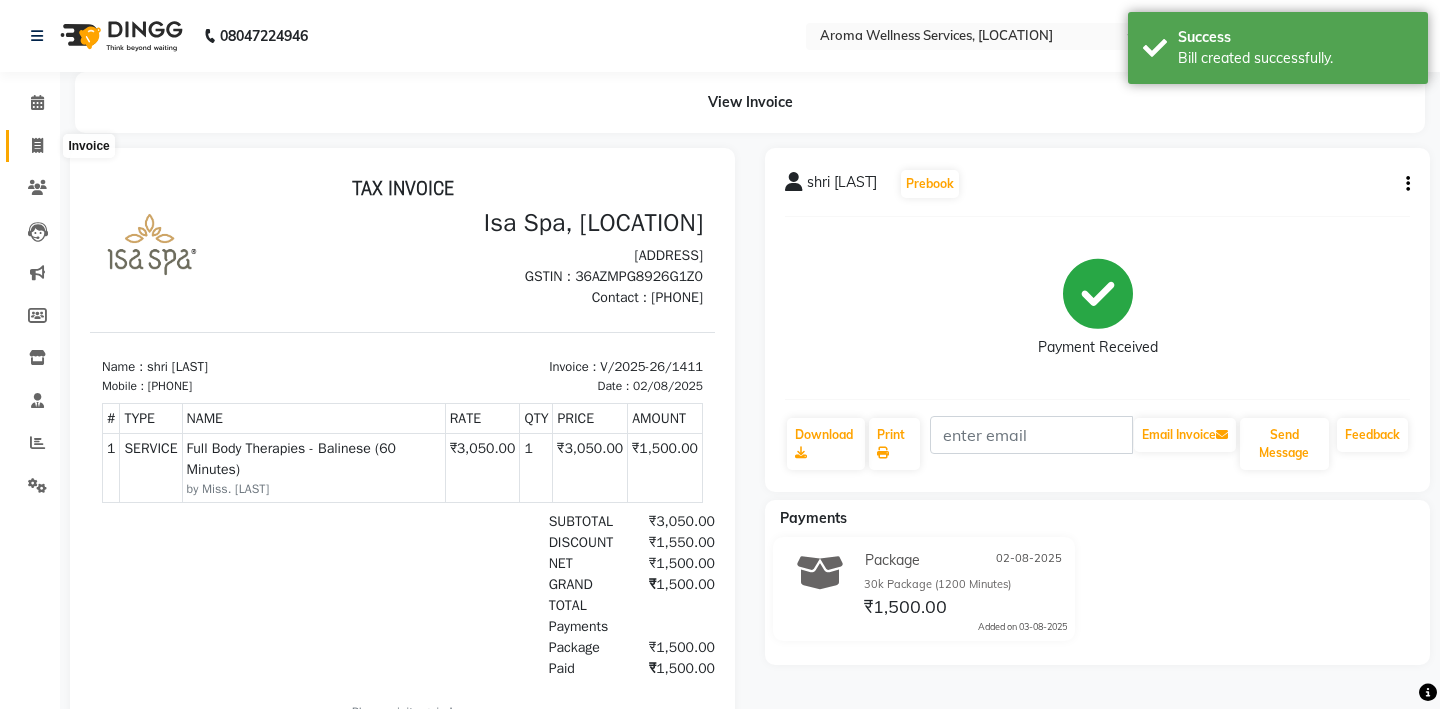 click 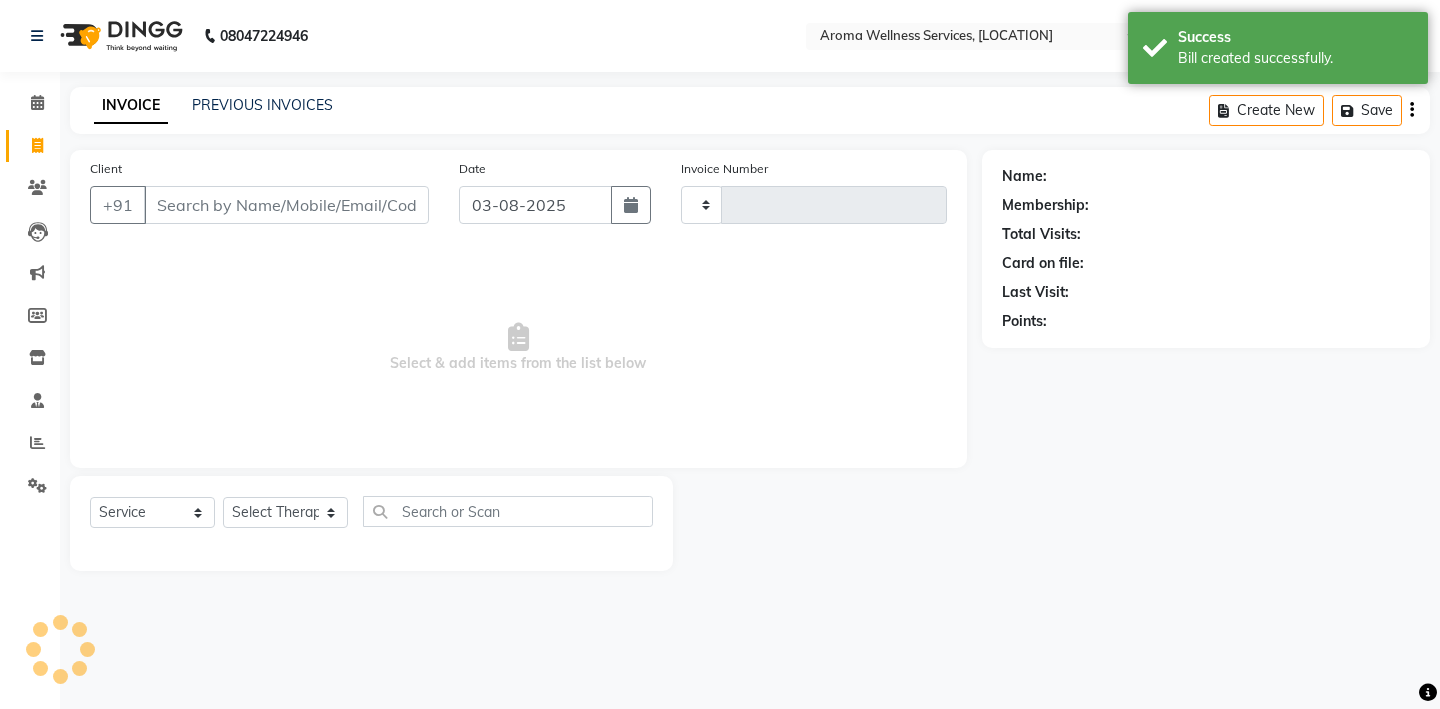 type on "1412" 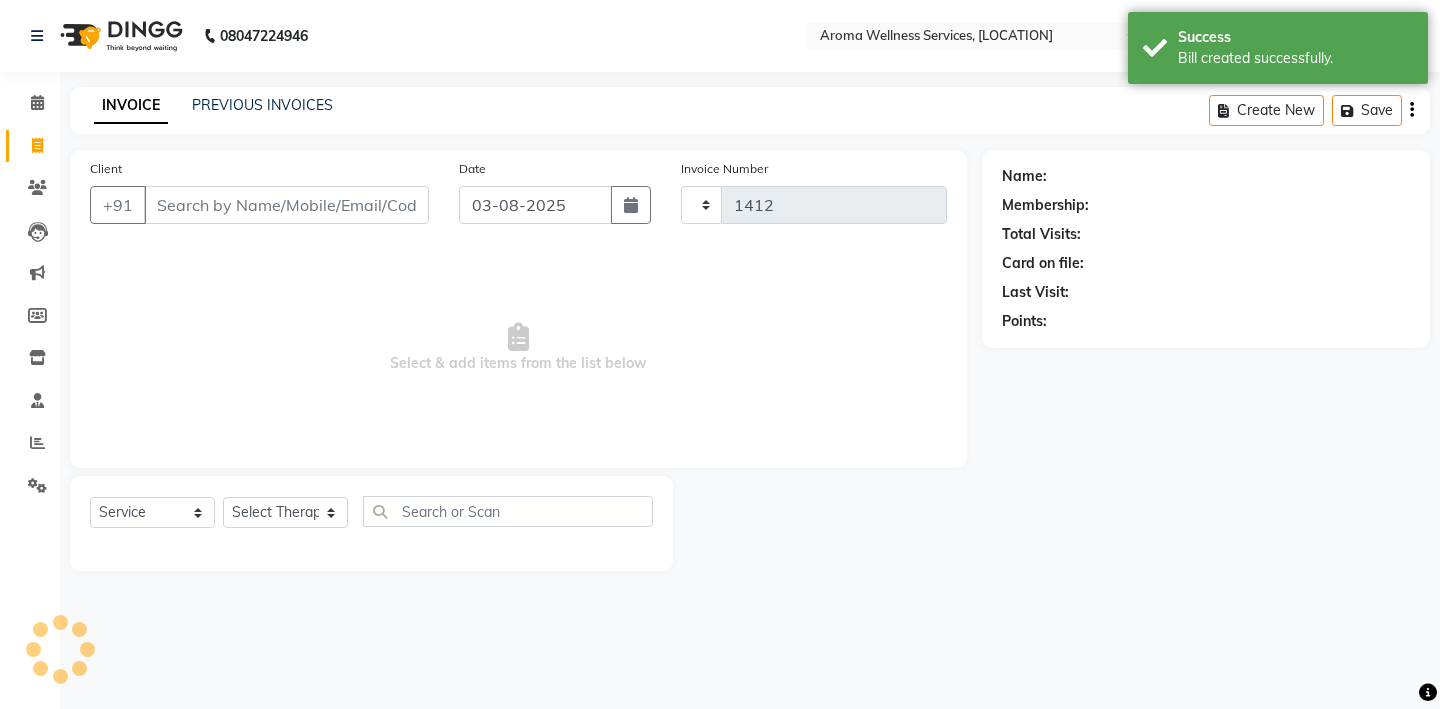 select on "6573" 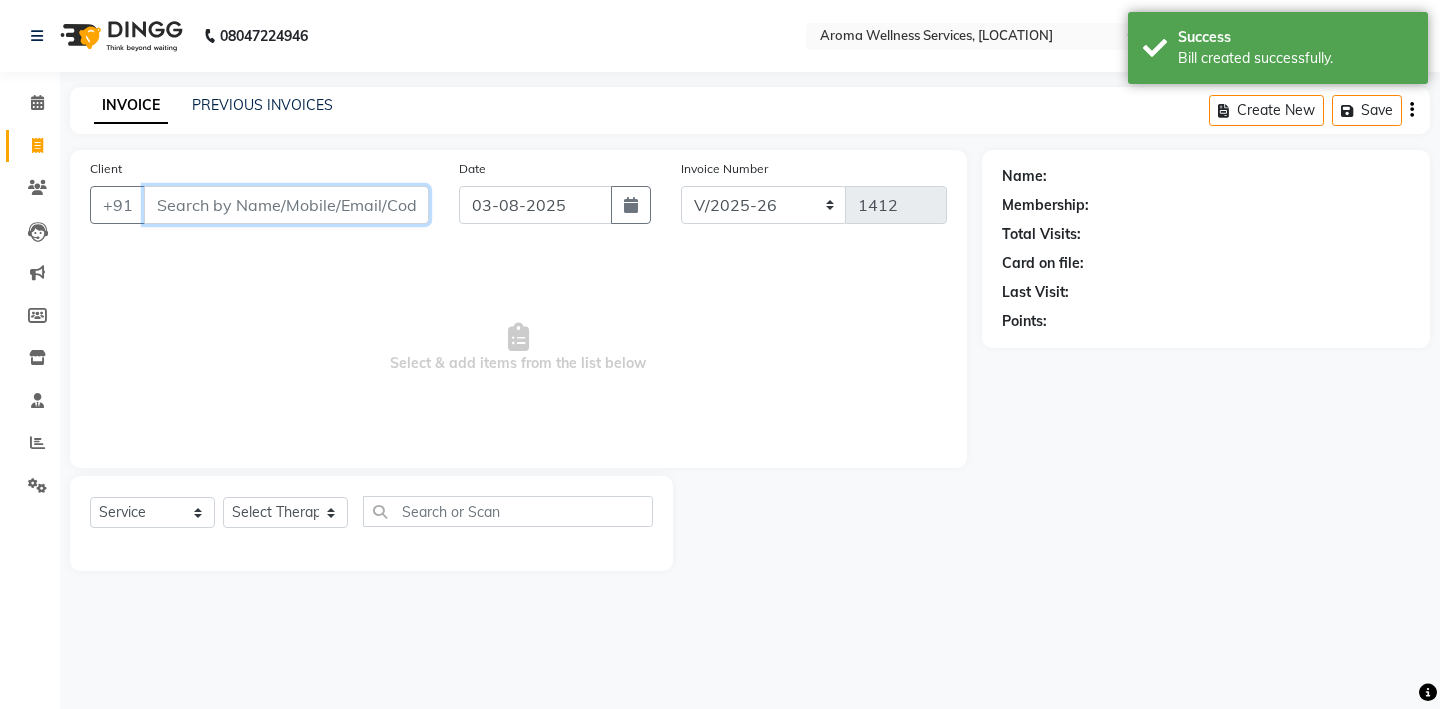 paste on "9666654544" 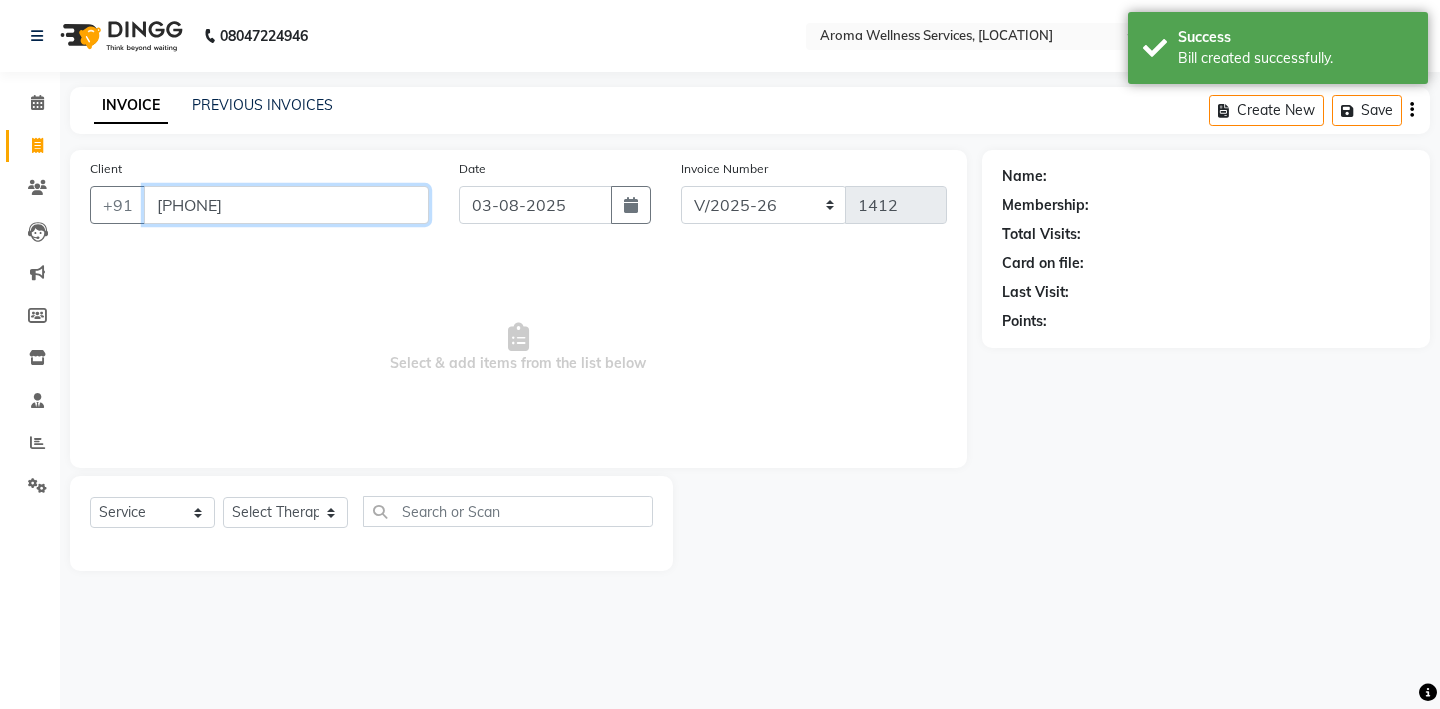 type on "9666654544" 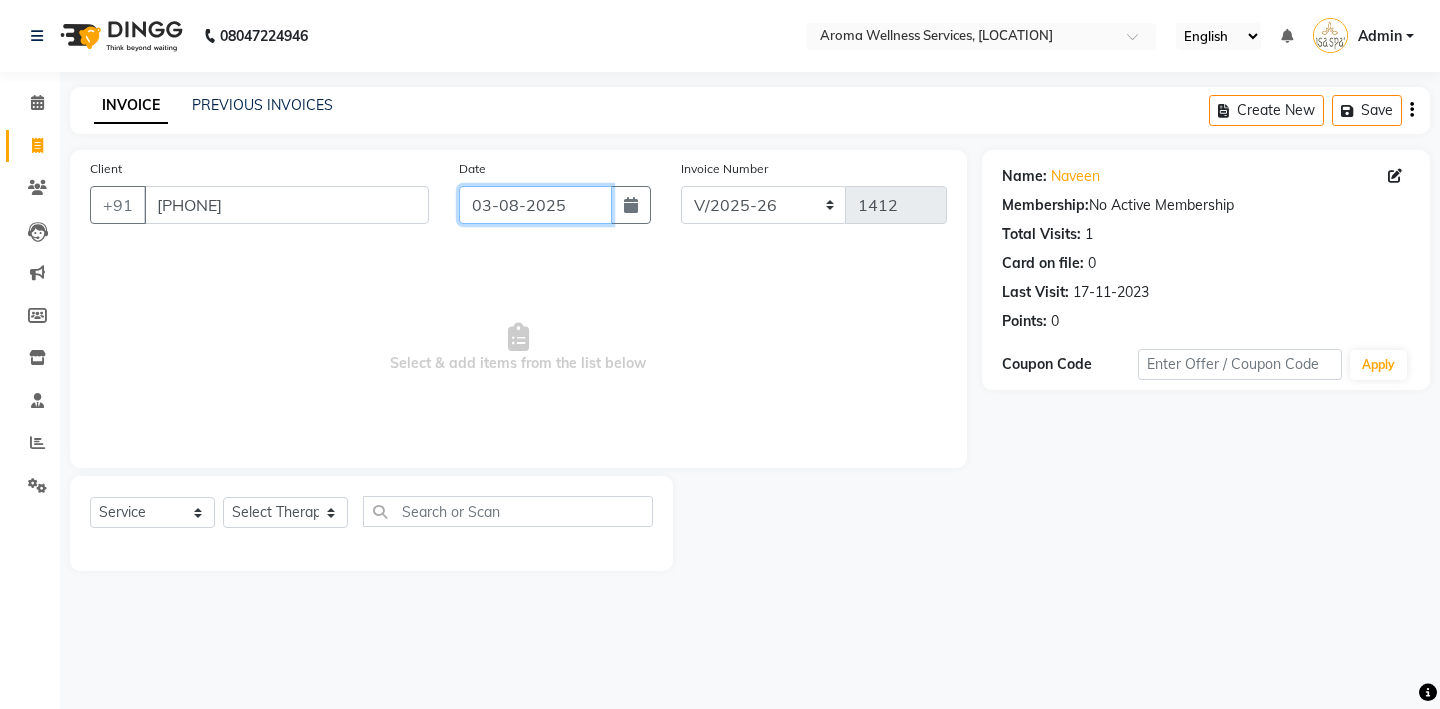click on "03-08-2025" 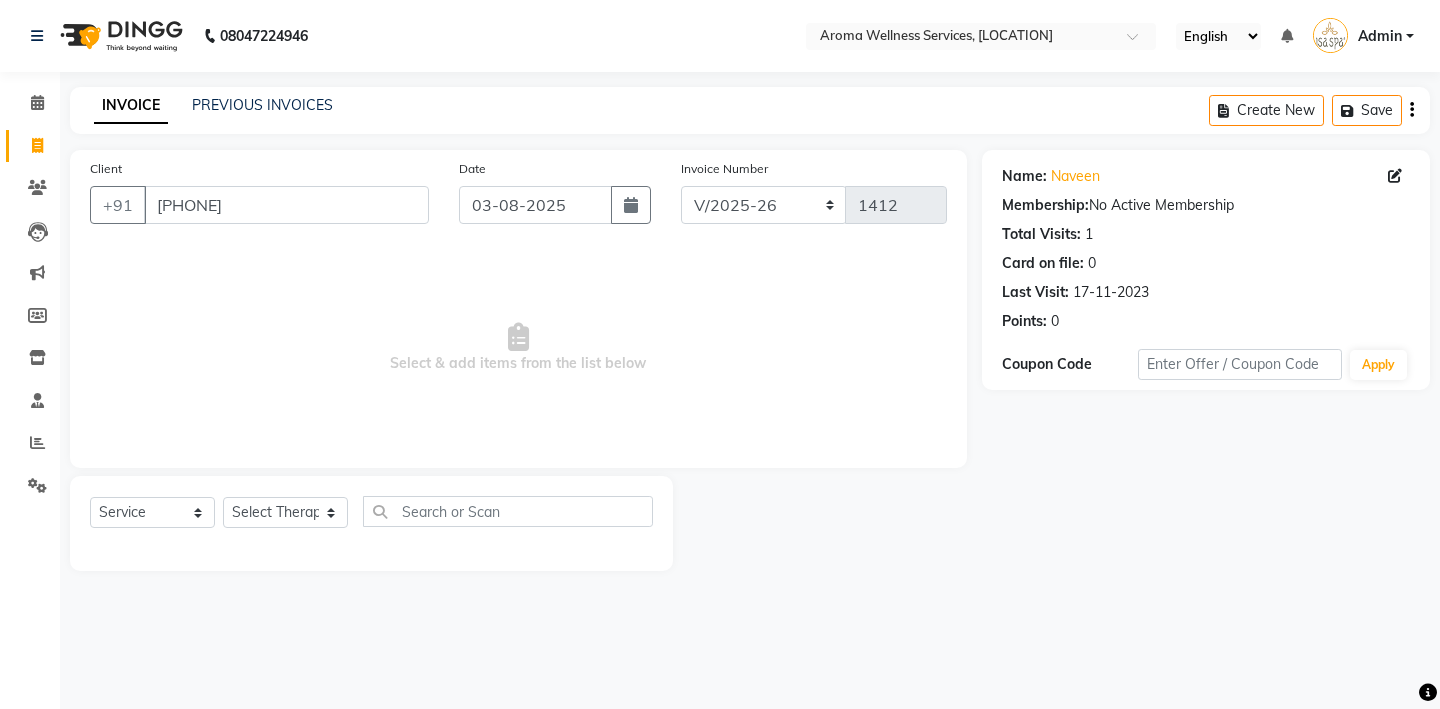 select on "8" 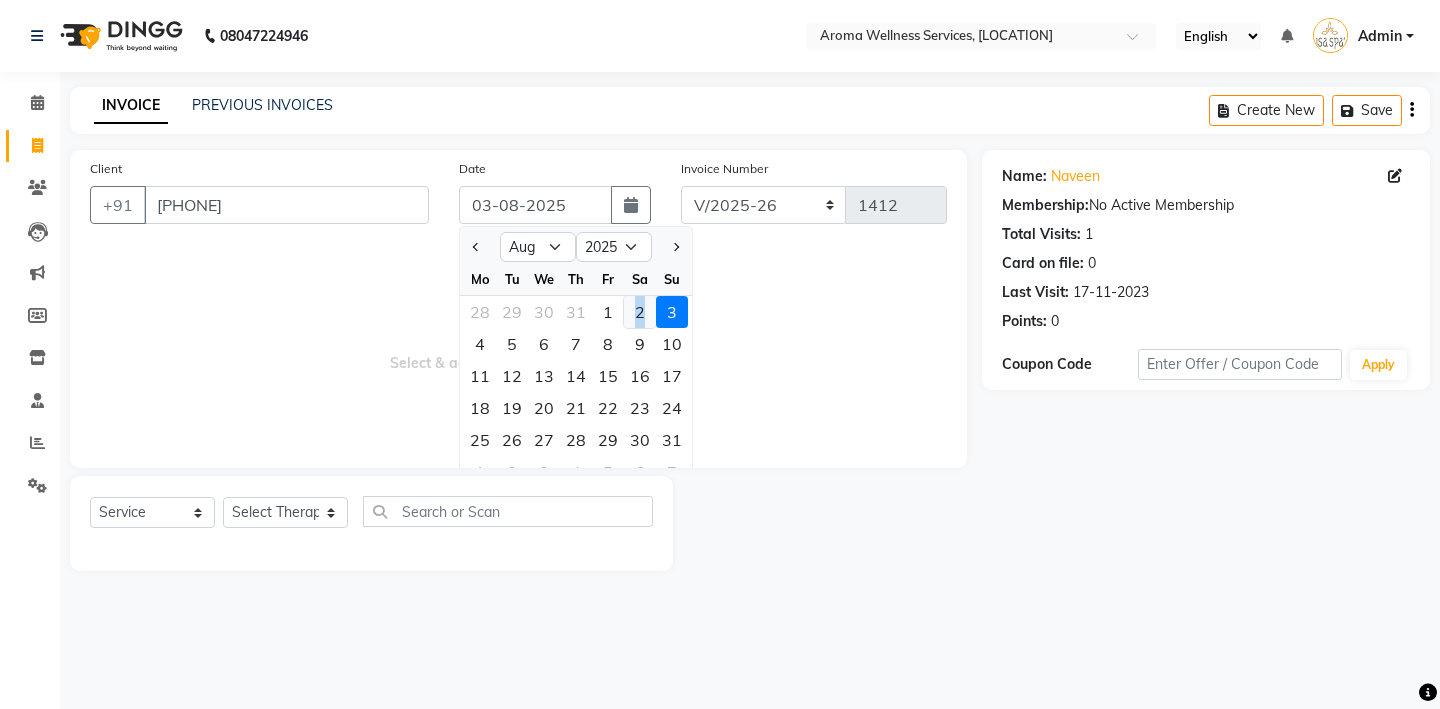 click on "2" 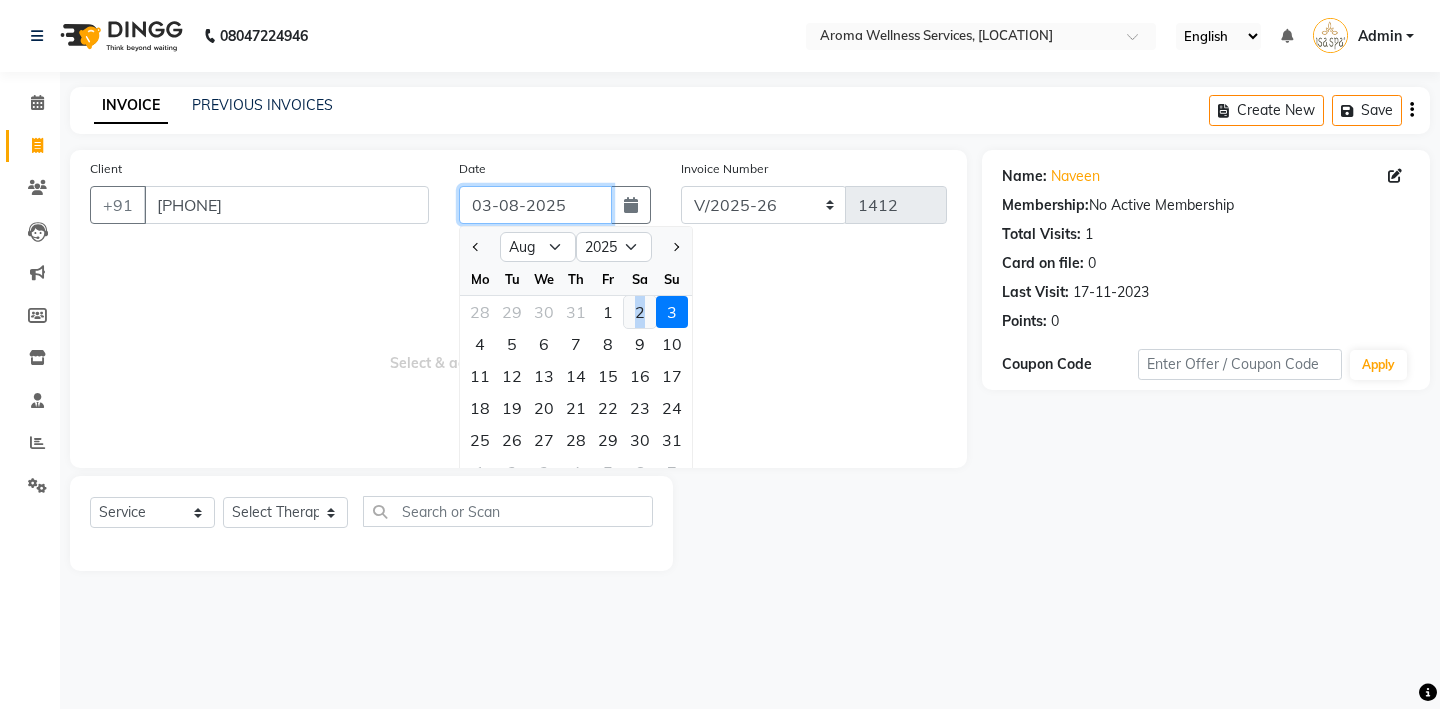 type on "02-08-2025" 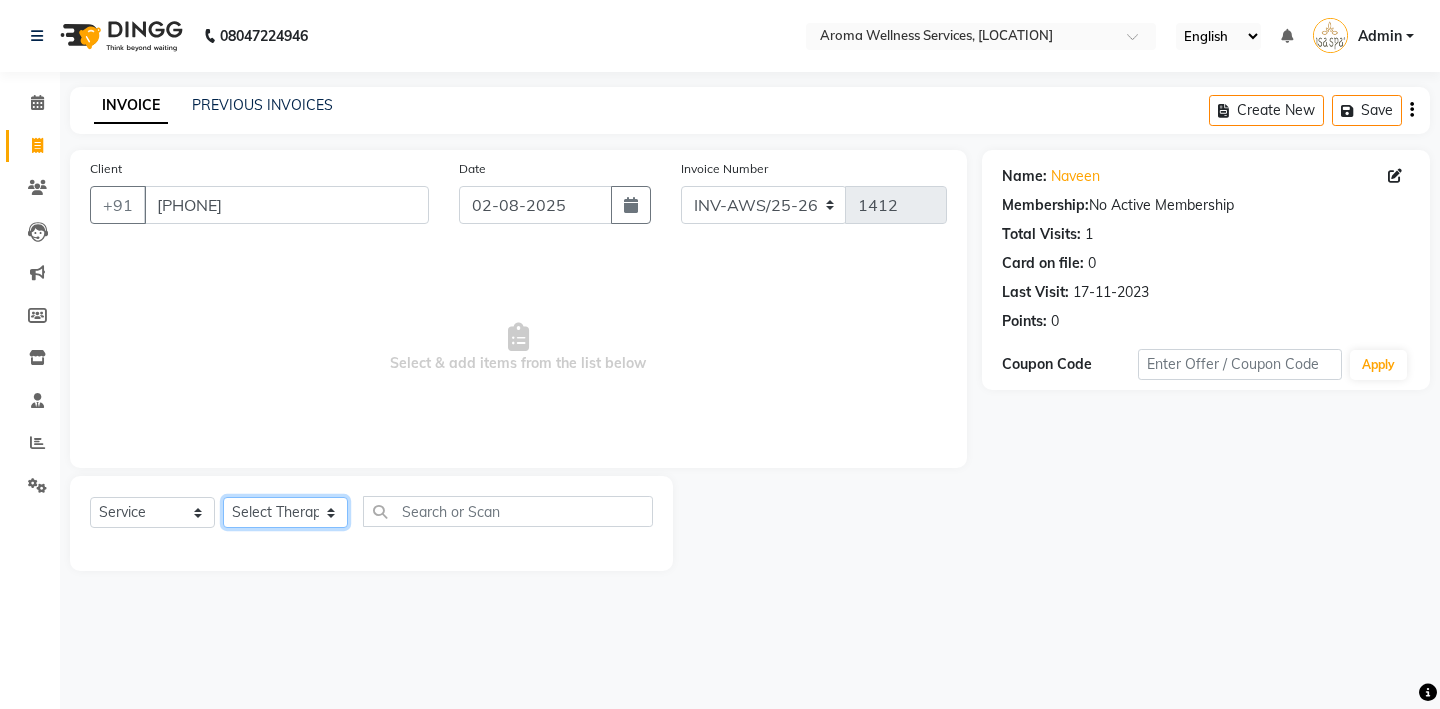 click on "Select Therapist Miss. Chong Miss. Duhpuii Miss. Gladys Miss. Julee Miss. Rini Mr. Lelen" 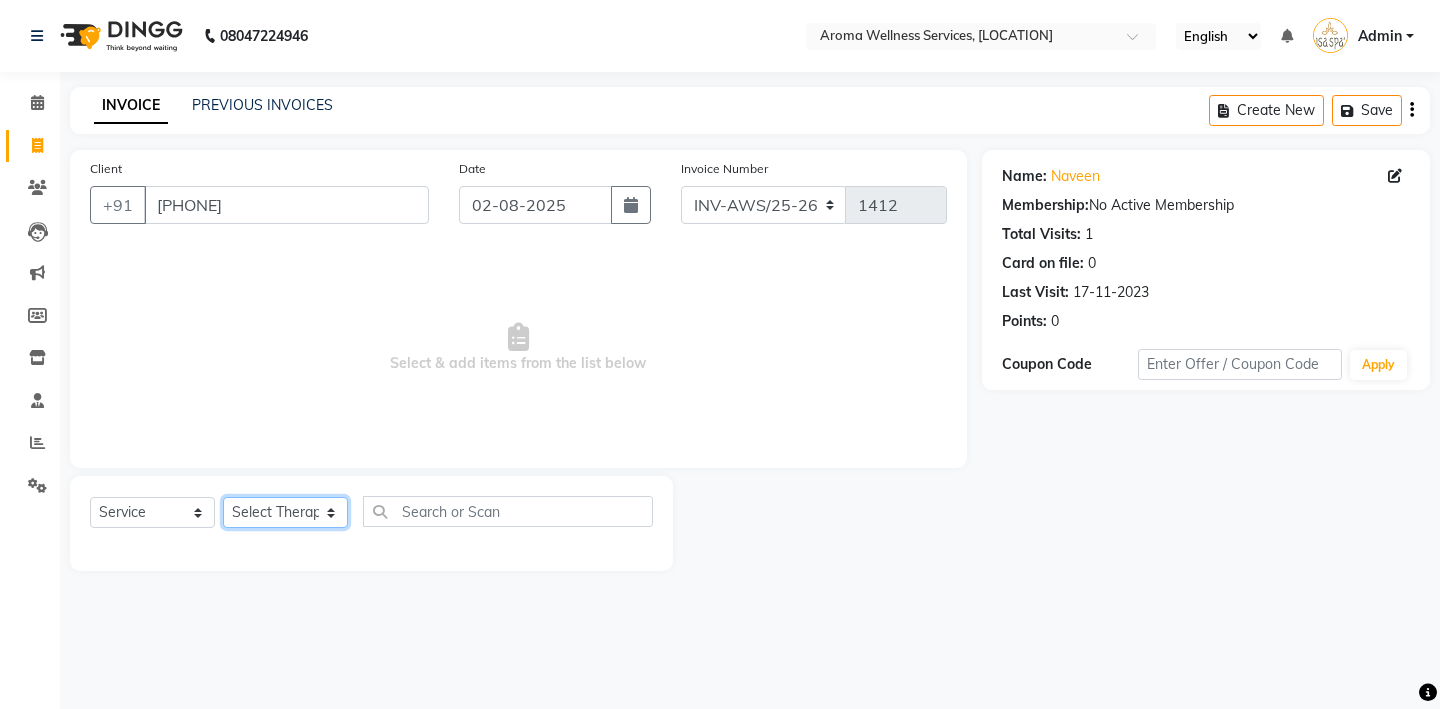 select on "82364" 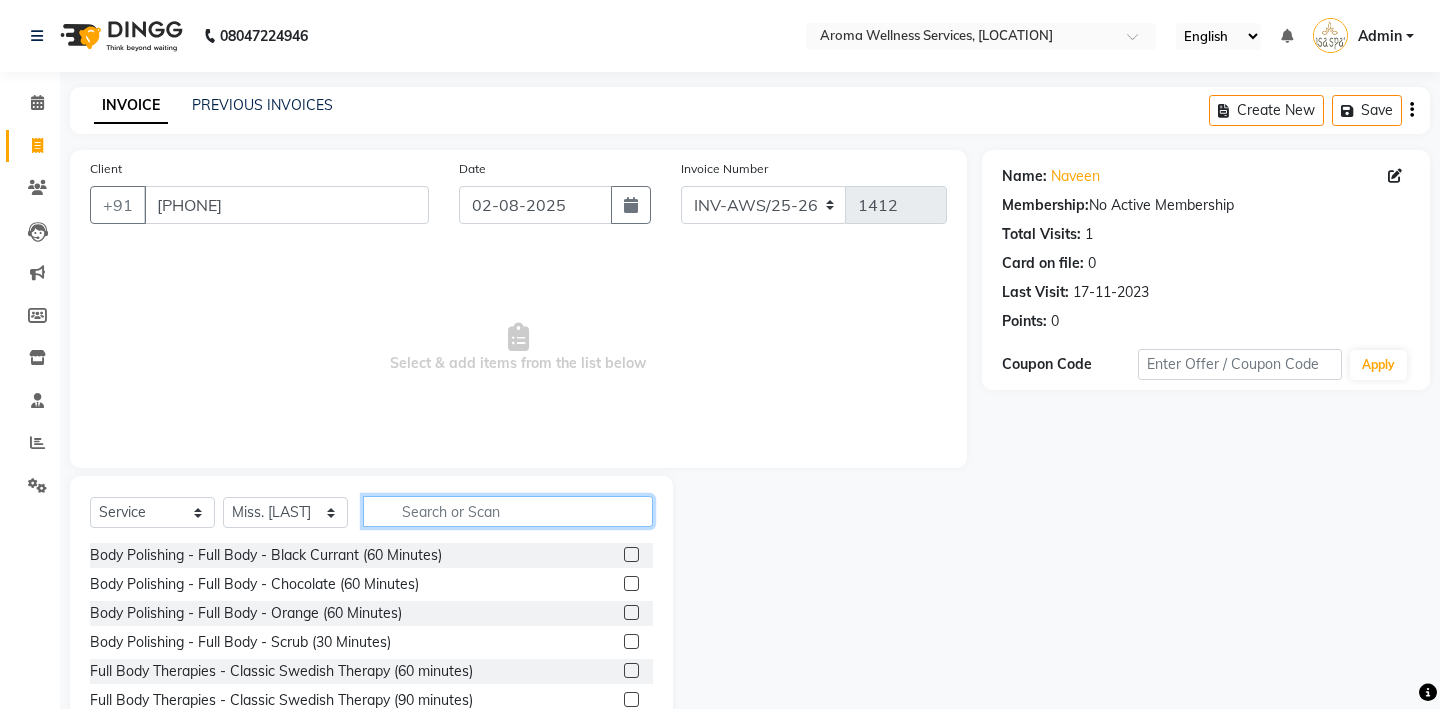 click 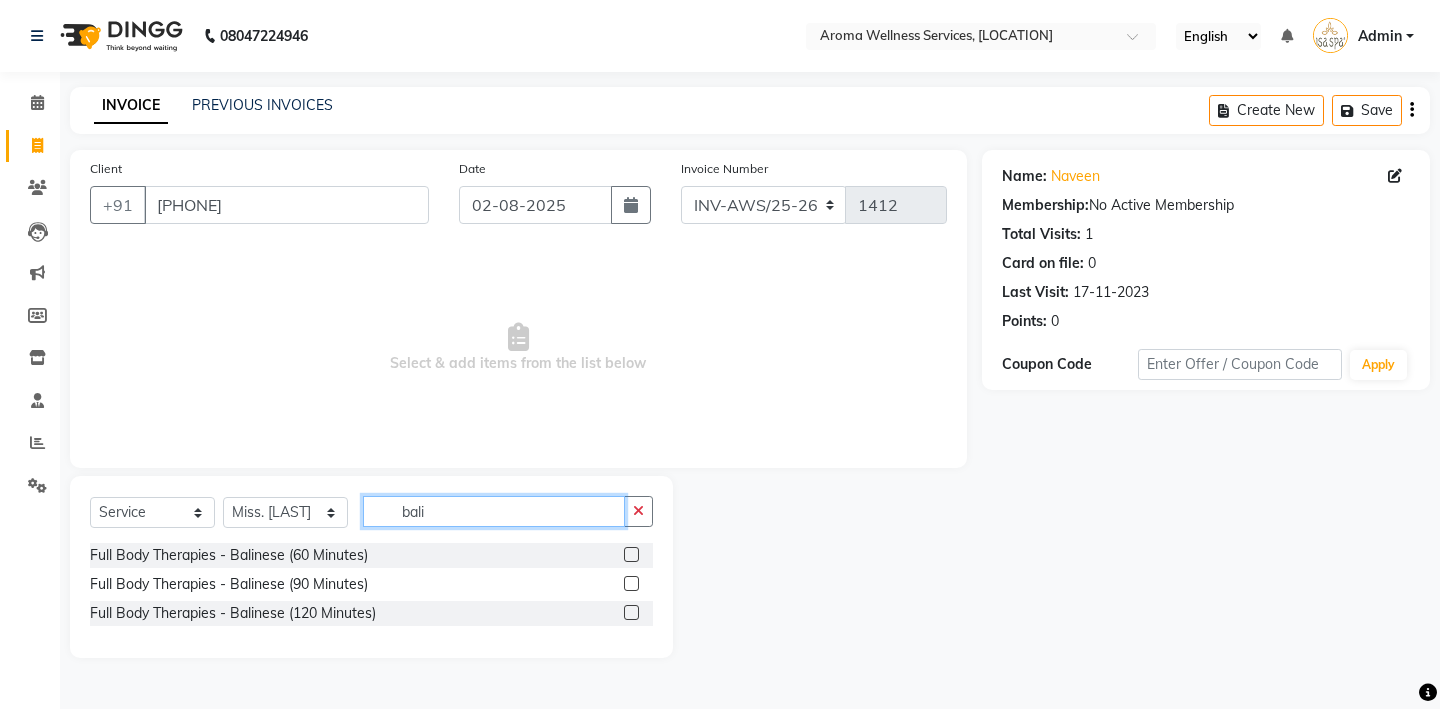 type on "bali" 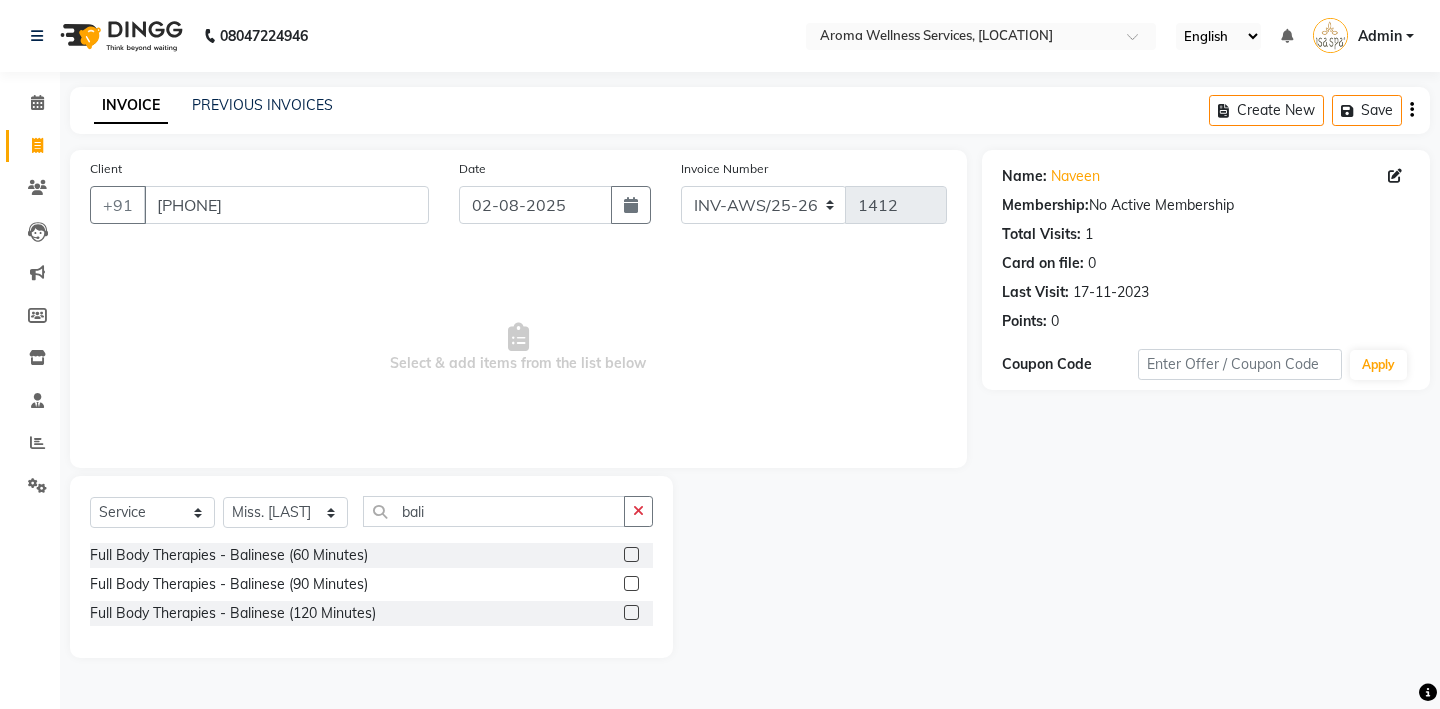 click 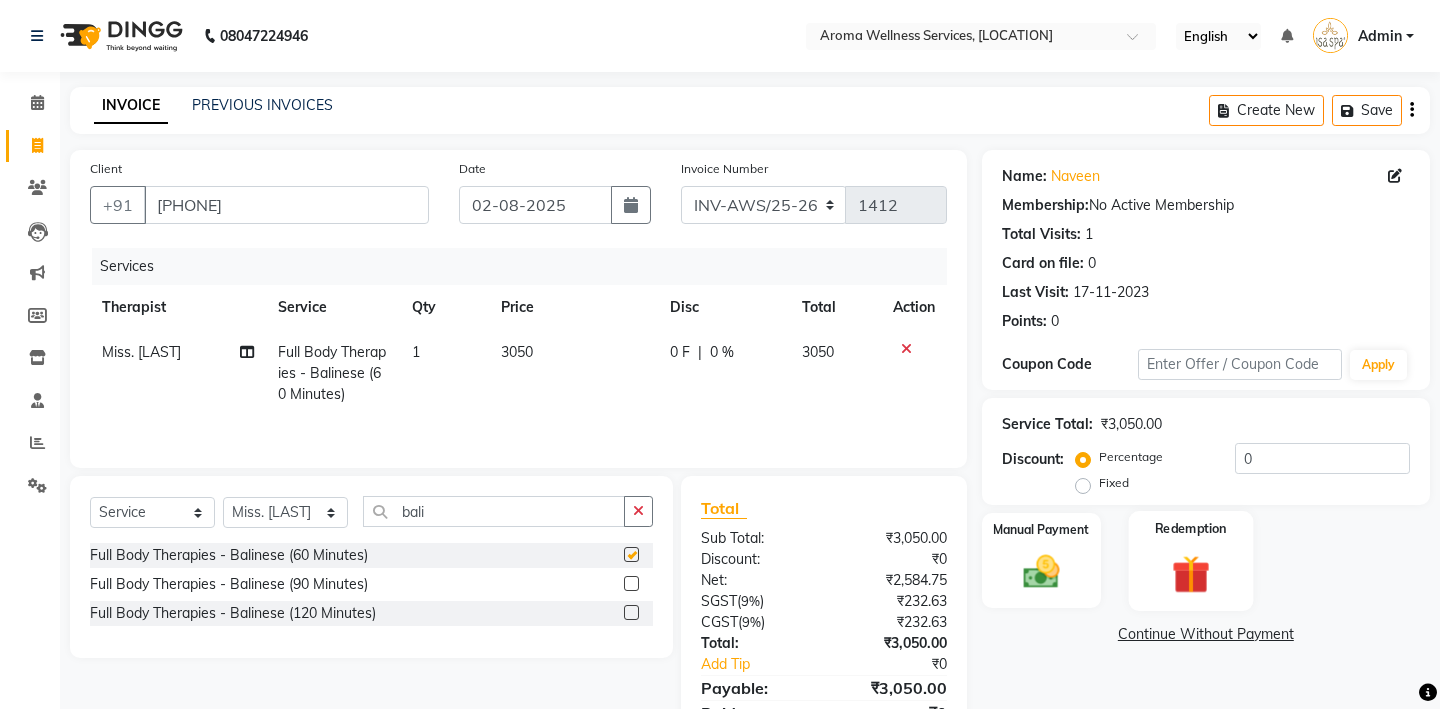 checkbox on "false" 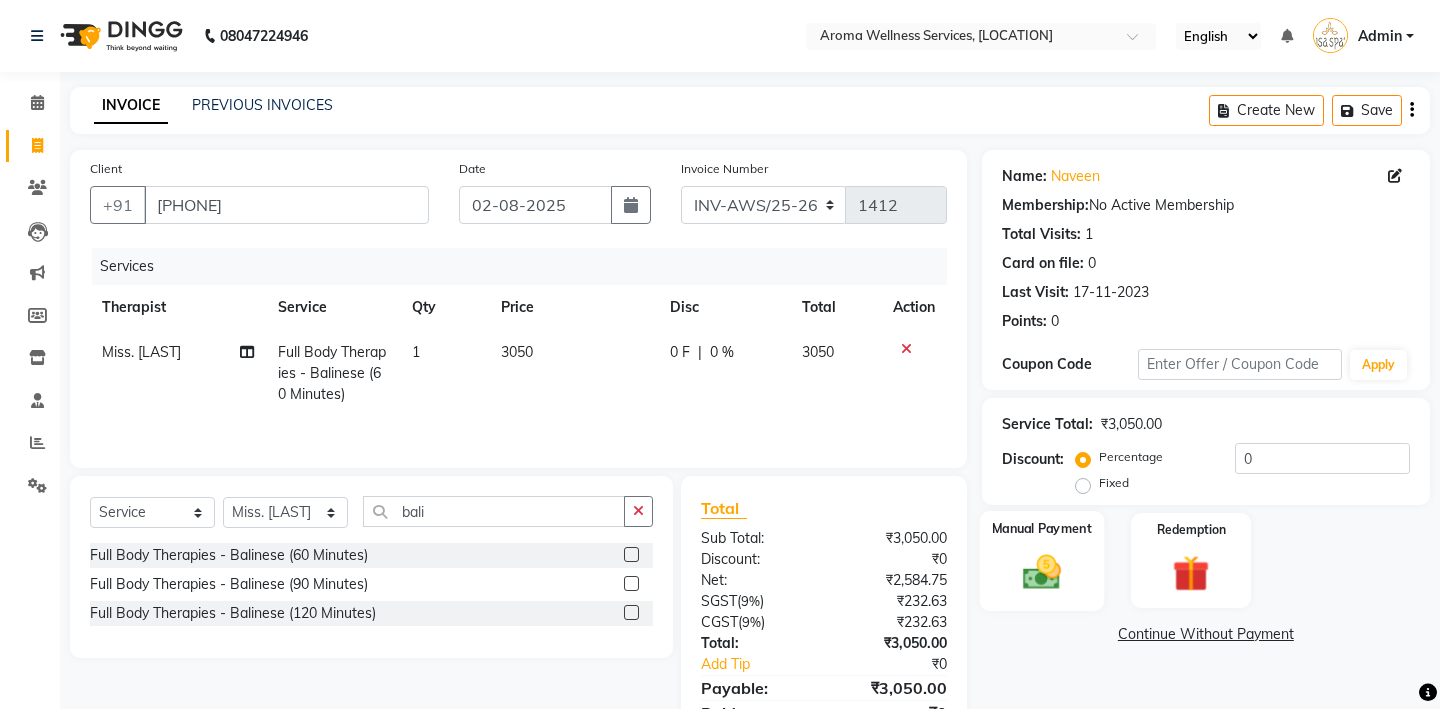 click 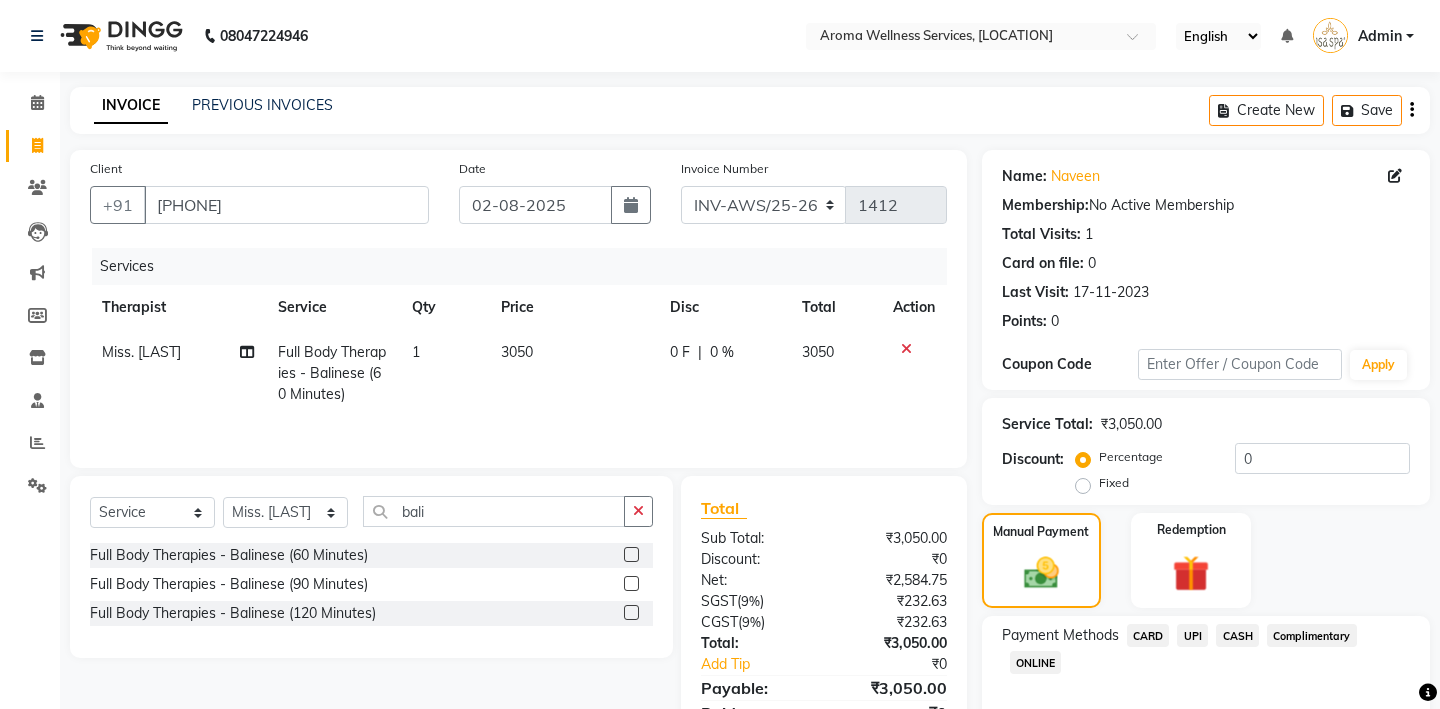 click on "CARD" 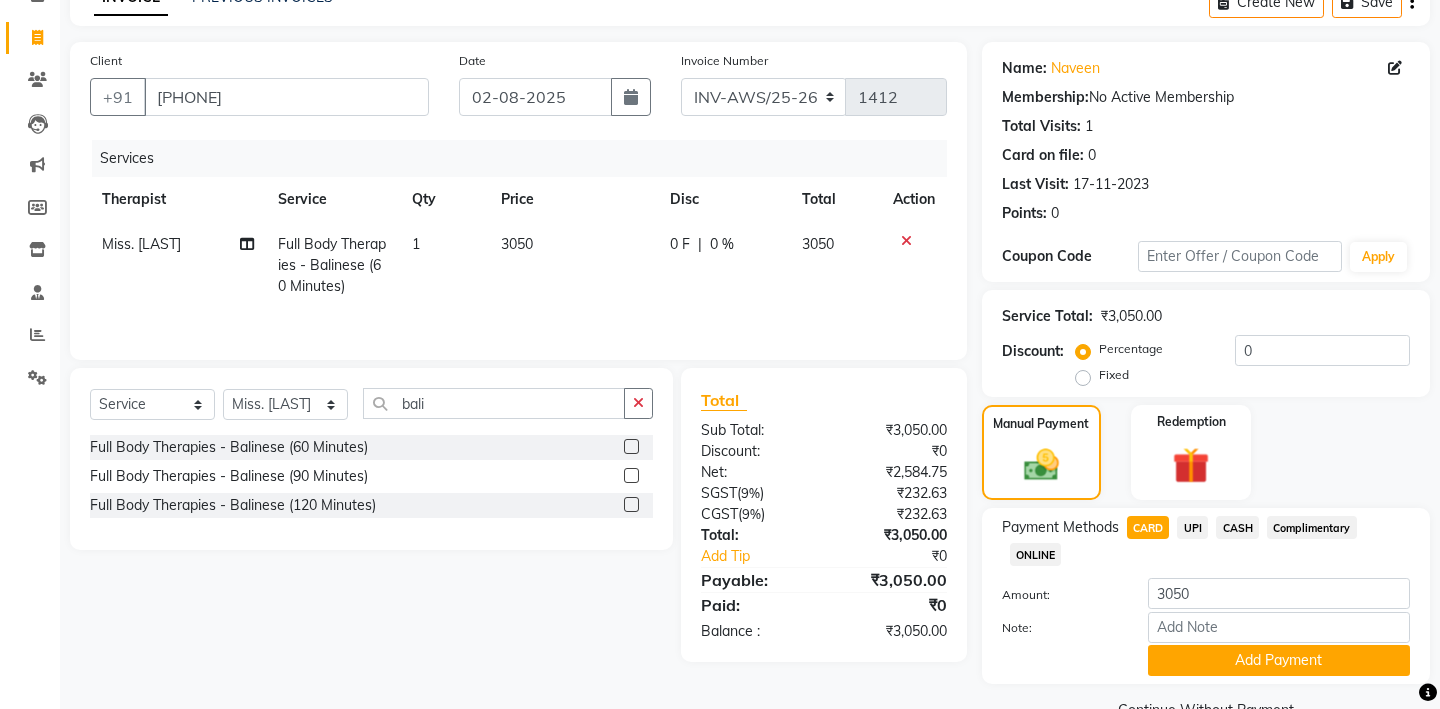 scroll, scrollTop: 131, scrollLeft: 0, axis: vertical 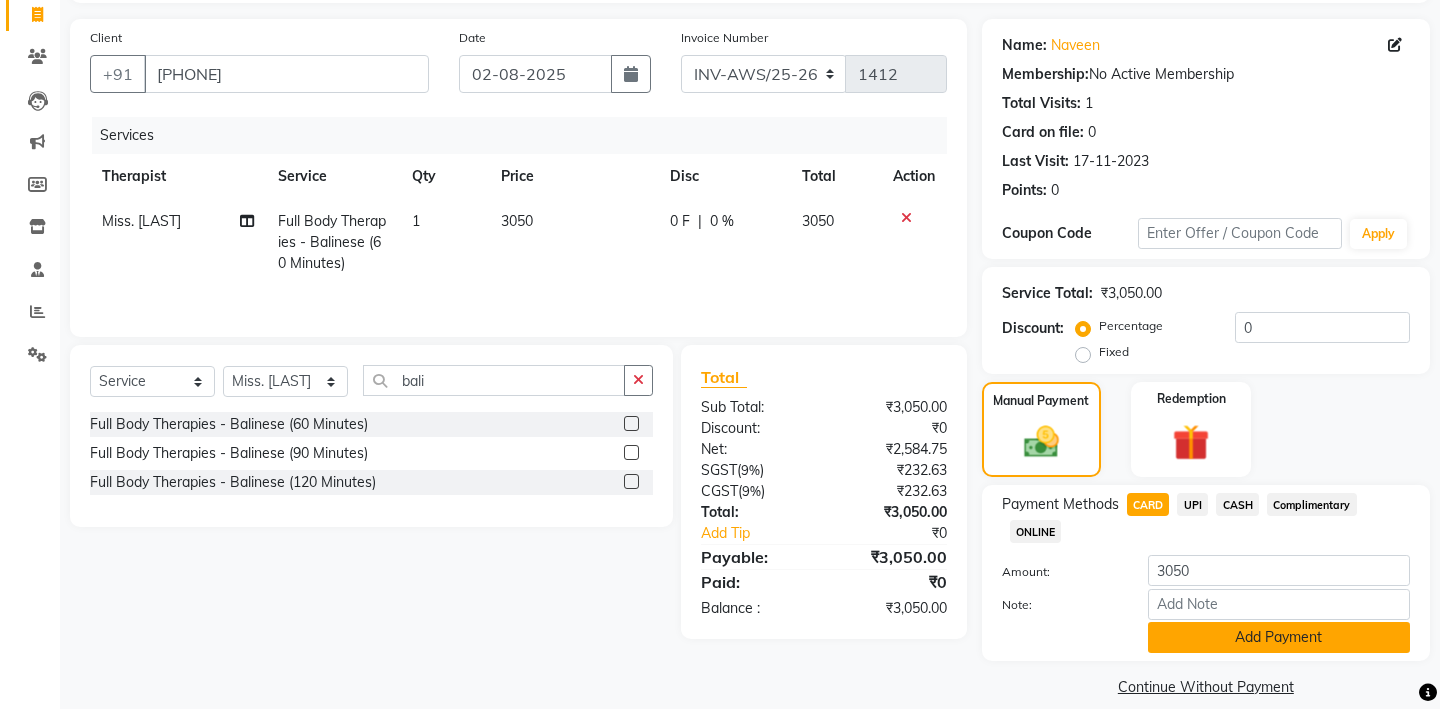 click on "Add Payment" 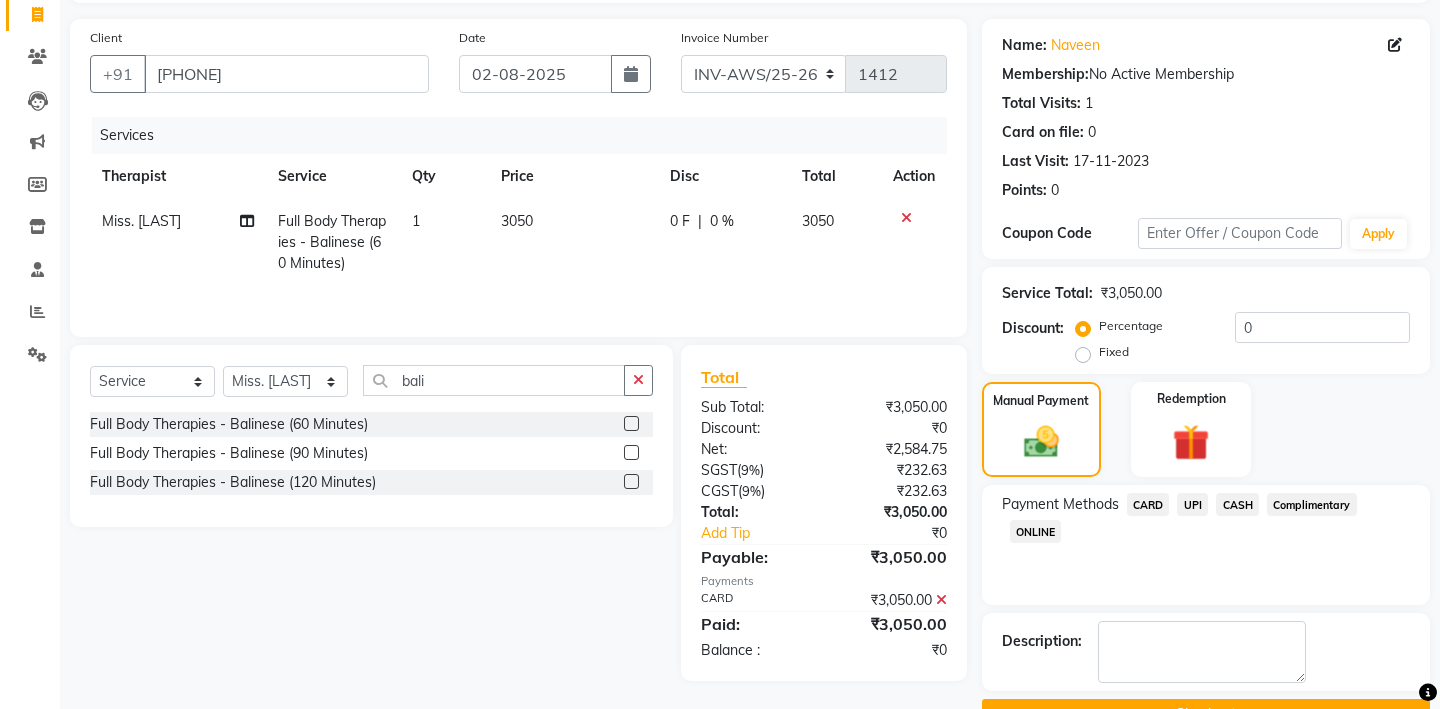 click on "Checkout" 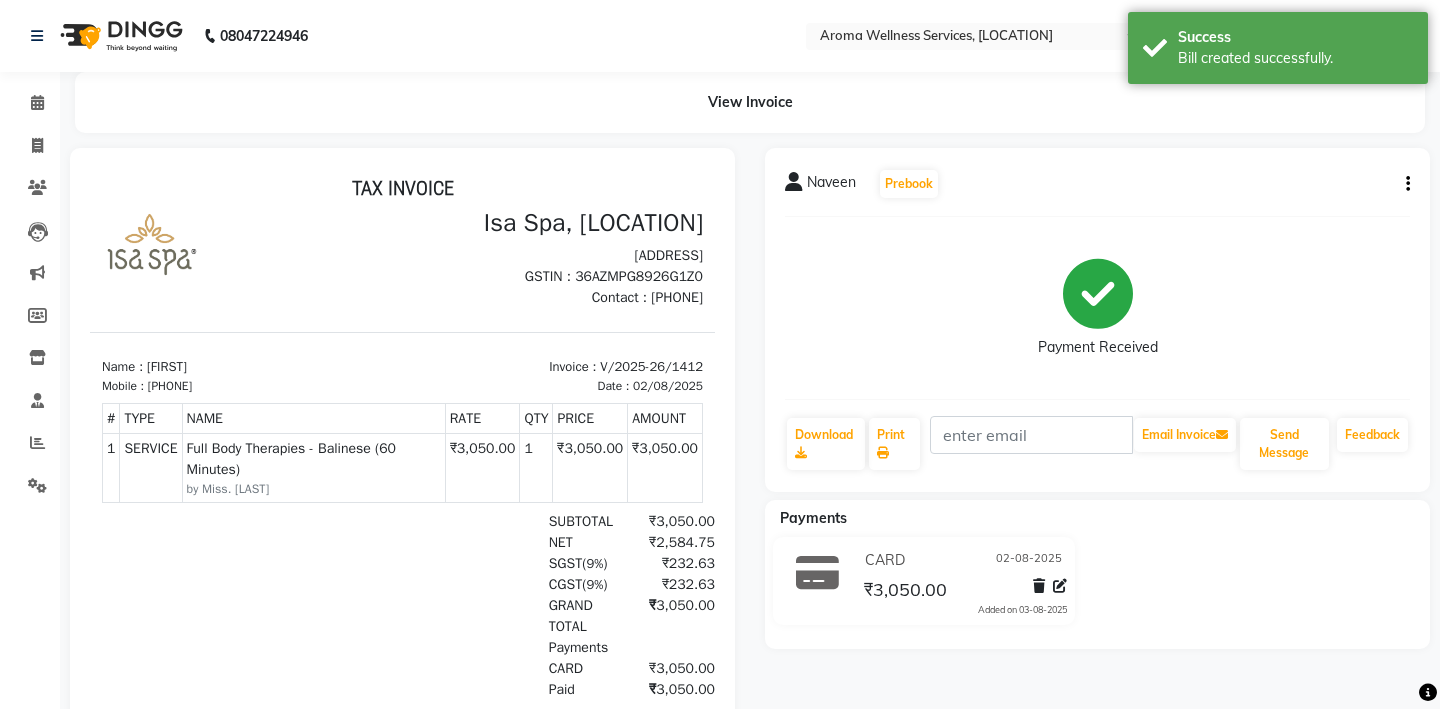 scroll, scrollTop: 0, scrollLeft: 0, axis: both 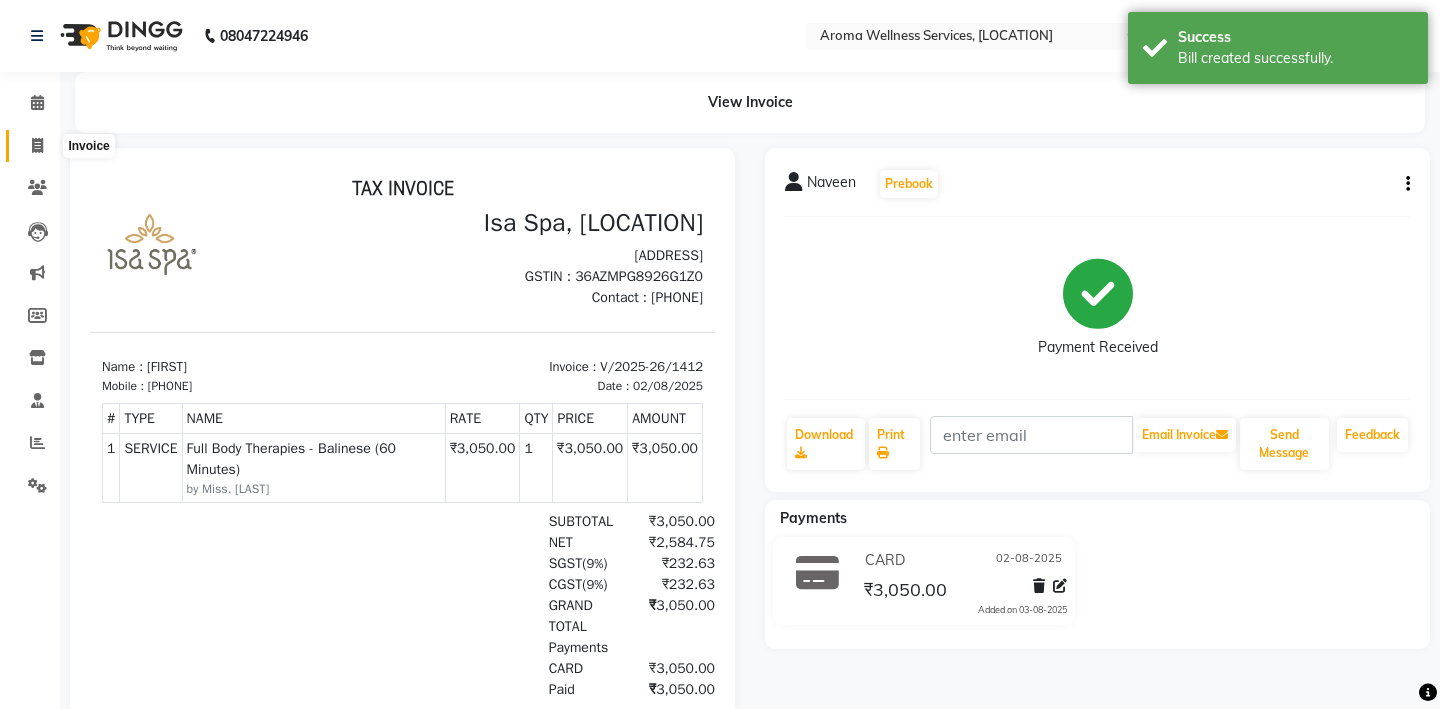 click 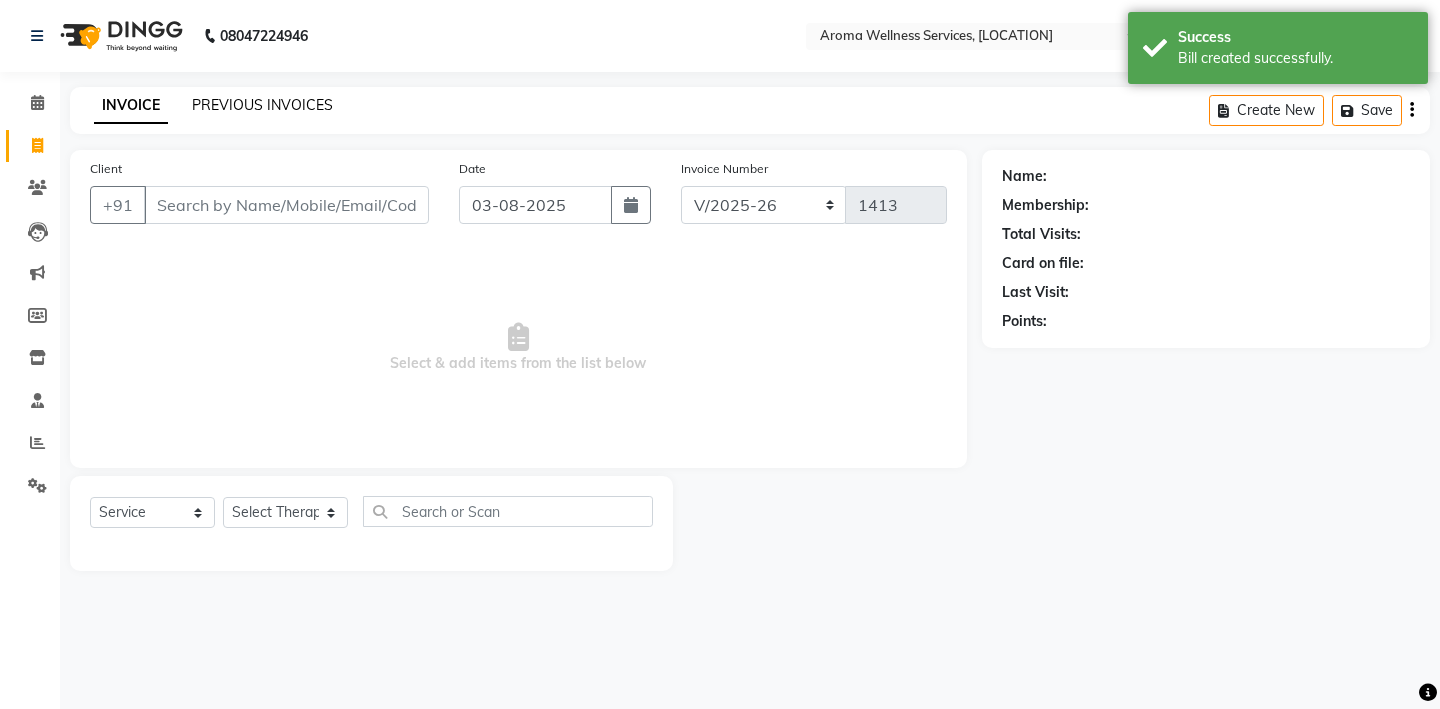 click on "PREVIOUS INVOICES" 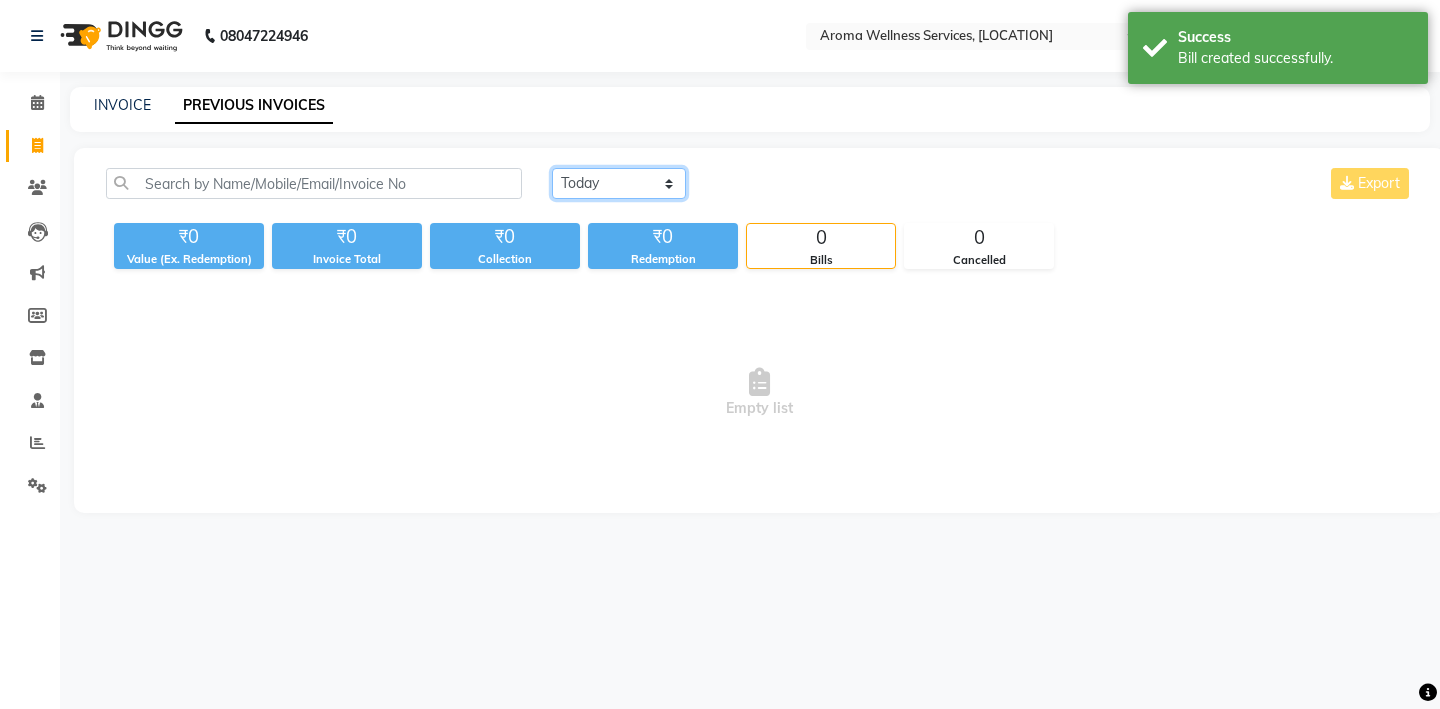 click on "Today Yesterday Custom Range" 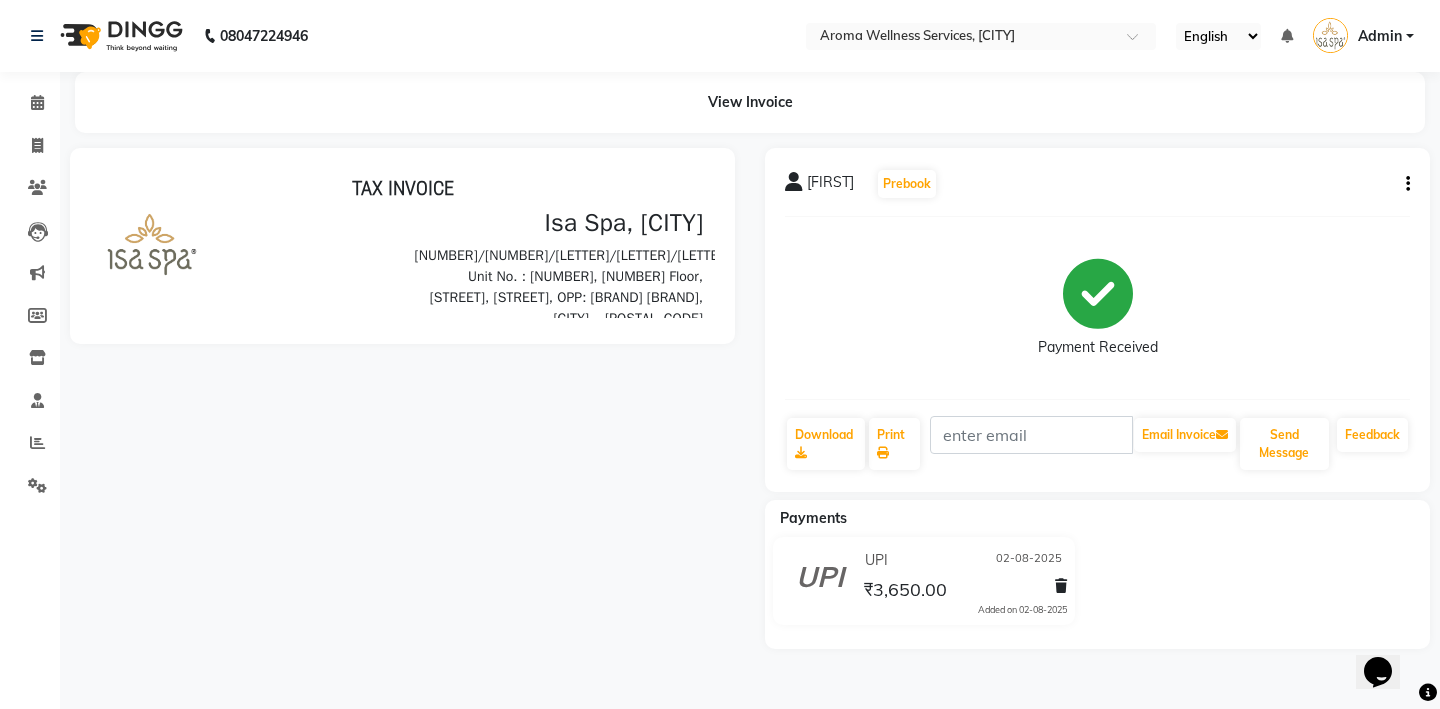 scroll, scrollTop: 0, scrollLeft: 0, axis: both 